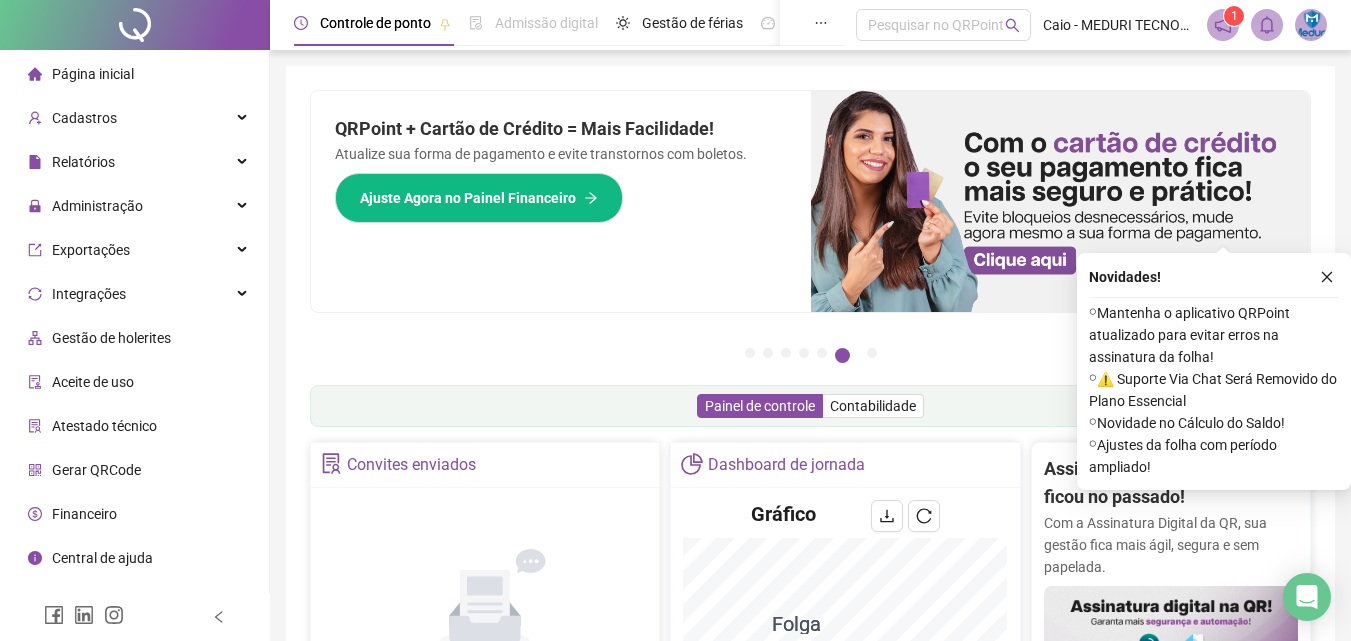 scroll, scrollTop: 200, scrollLeft: 0, axis: vertical 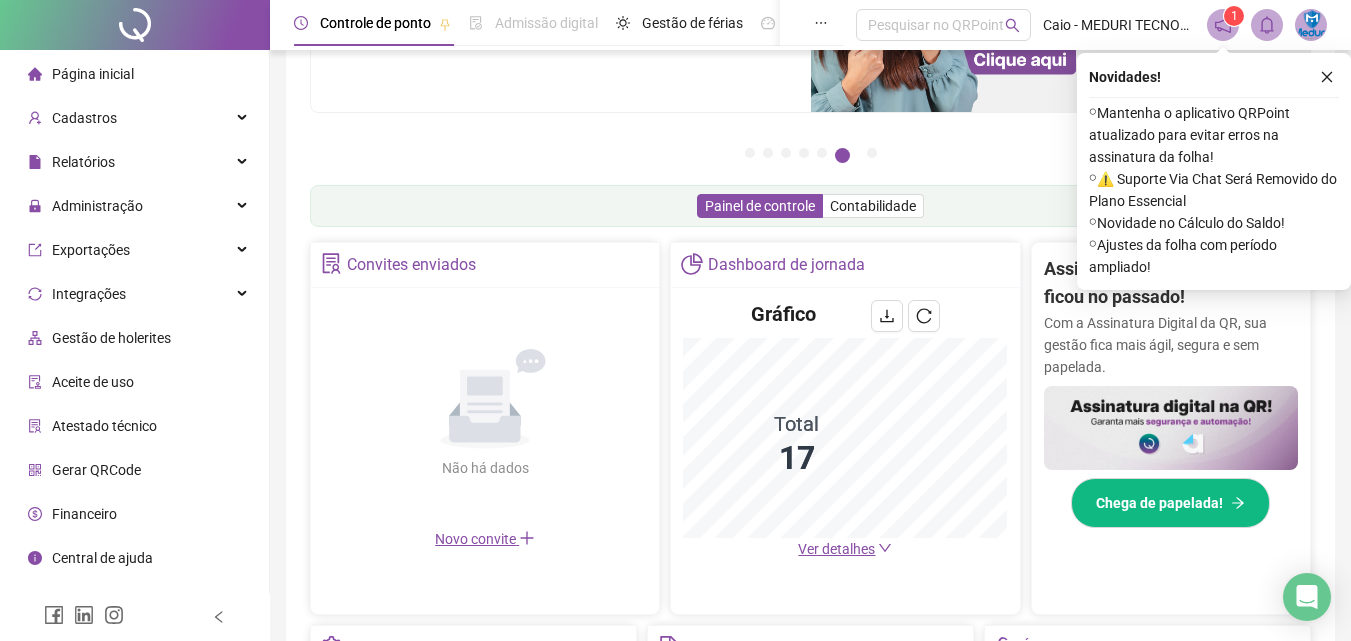 click on "Ver detalhes" at bounding box center (836, 549) 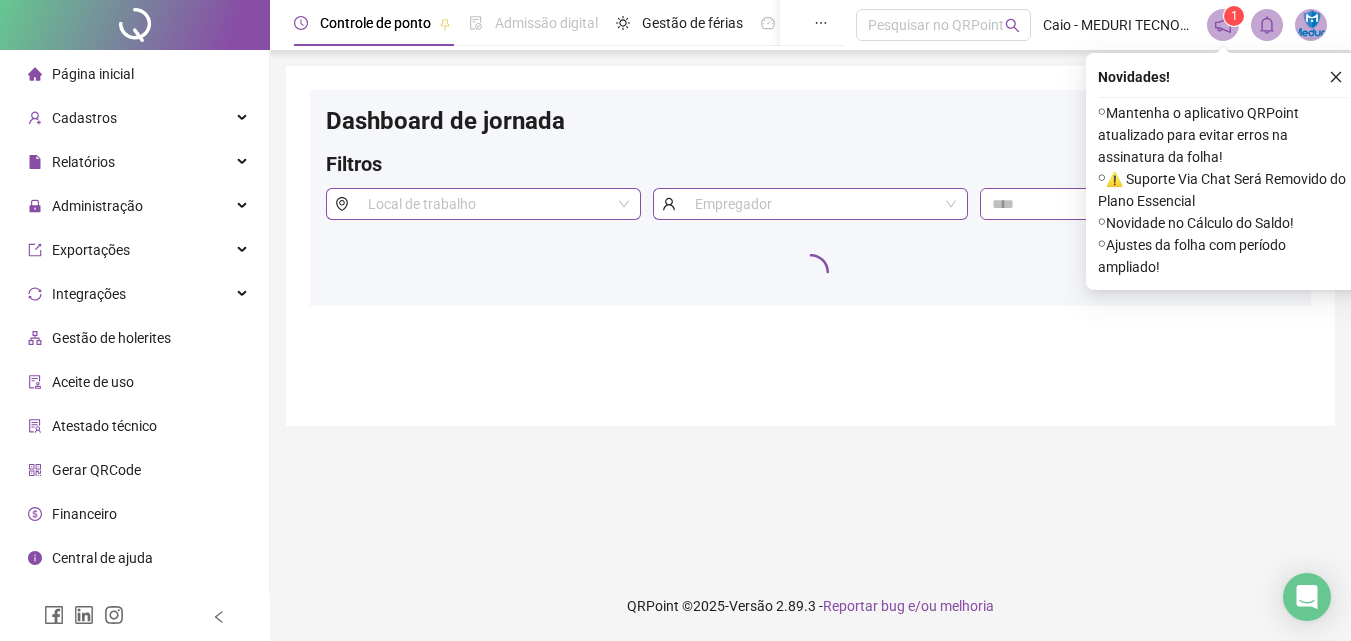 scroll, scrollTop: 0, scrollLeft: 0, axis: both 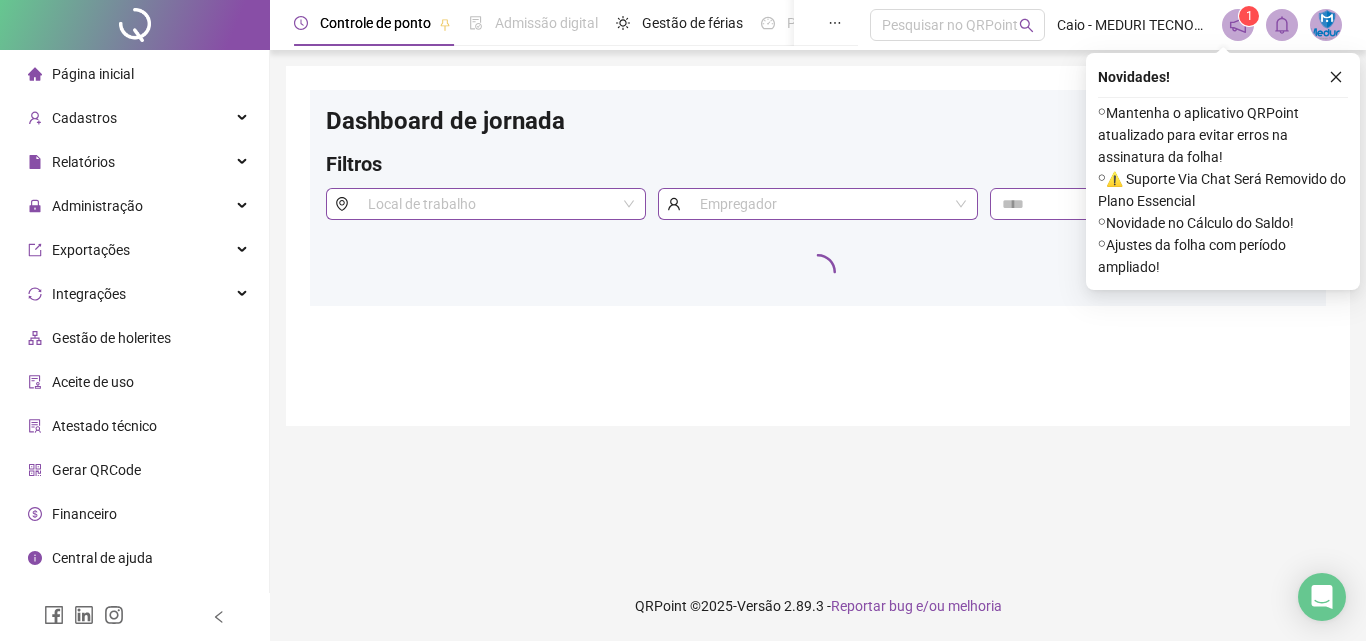 click at bounding box center (1336, 77) 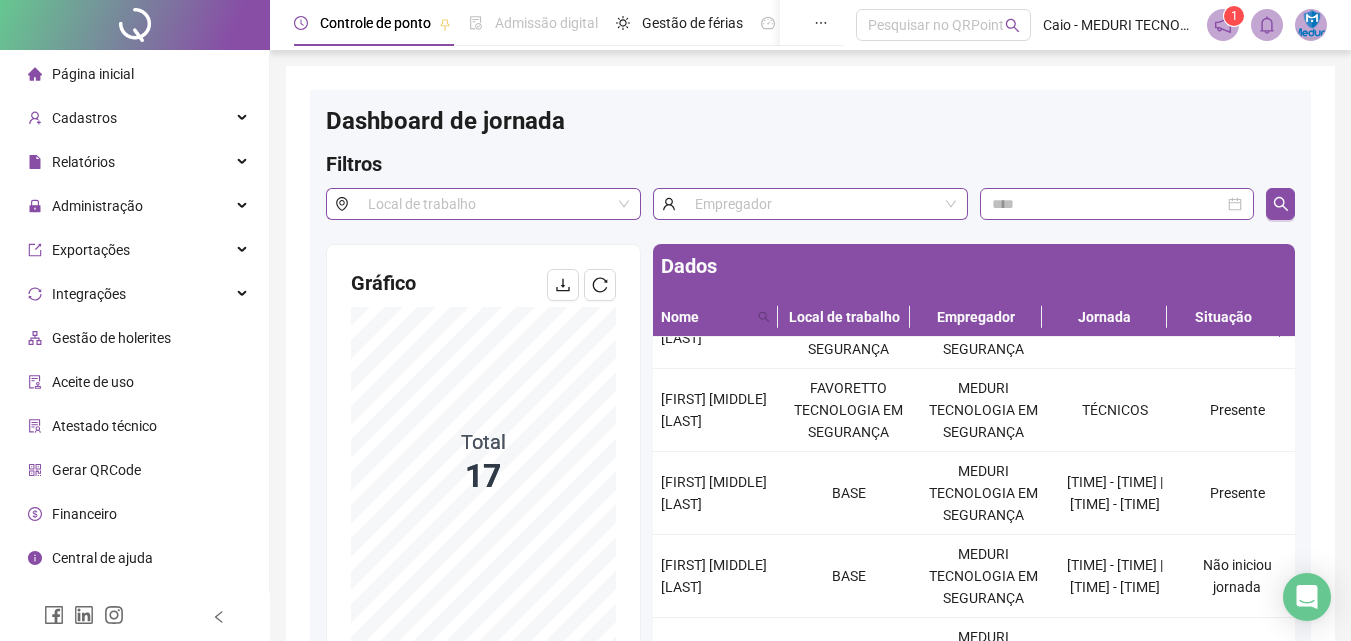 scroll, scrollTop: 0, scrollLeft: 0, axis: both 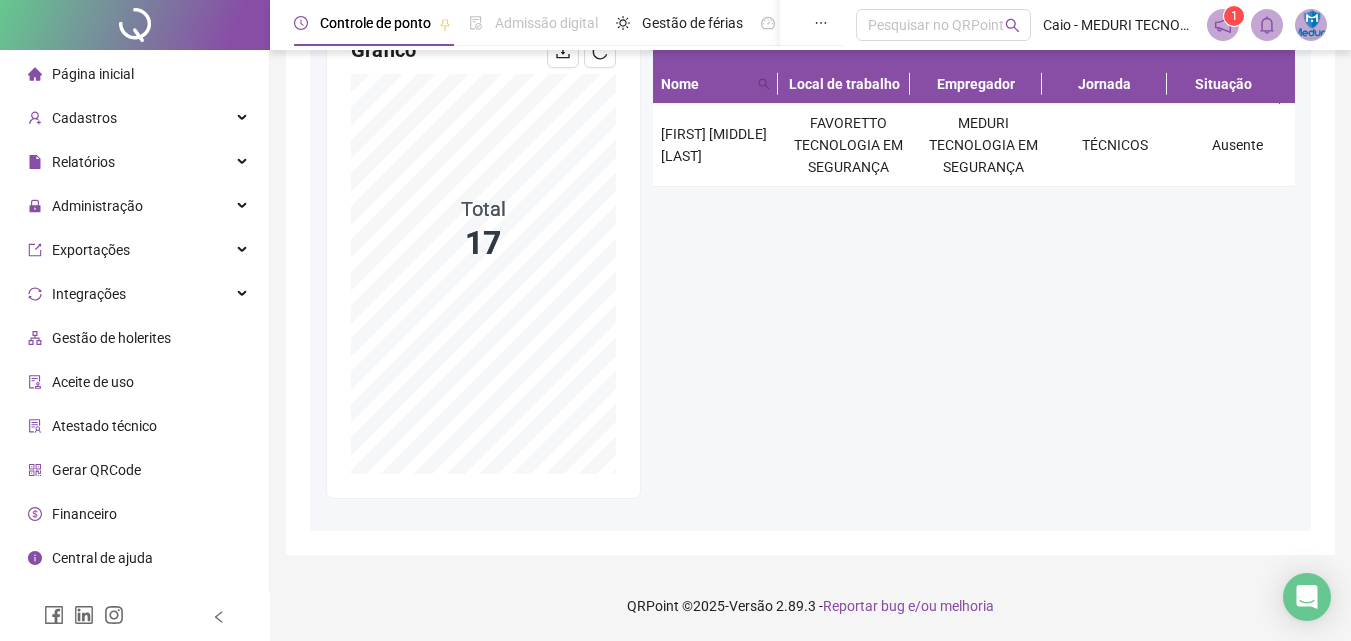 click on "Página inicial" at bounding box center (93, 74) 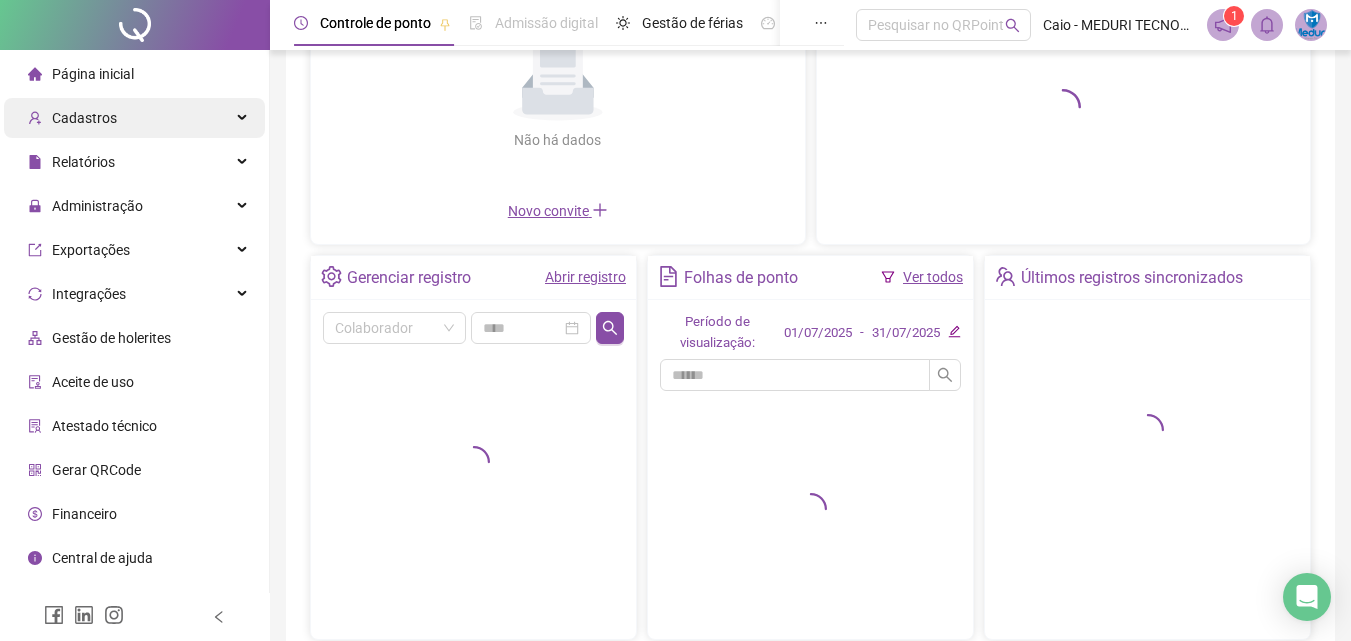 click on "Cadastros" at bounding box center [134, 118] 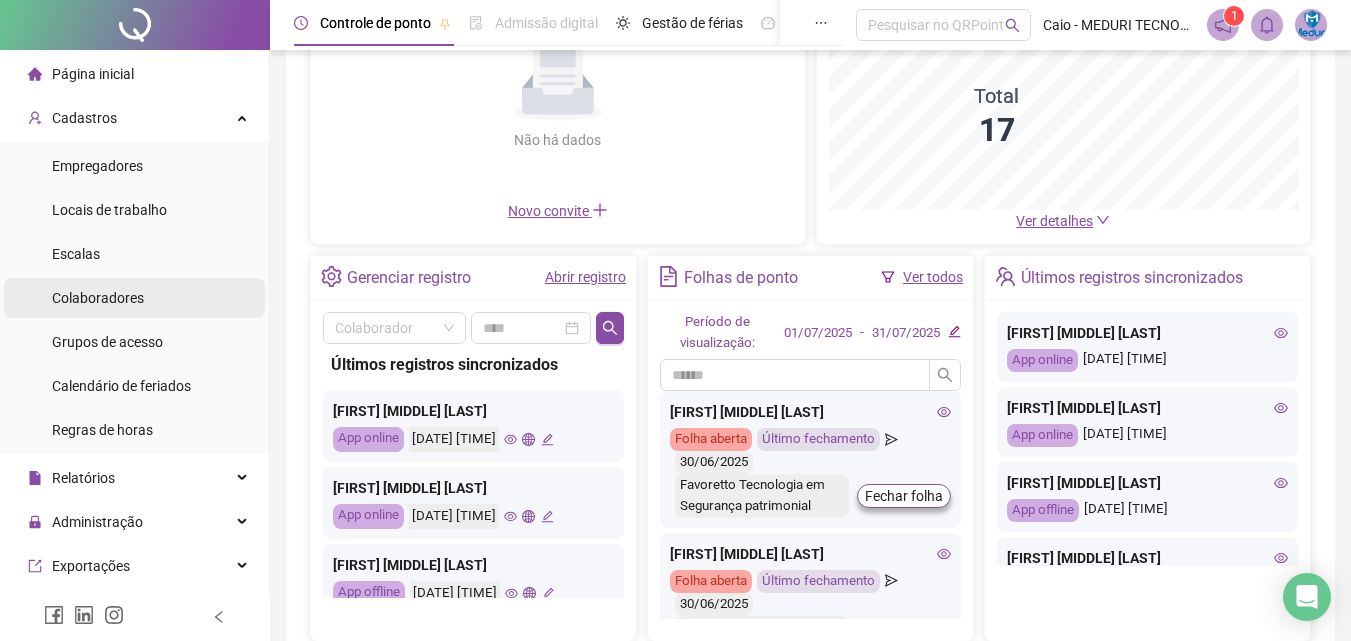 click on "Colaboradores" at bounding box center [98, 298] 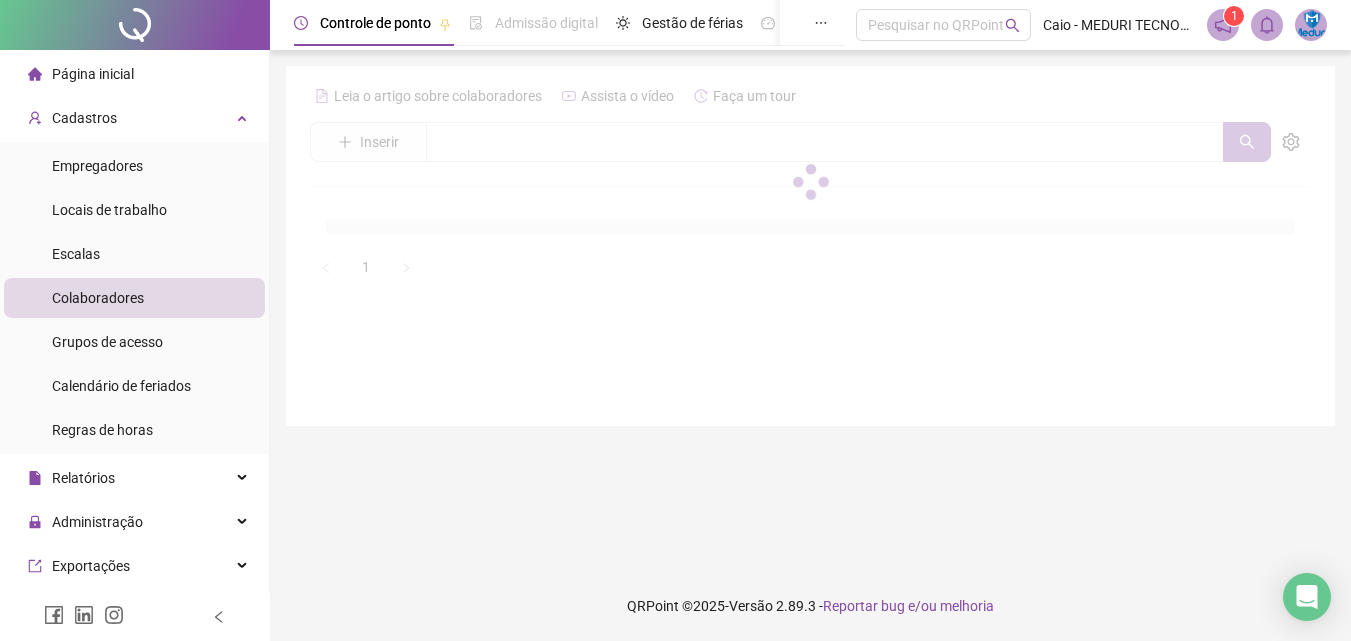 scroll, scrollTop: 0, scrollLeft: 0, axis: both 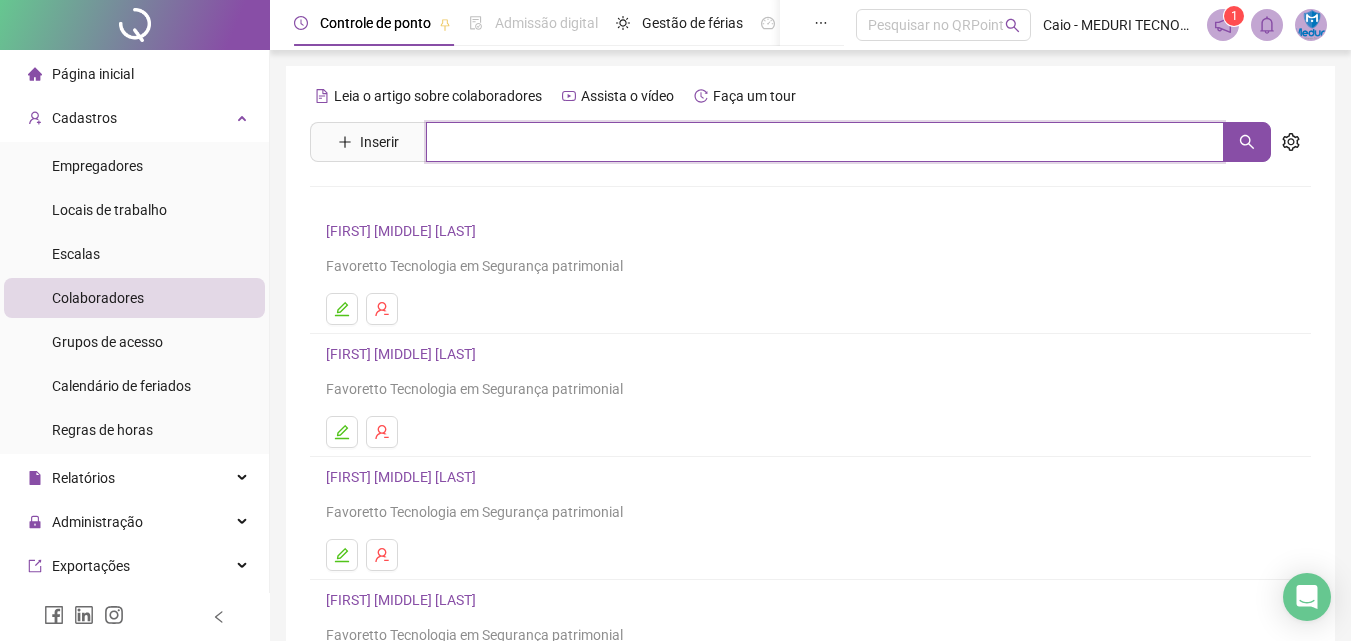 click at bounding box center [825, 142] 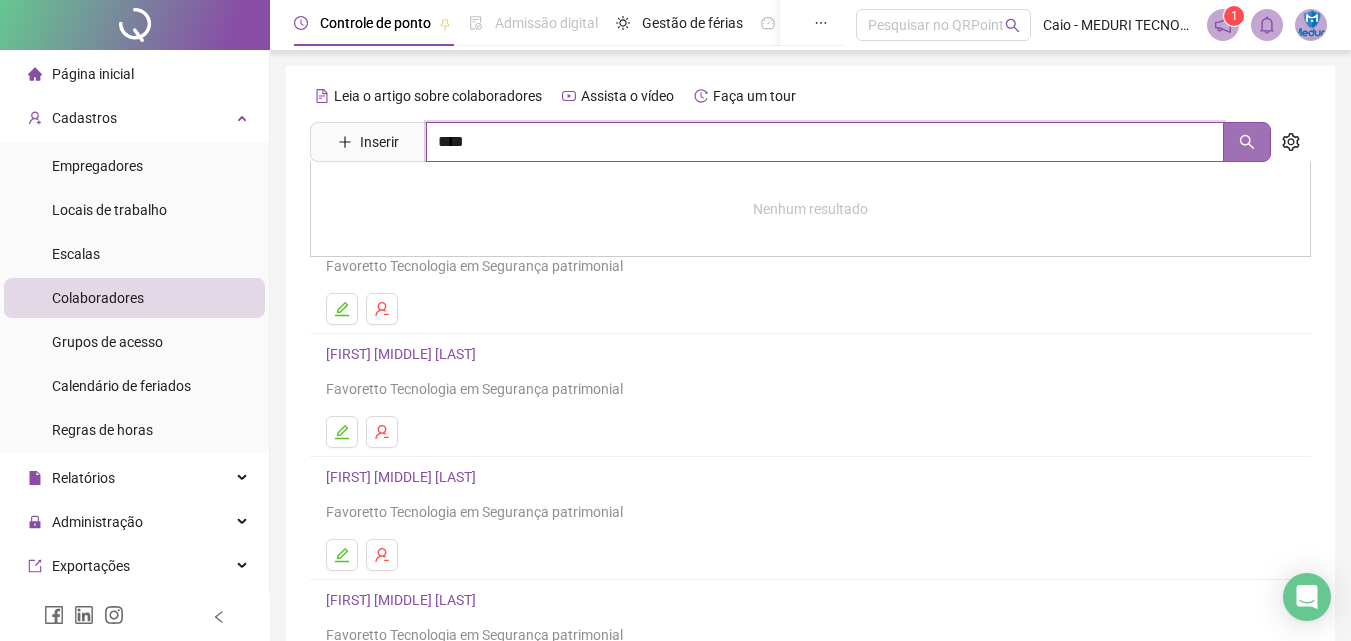 click at bounding box center [1247, 142] 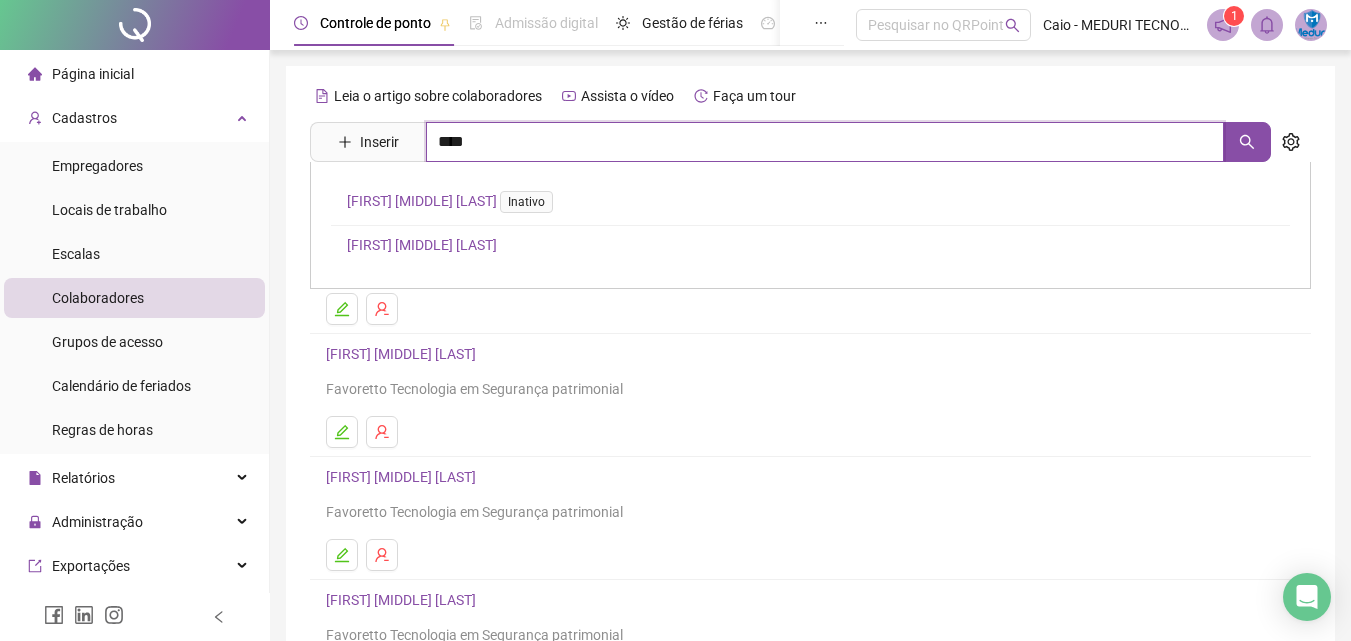 type on "****" 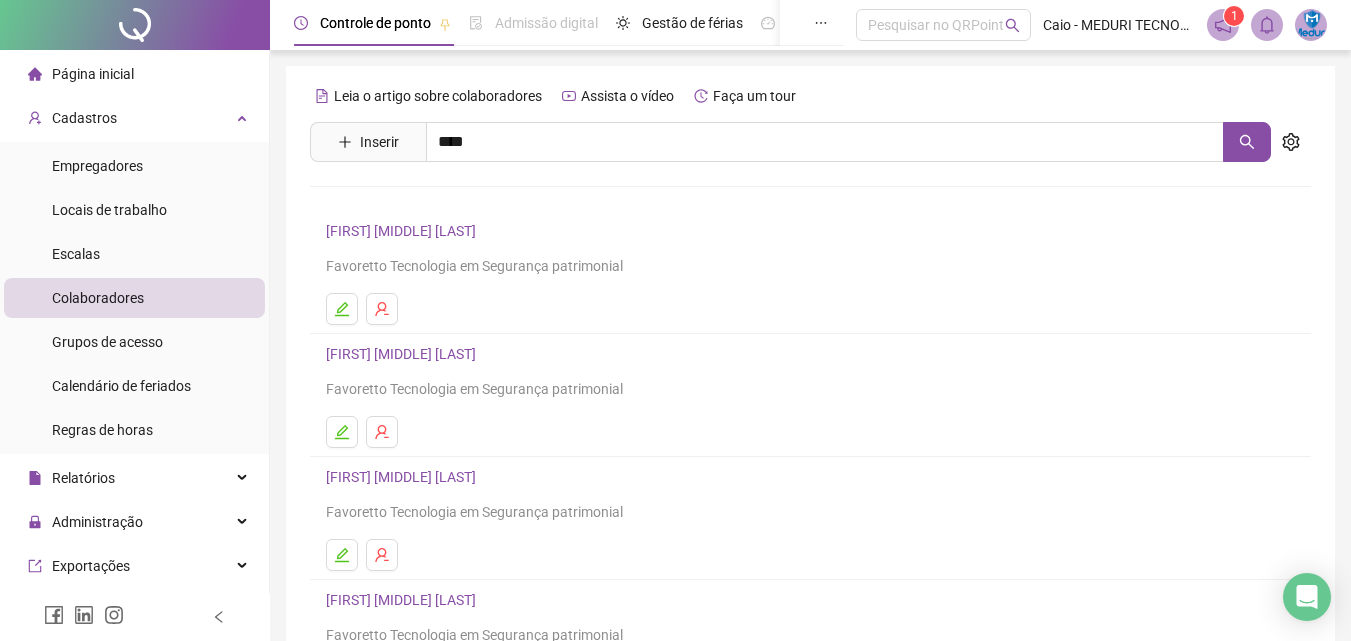 click on "[FIRST] [MIDDLE] [LAST] Inativo" at bounding box center [454, 201] 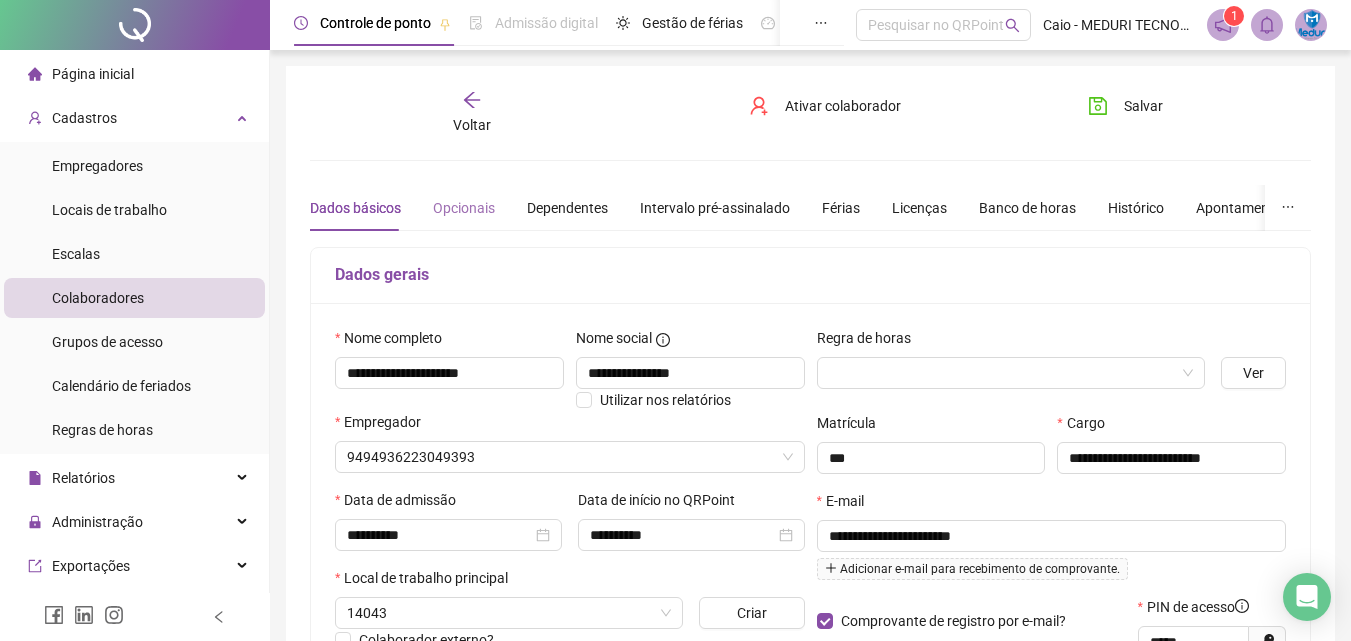 type on "**********" 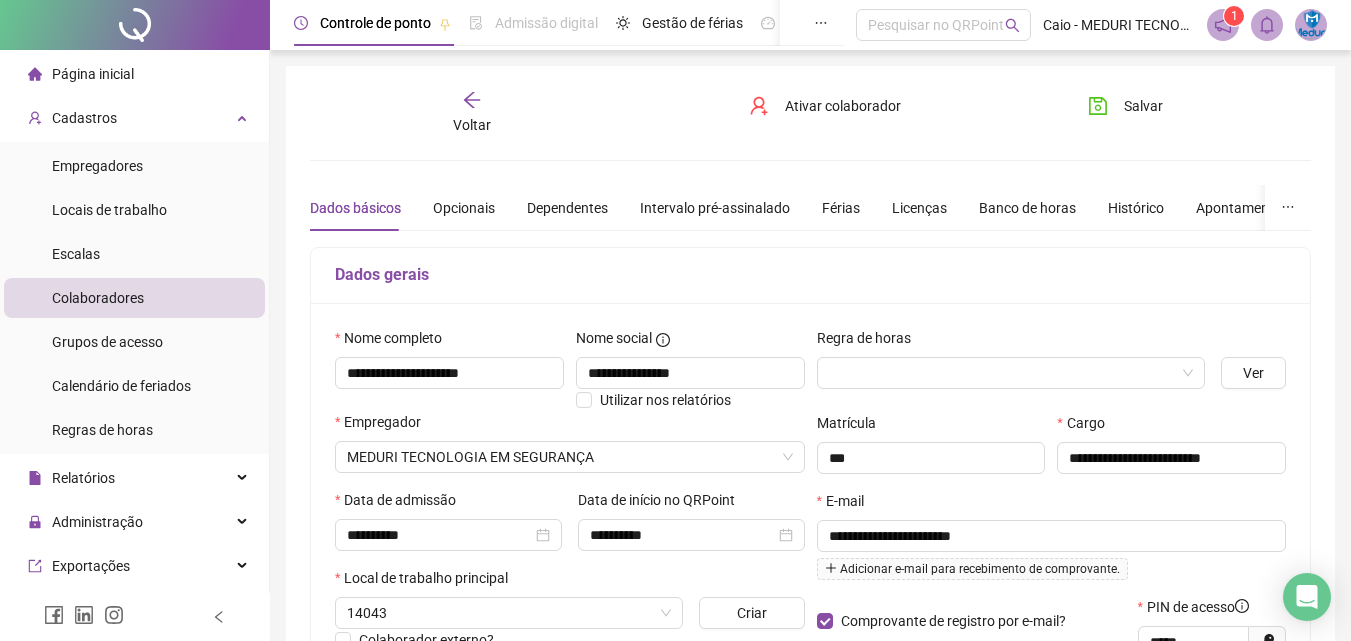 click on "Voltar" at bounding box center (472, 125) 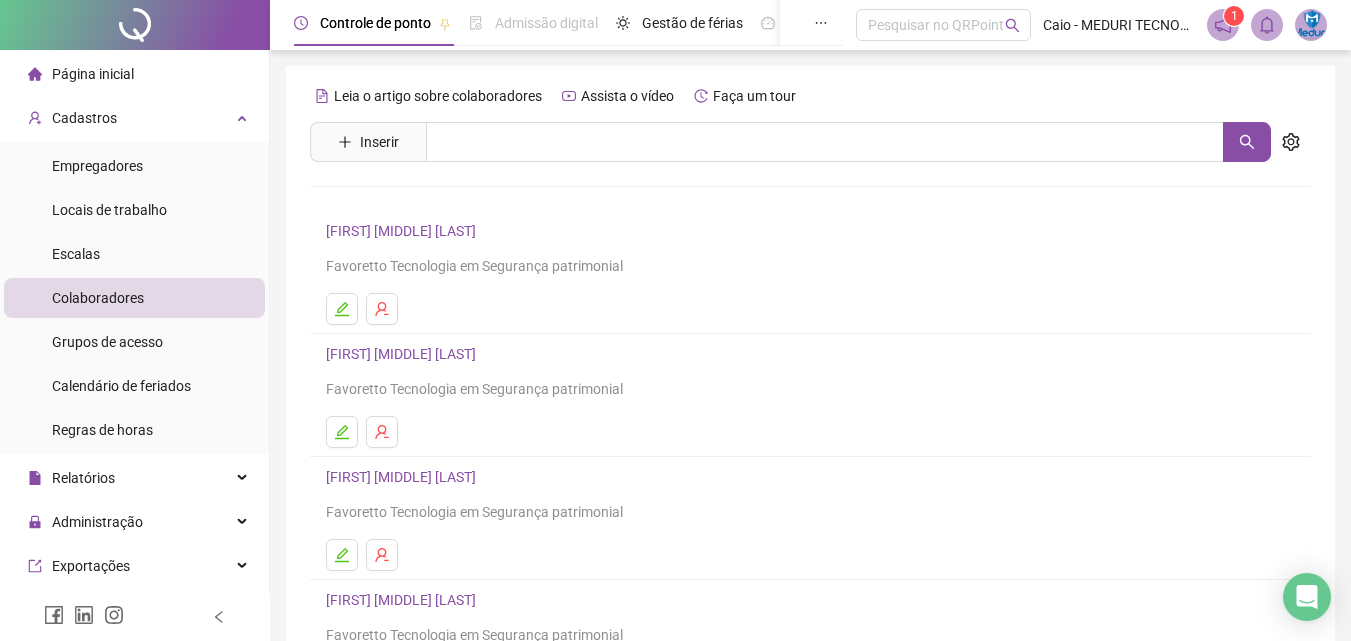scroll, scrollTop: 326, scrollLeft: 0, axis: vertical 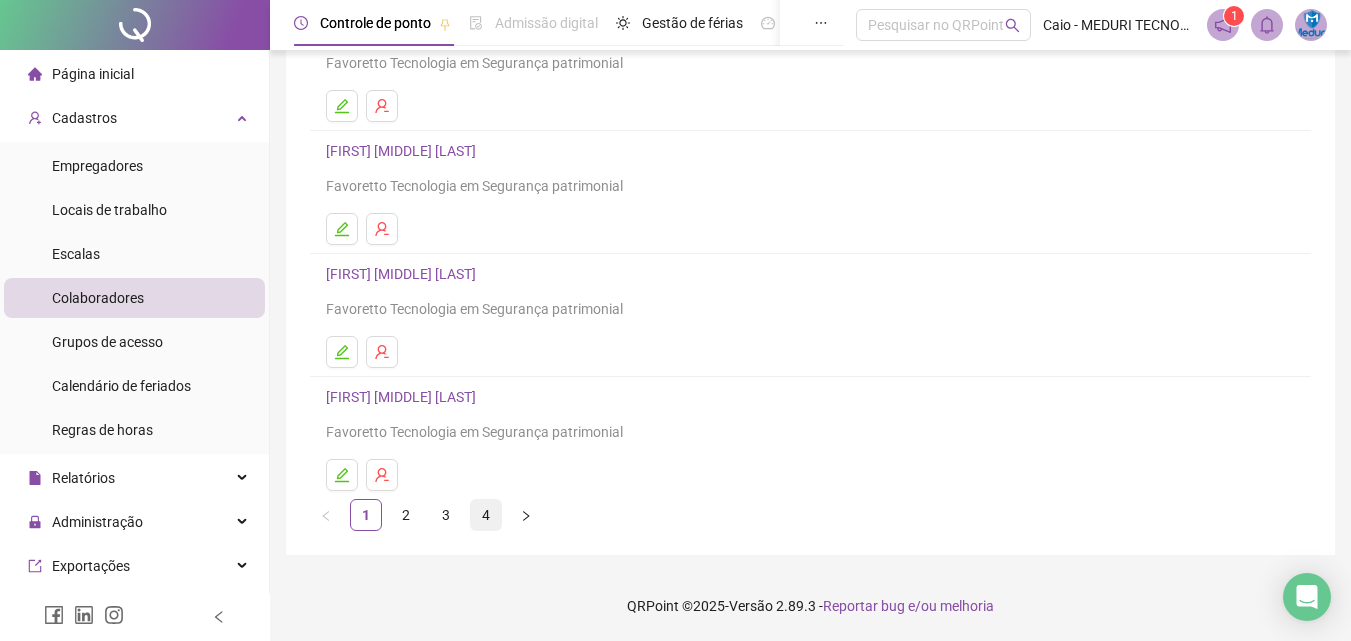 click on "4" at bounding box center (486, 515) 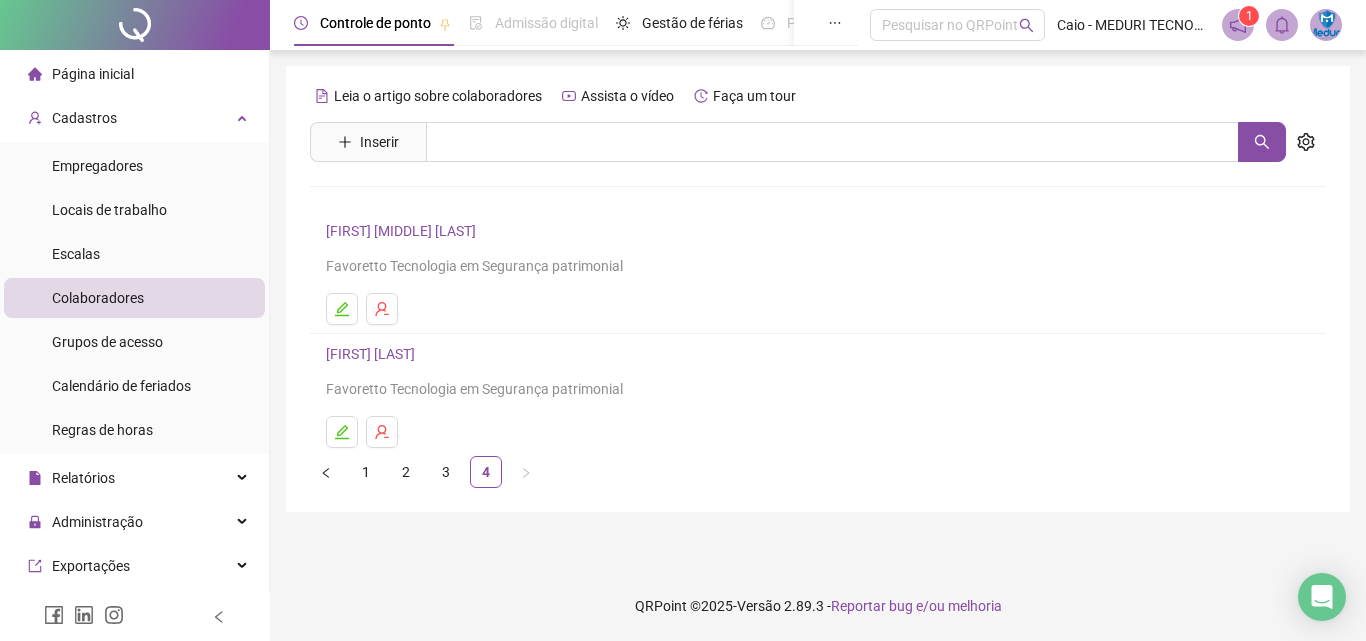 click on "Leia o artigo sobre colaboradores Assista o vídeo Faça um tour Inserir Nenhum resultado [FIRST] [MIDDLE] [LAST]
Favoretto Tecnologia em Segurança patrimonial [FIRST] [LAST]
Favoretto Tecnologia em Segurança patrimonial 1 2 3 4" at bounding box center [818, 289] 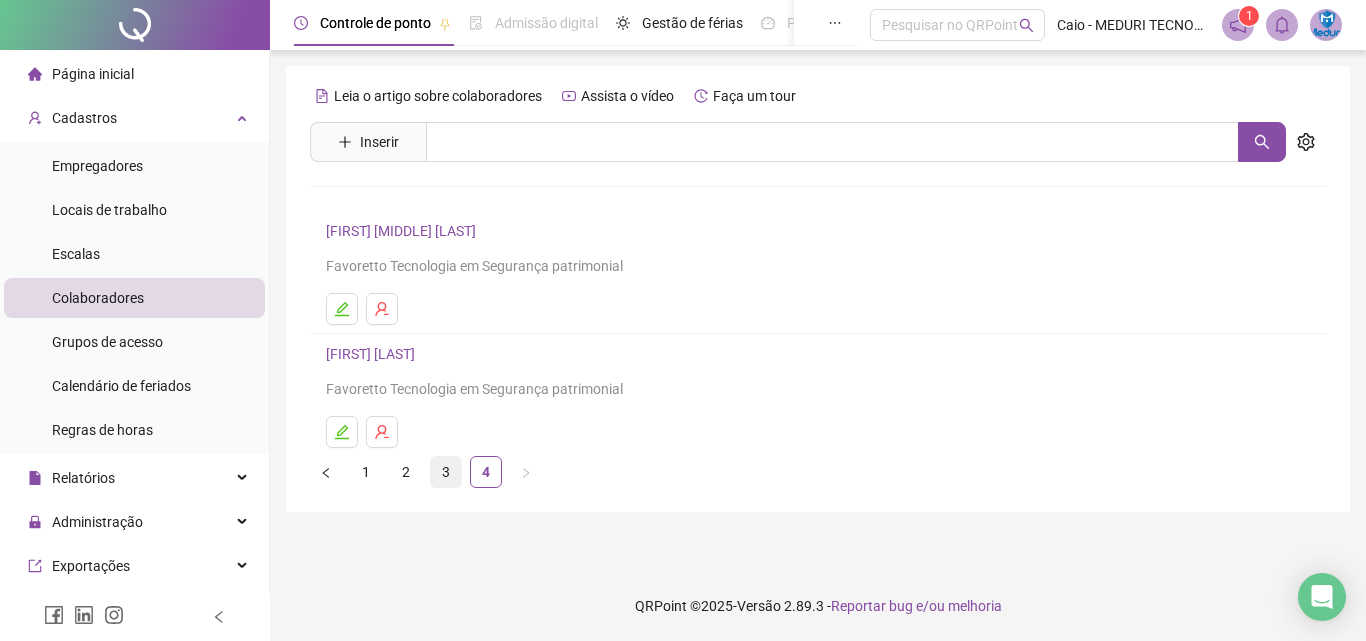 click on "3" at bounding box center [446, 472] 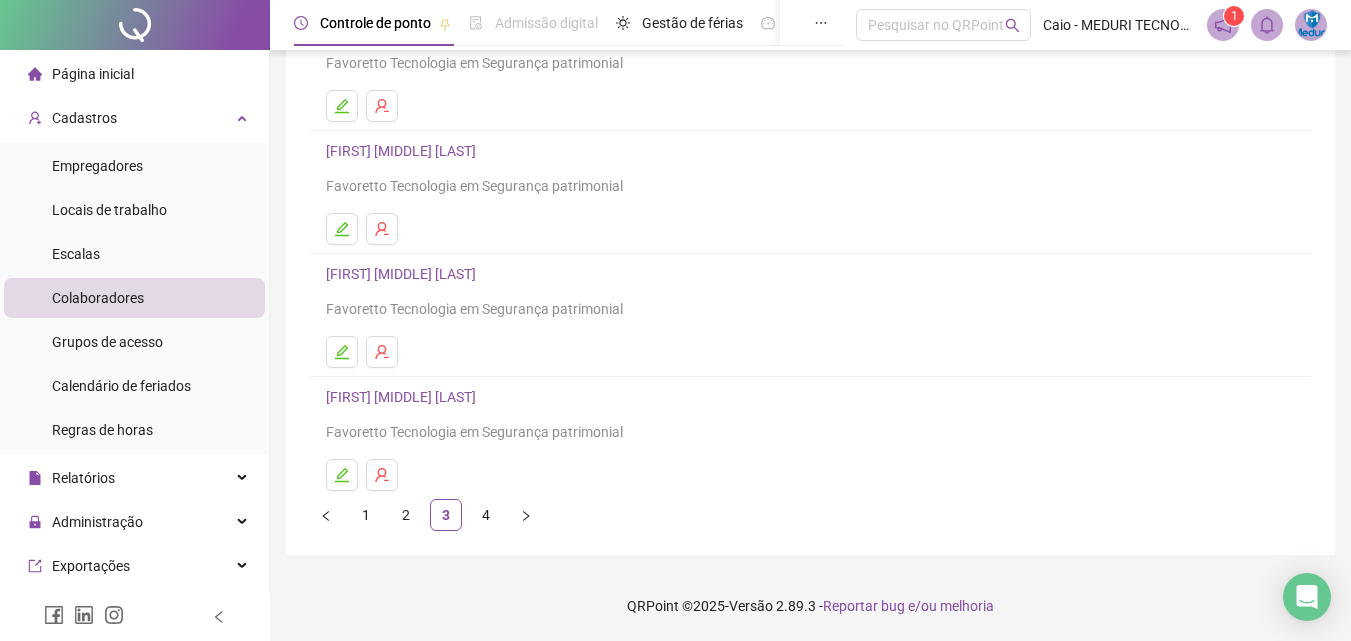scroll, scrollTop: 126, scrollLeft: 0, axis: vertical 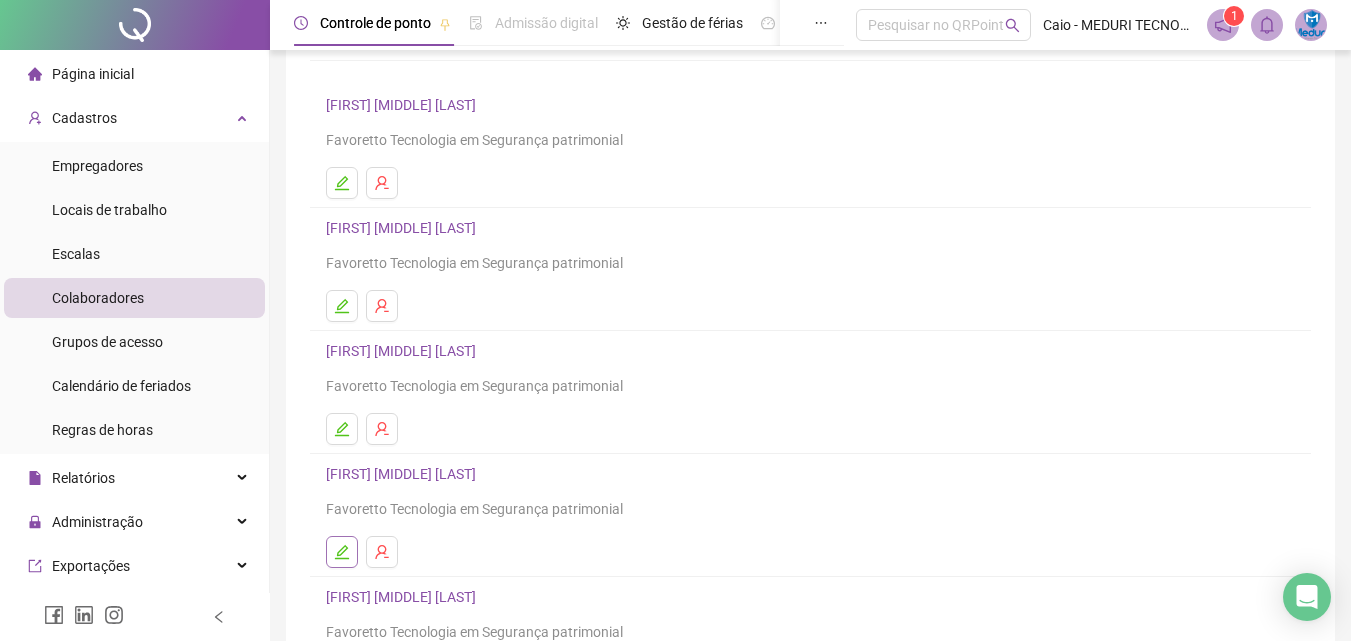 click 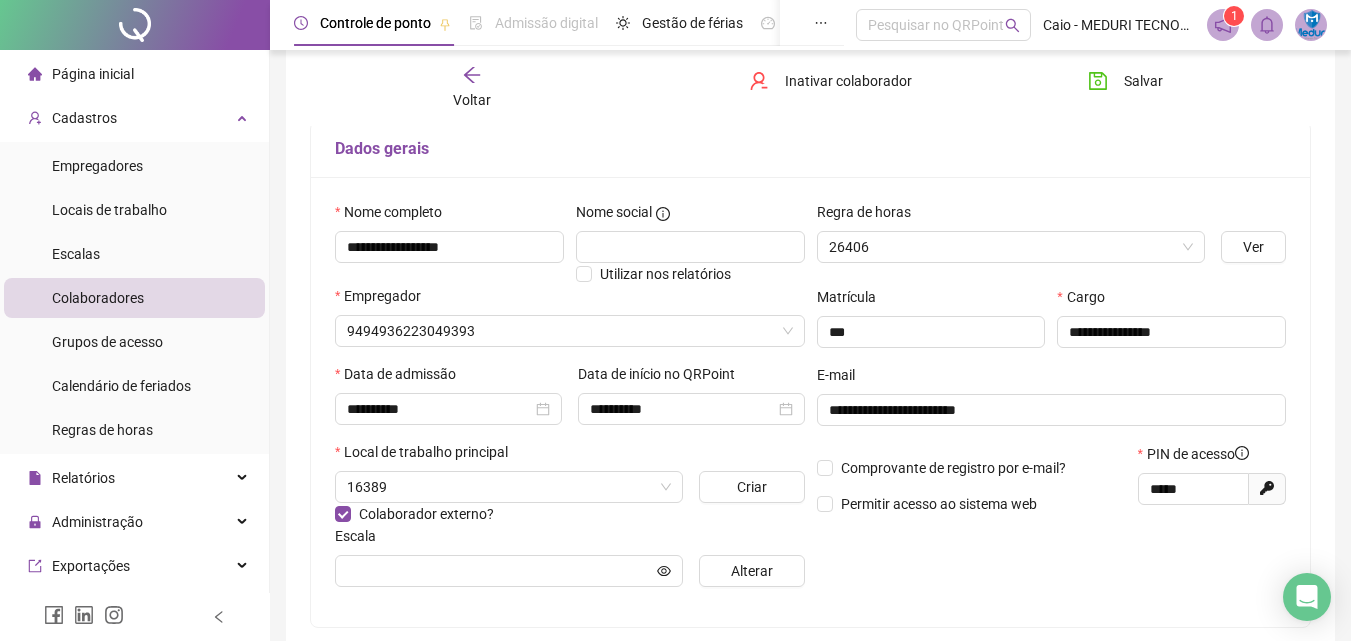 scroll, scrollTop: 136, scrollLeft: 0, axis: vertical 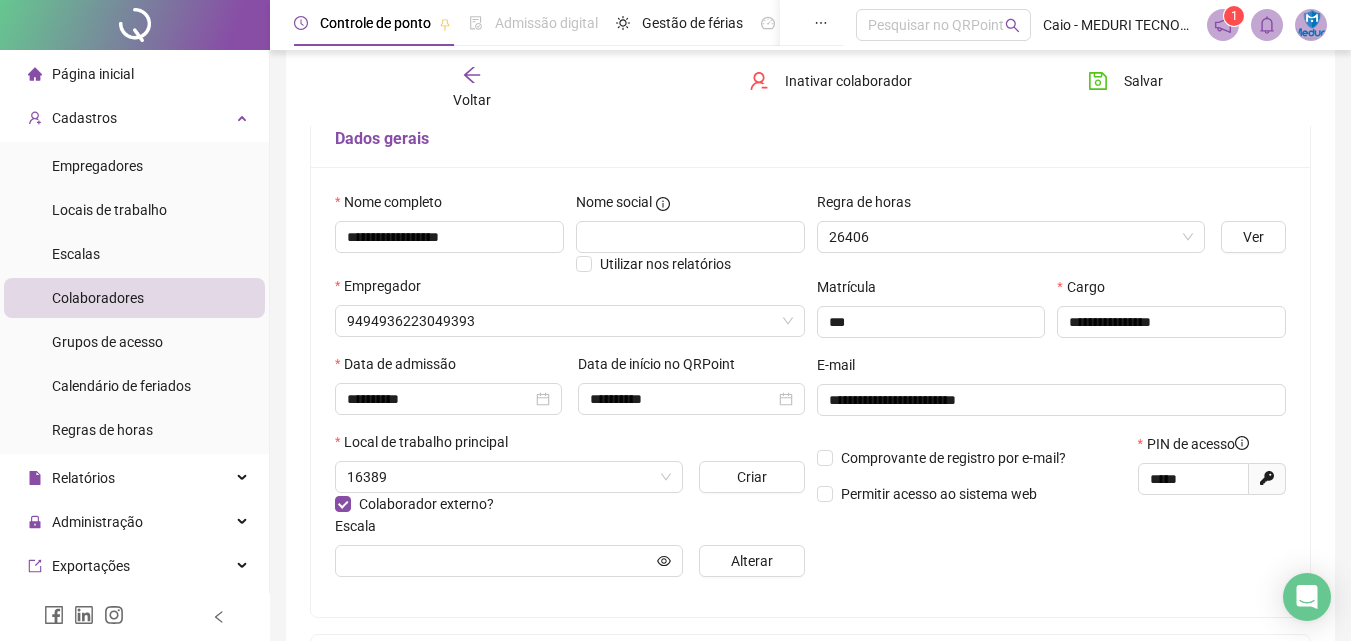 type on "********" 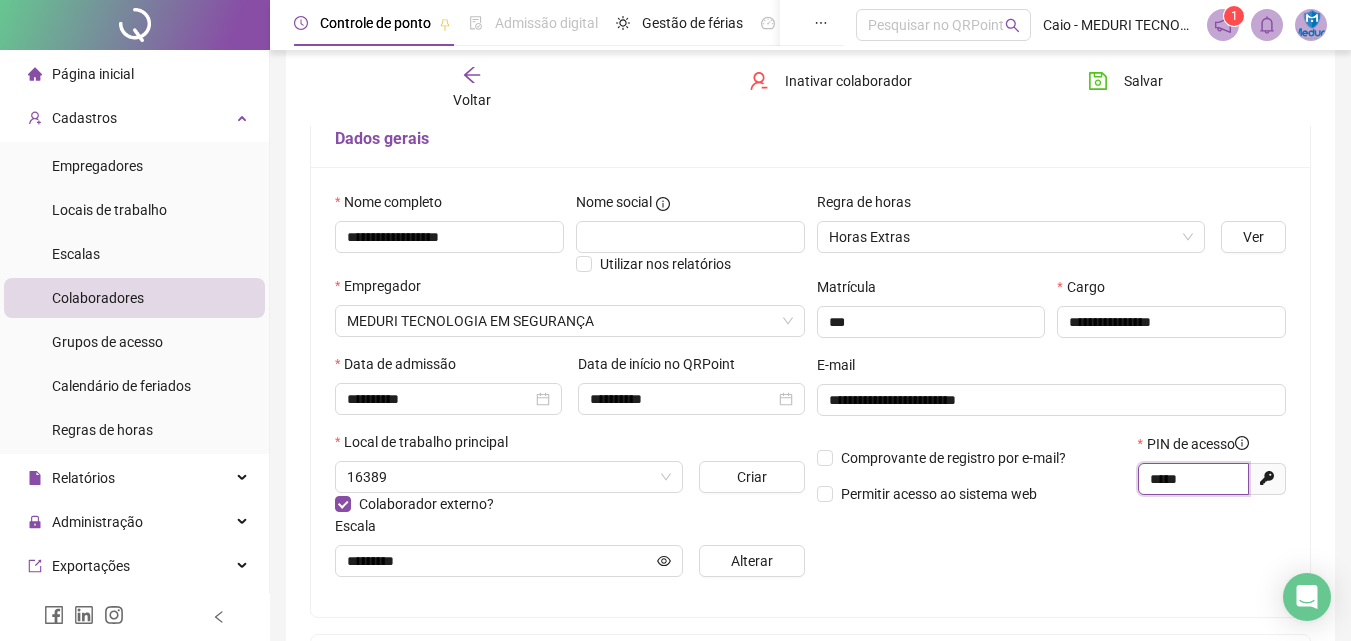 drag, startPoint x: 1209, startPoint y: 478, endPoint x: 1130, endPoint y: 478, distance: 79 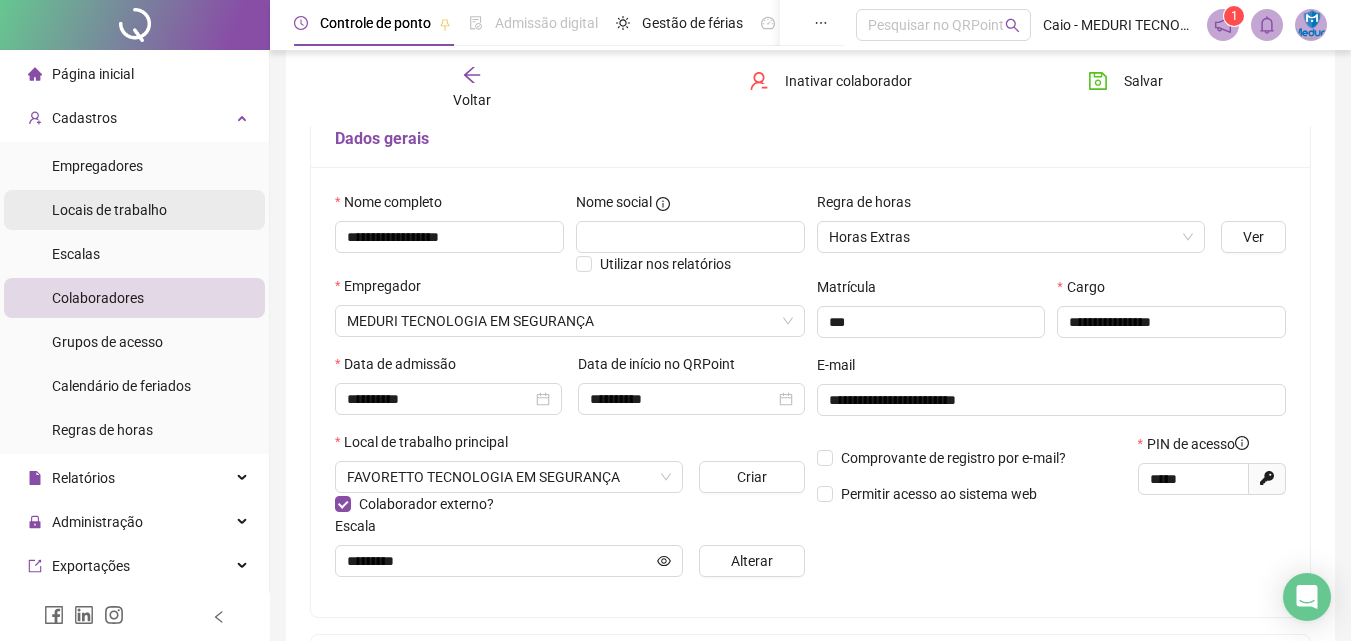 click on "Empregadores" at bounding box center (97, 166) 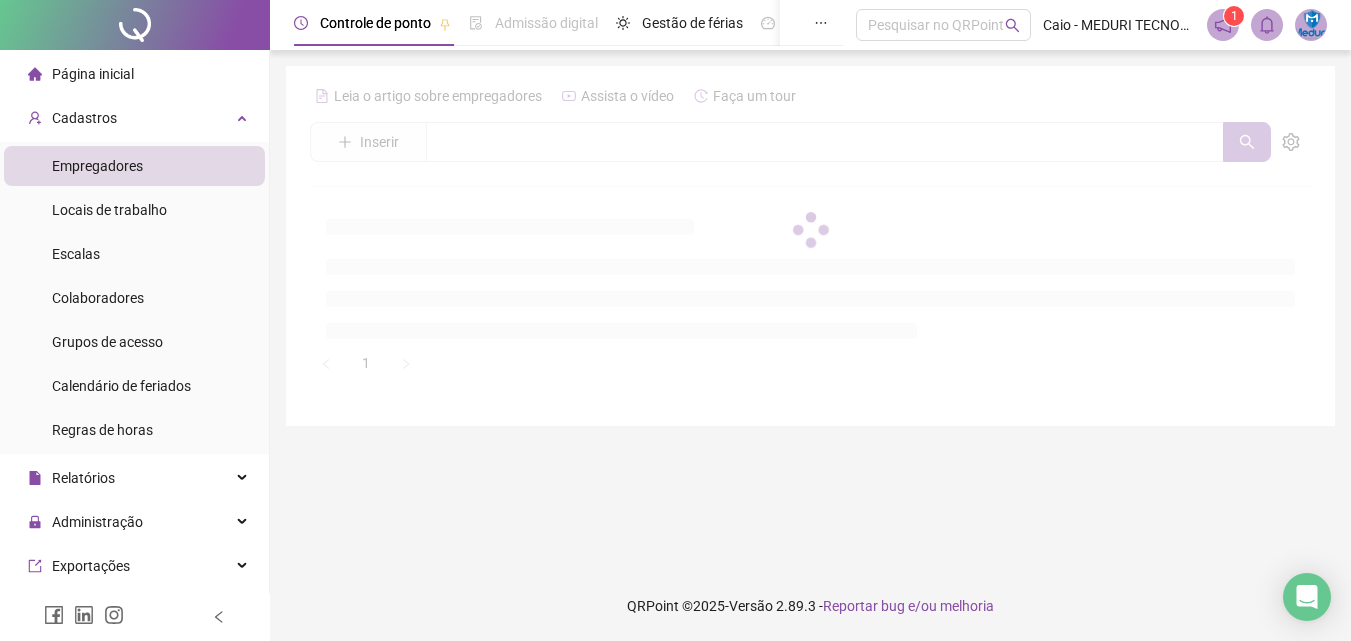 scroll, scrollTop: 0, scrollLeft: 0, axis: both 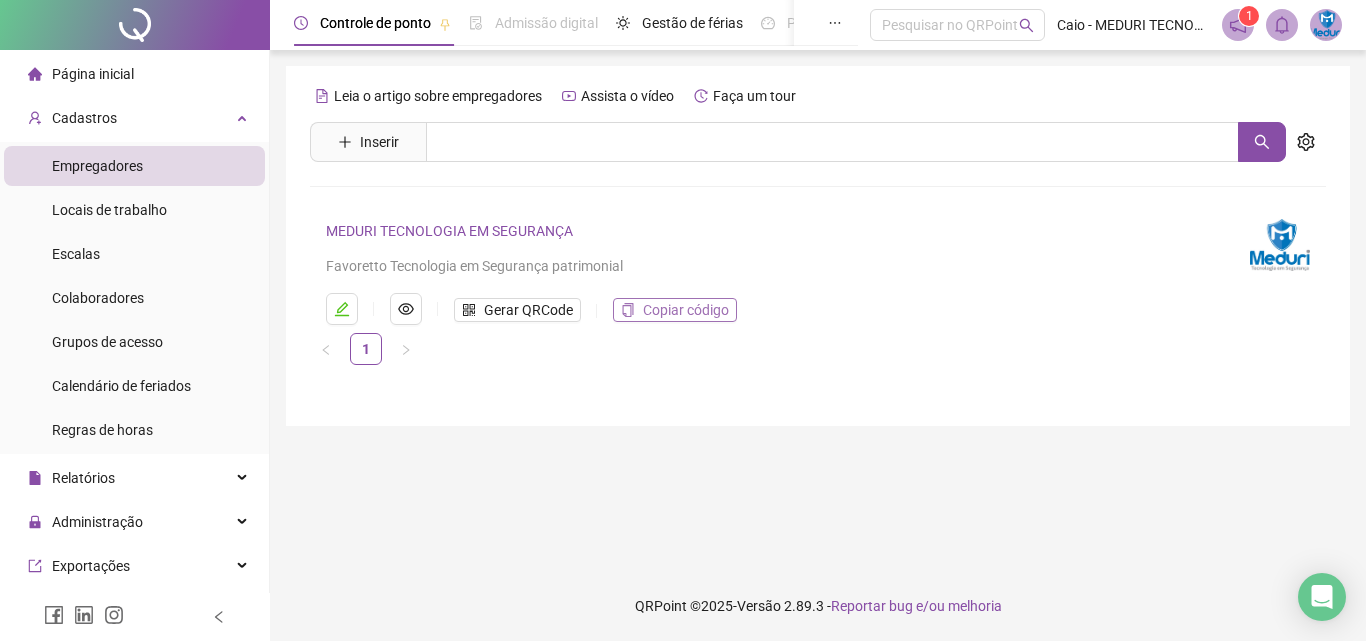 click on "Copiar código" at bounding box center [686, 310] 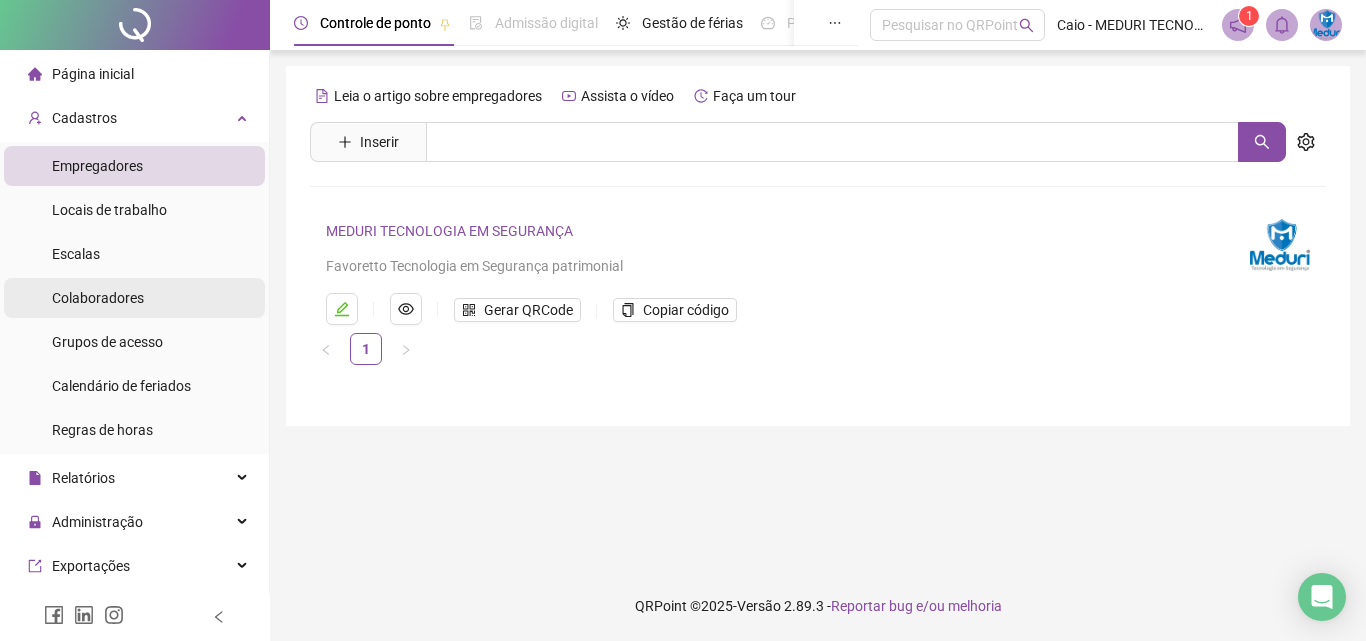 click on "Colaboradores" at bounding box center [98, 298] 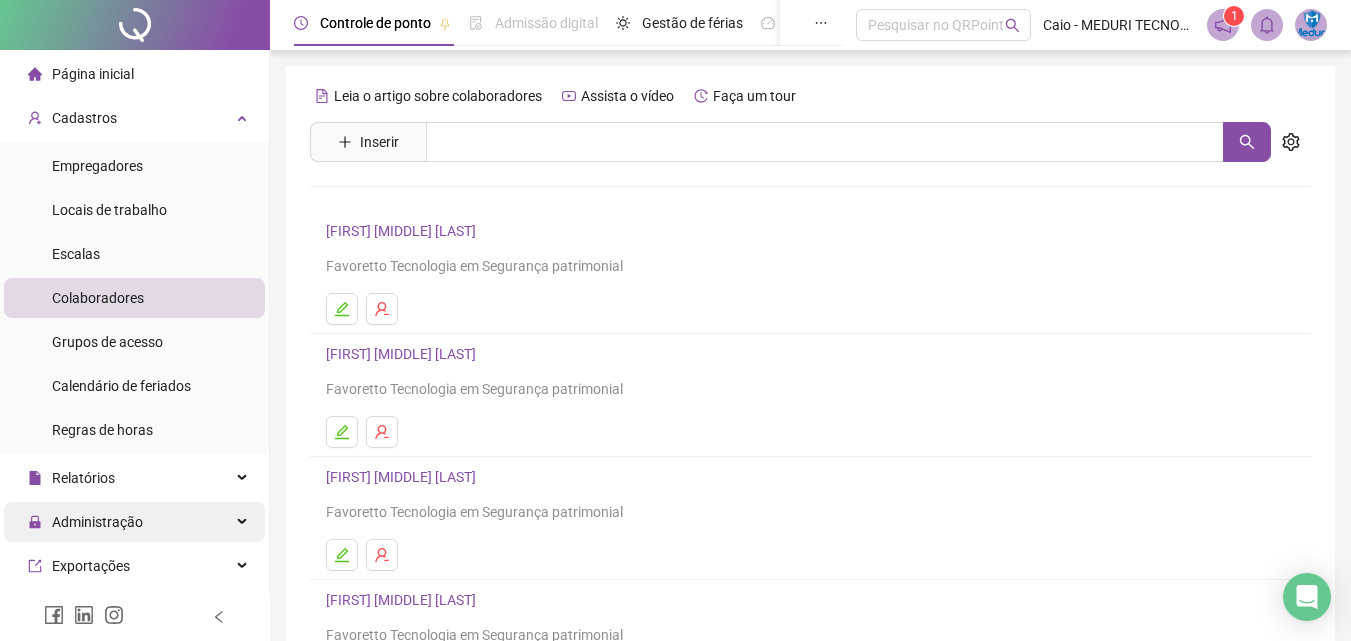 click on "Administração" at bounding box center (97, 522) 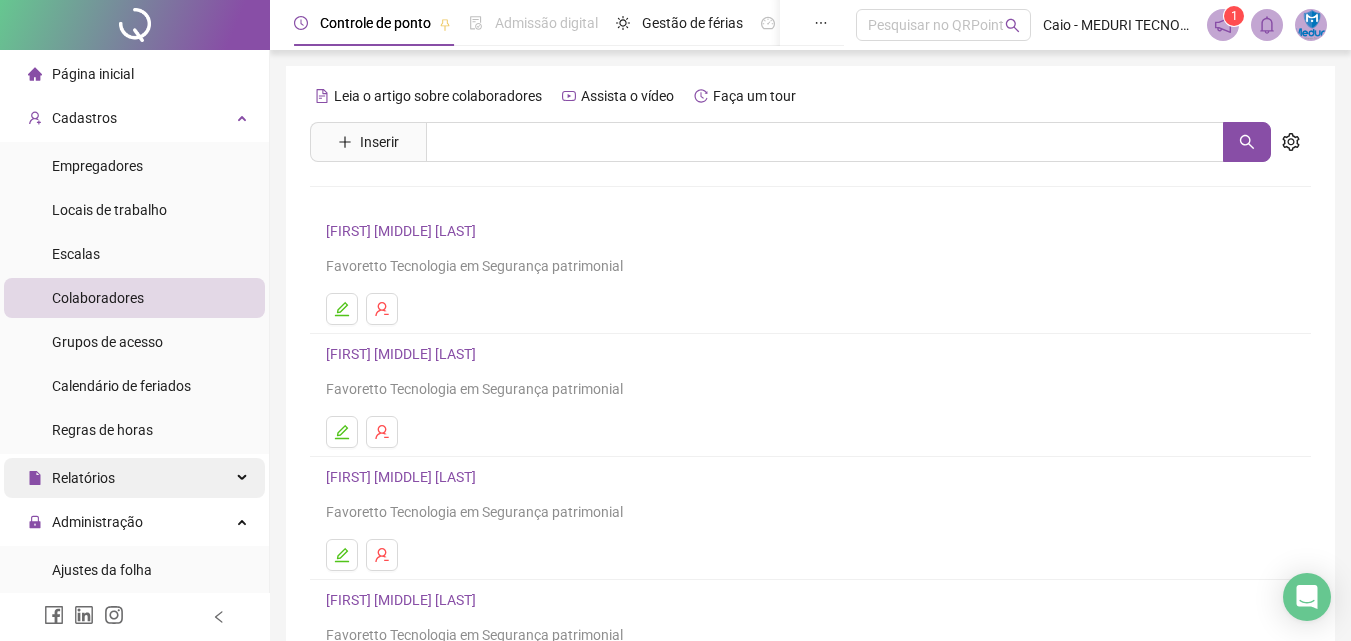 scroll, scrollTop: 200, scrollLeft: 0, axis: vertical 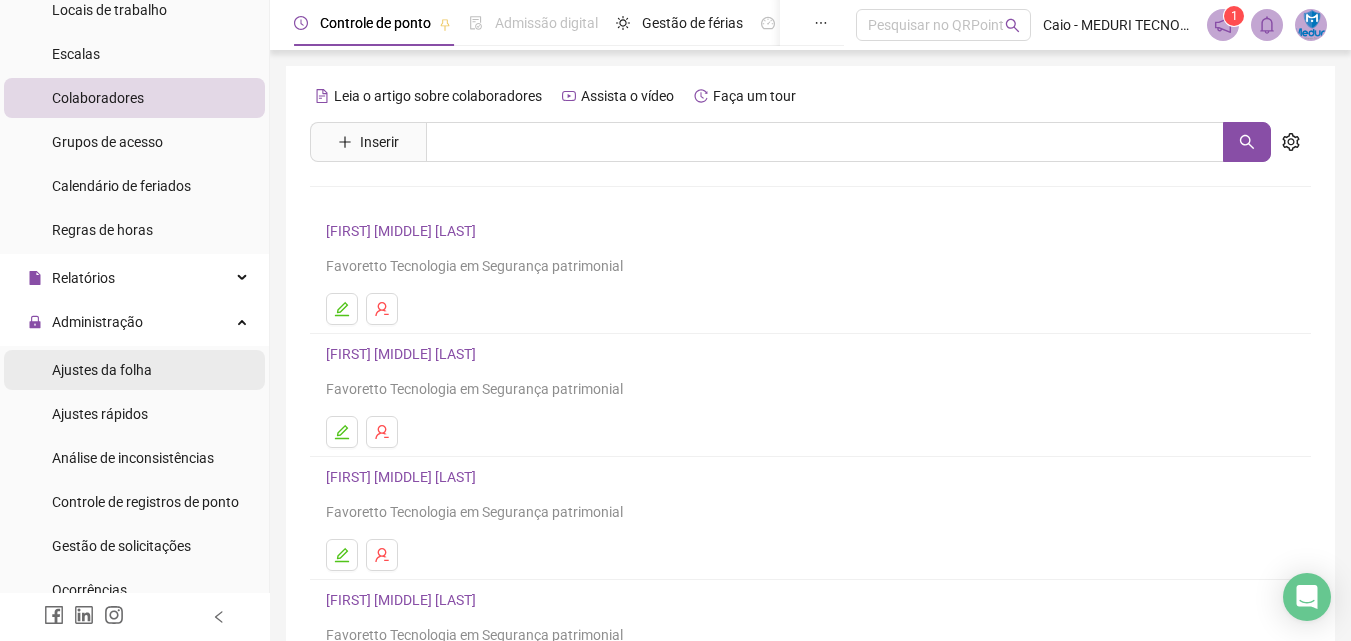 click on "Ajustes da folha" at bounding box center (102, 370) 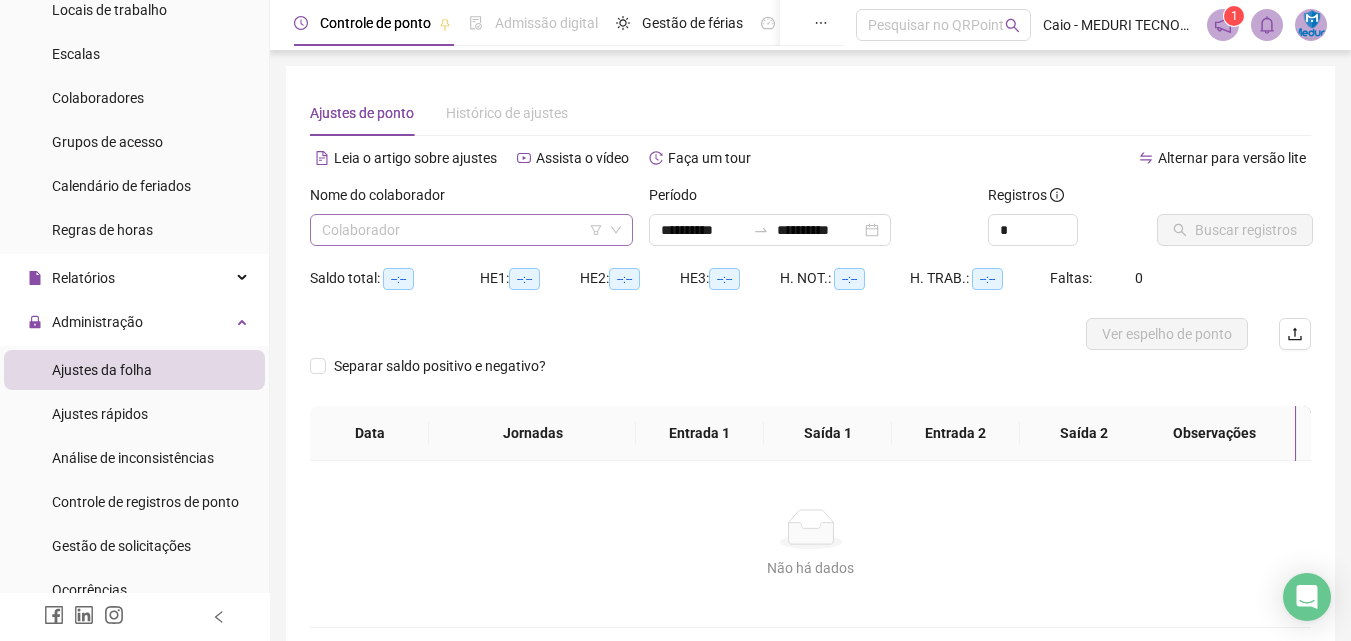 click at bounding box center [462, 230] 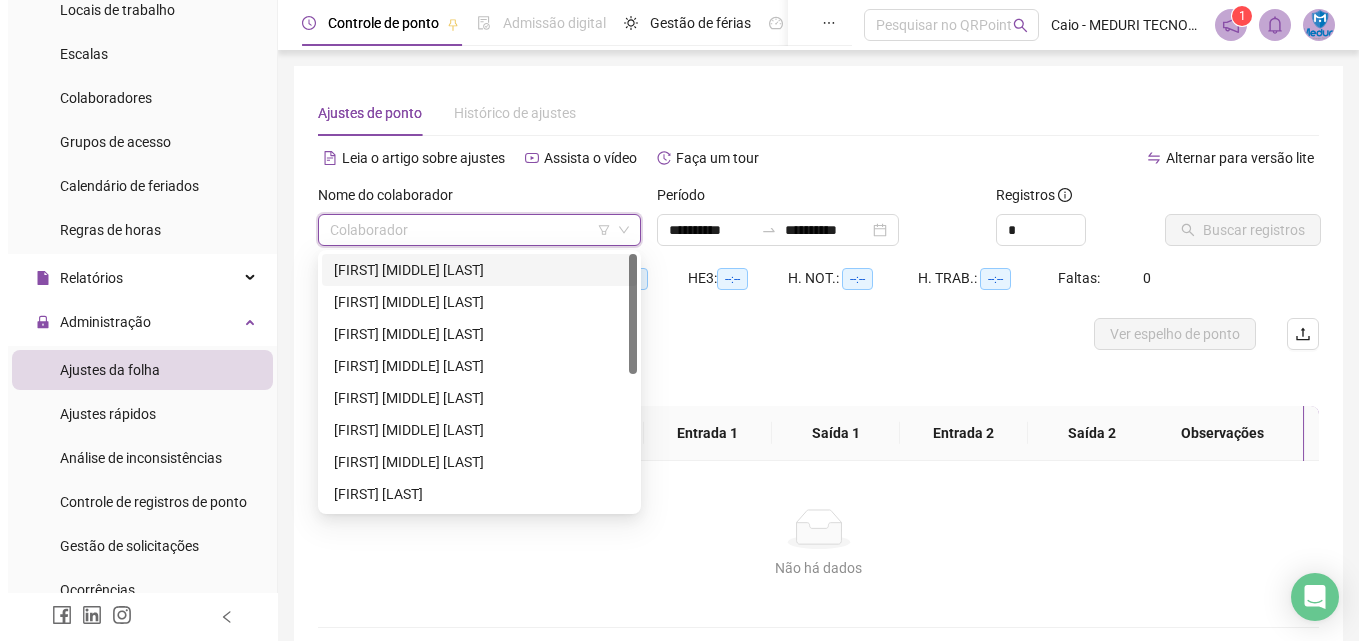 scroll, scrollTop: 288, scrollLeft: 0, axis: vertical 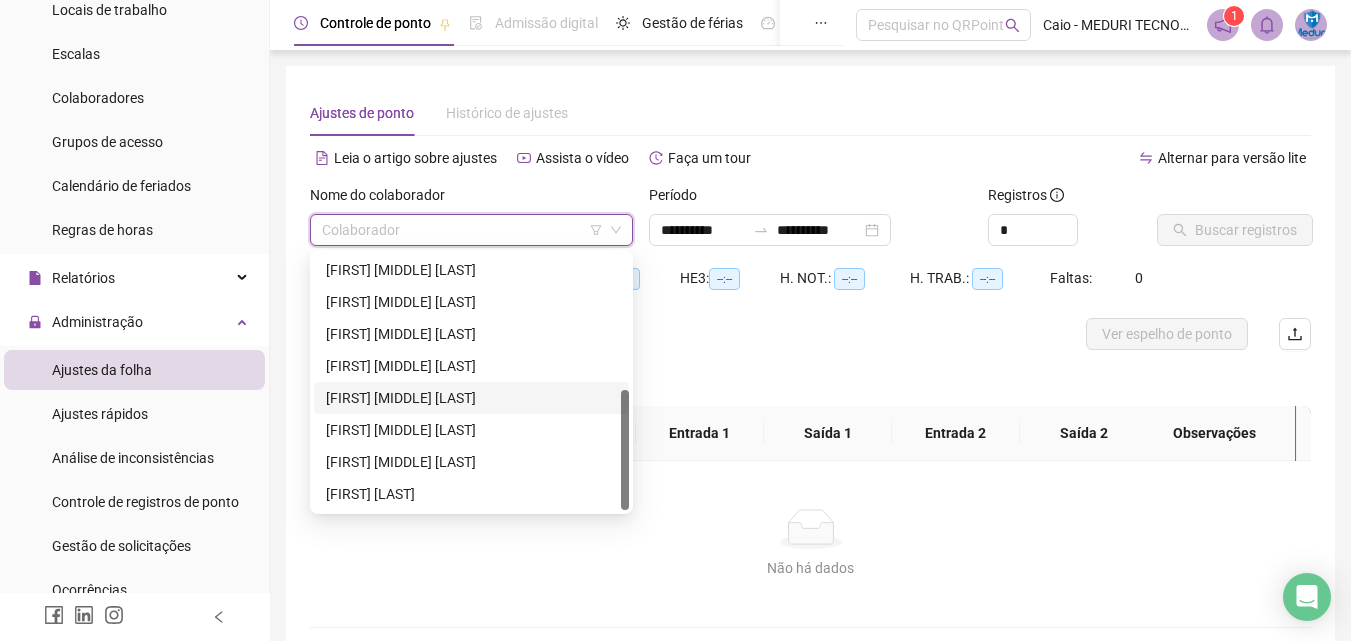 click on "[FIRST] [MIDDLE] [LAST]" at bounding box center [471, 398] 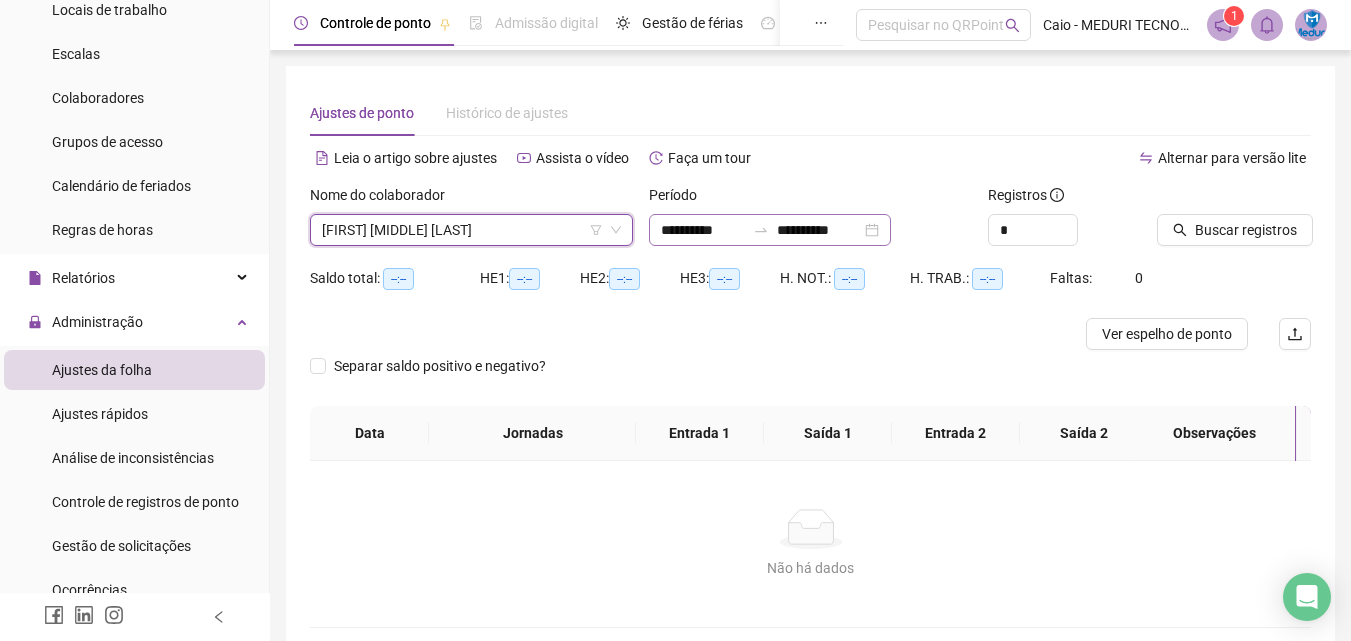 click on "**********" at bounding box center (770, 230) 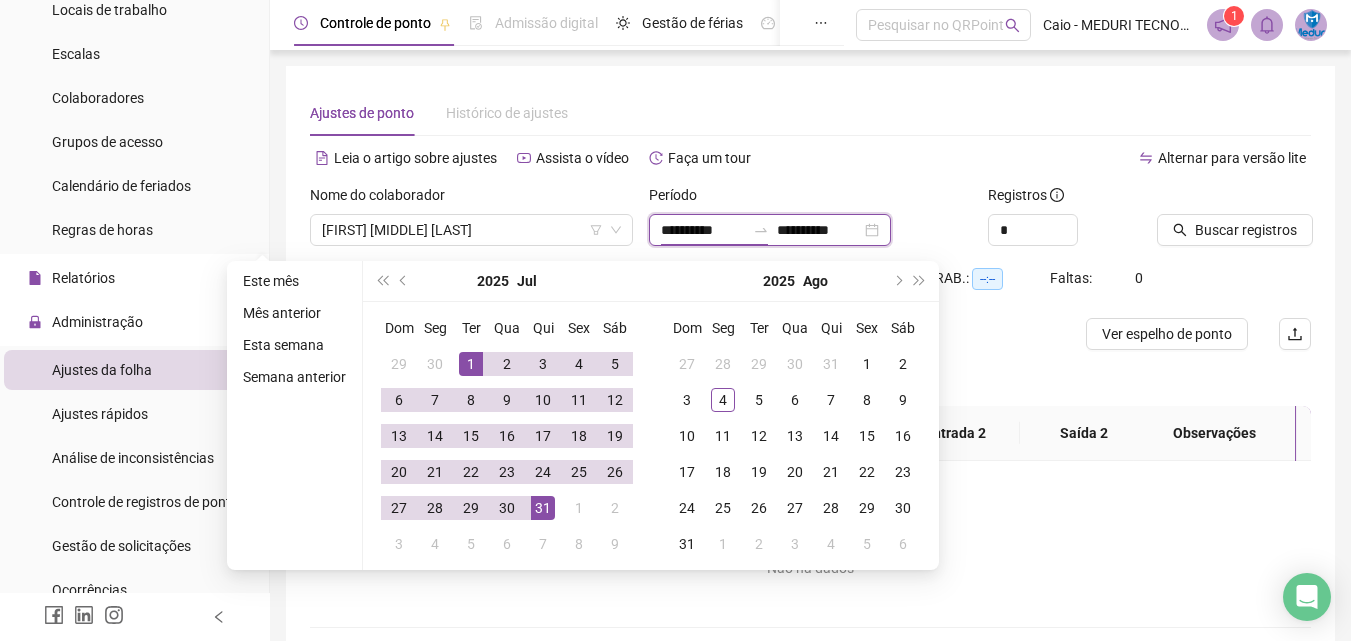 click on "**********" at bounding box center [703, 230] 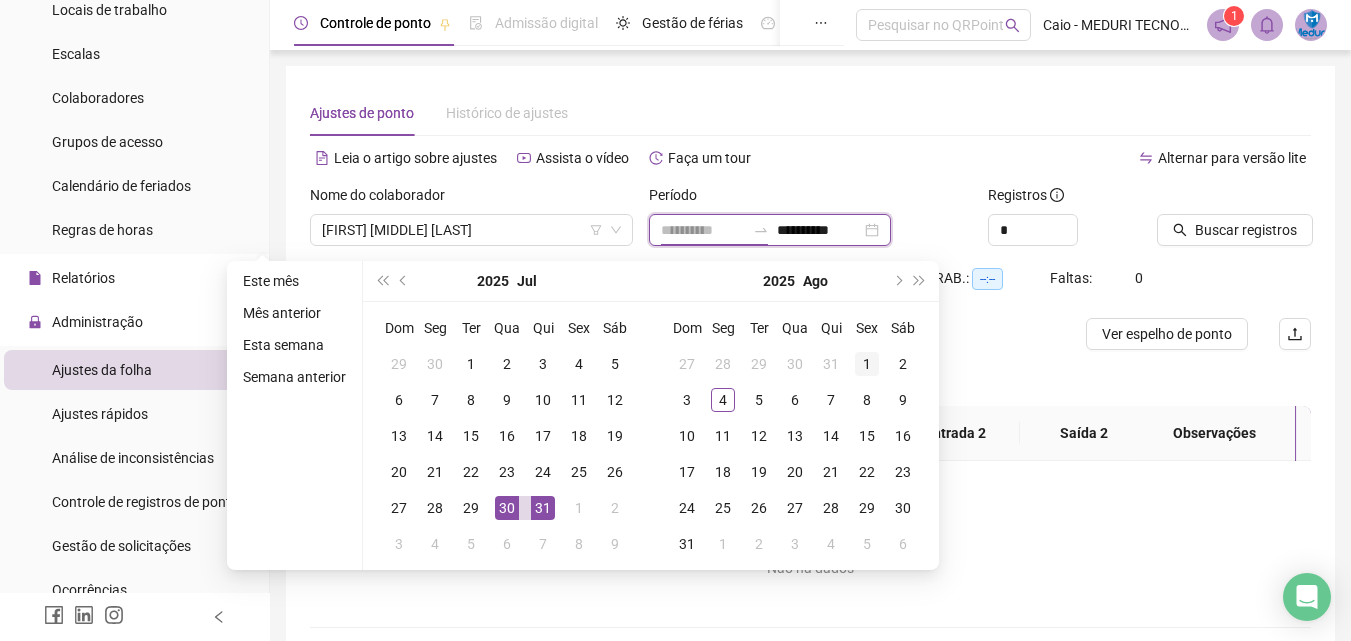 type on "**********" 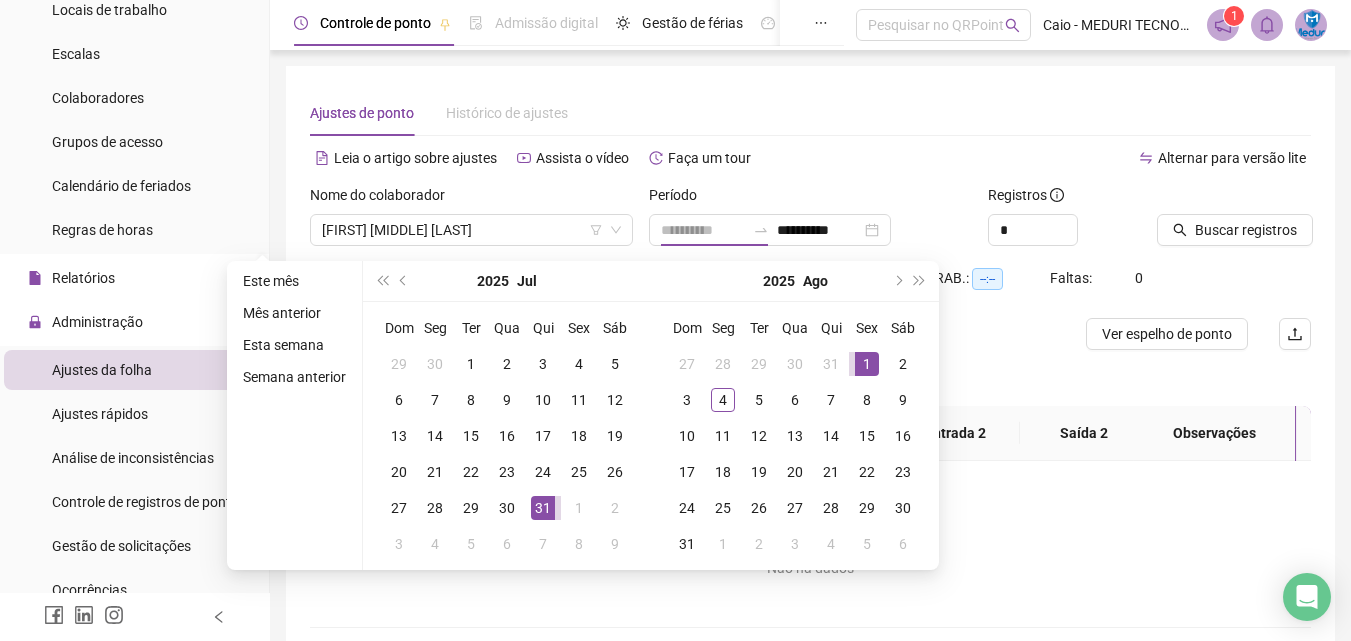 click on "1" at bounding box center [867, 364] 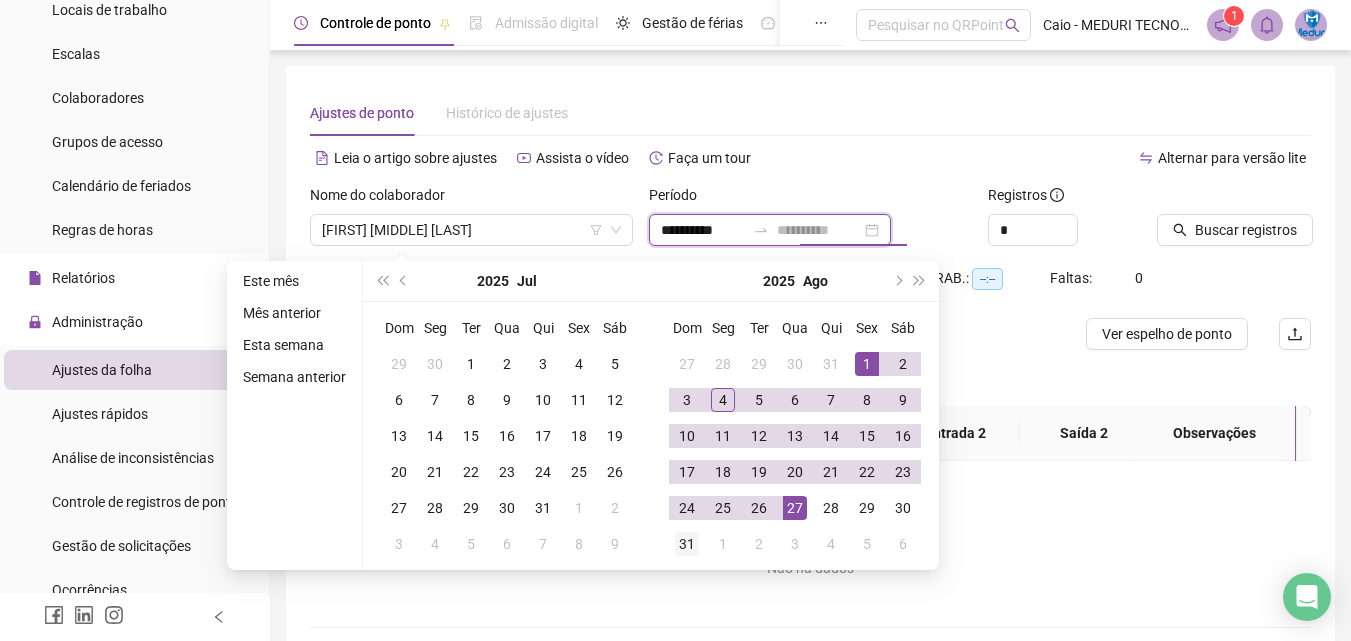 type on "**********" 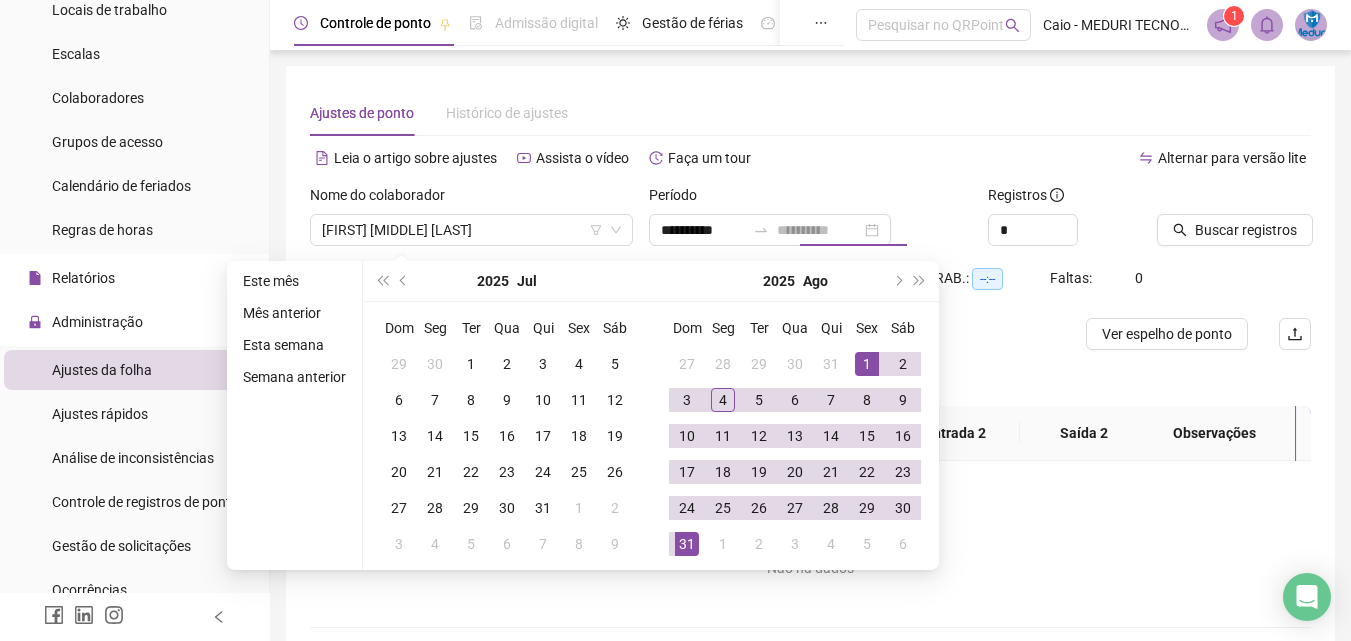 click on "31" at bounding box center [687, 544] 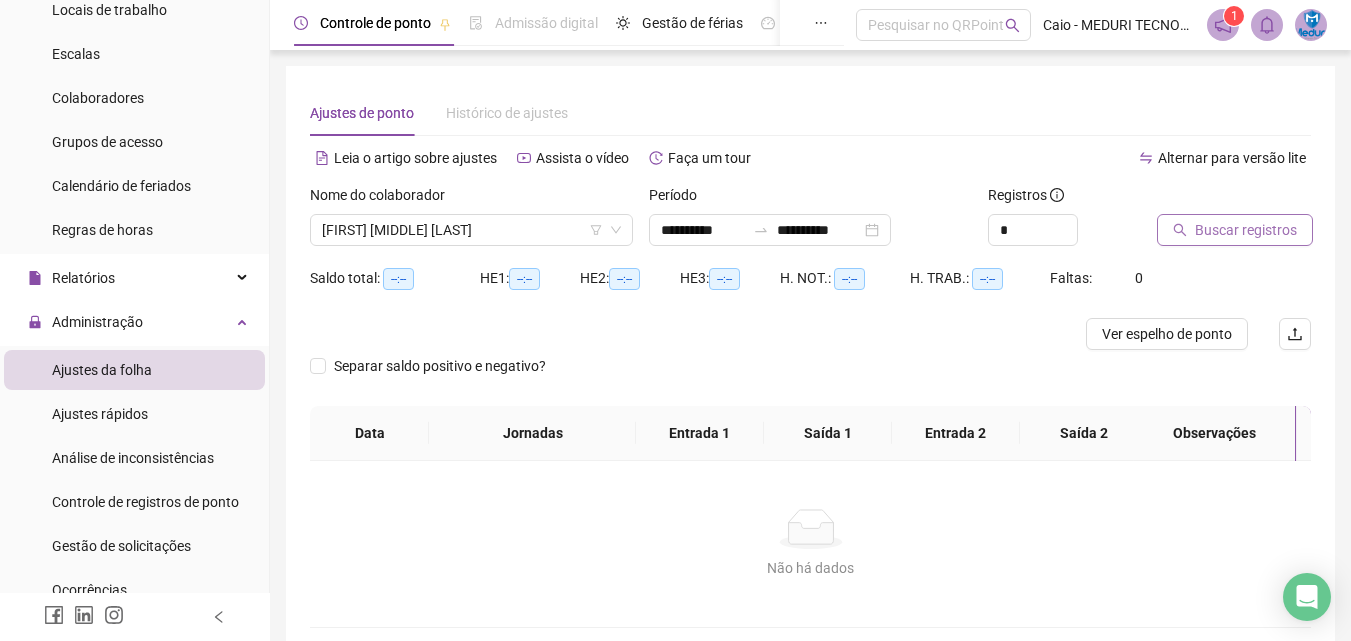 click on "Buscar registros" at bounding box center (1246, 230) 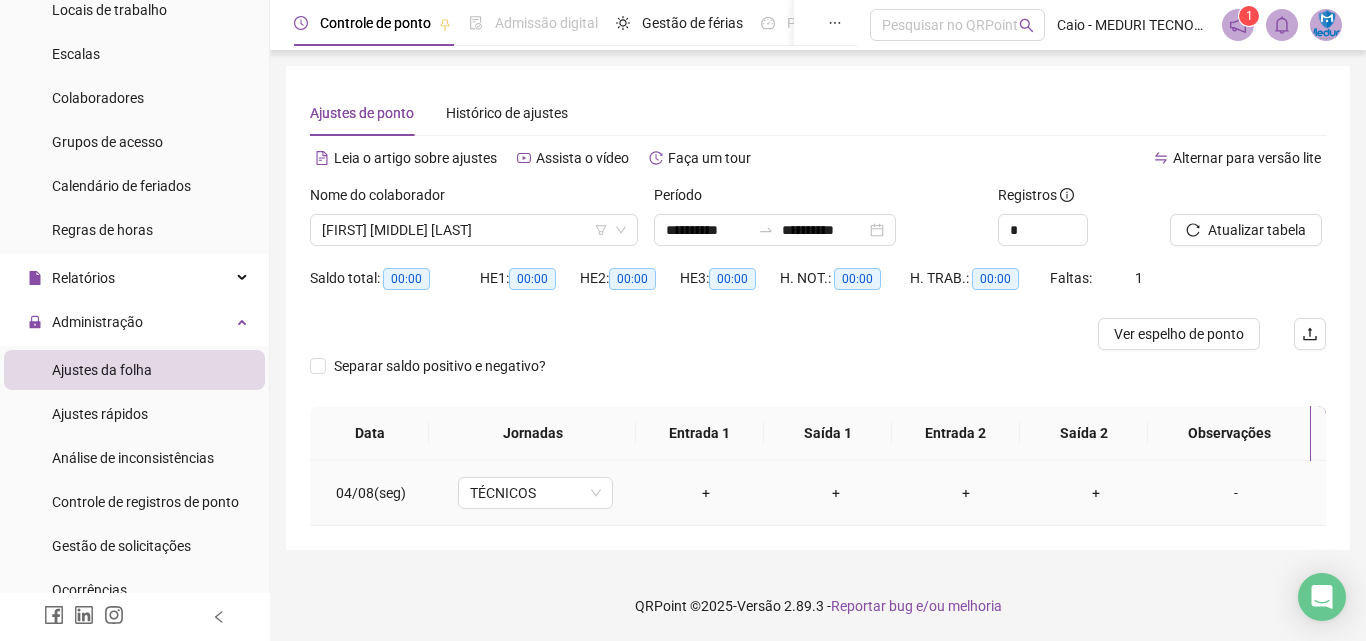 click on "+" at bounding box center [706, 493] 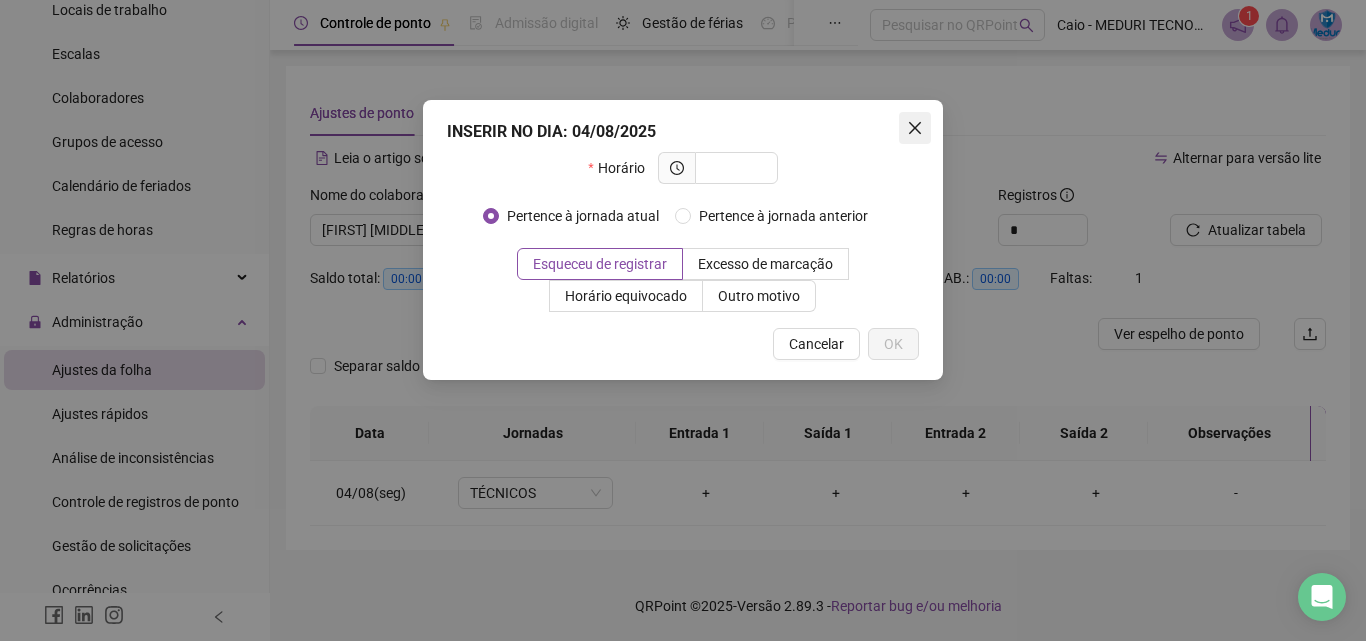 click at bounding box center (915, 128) 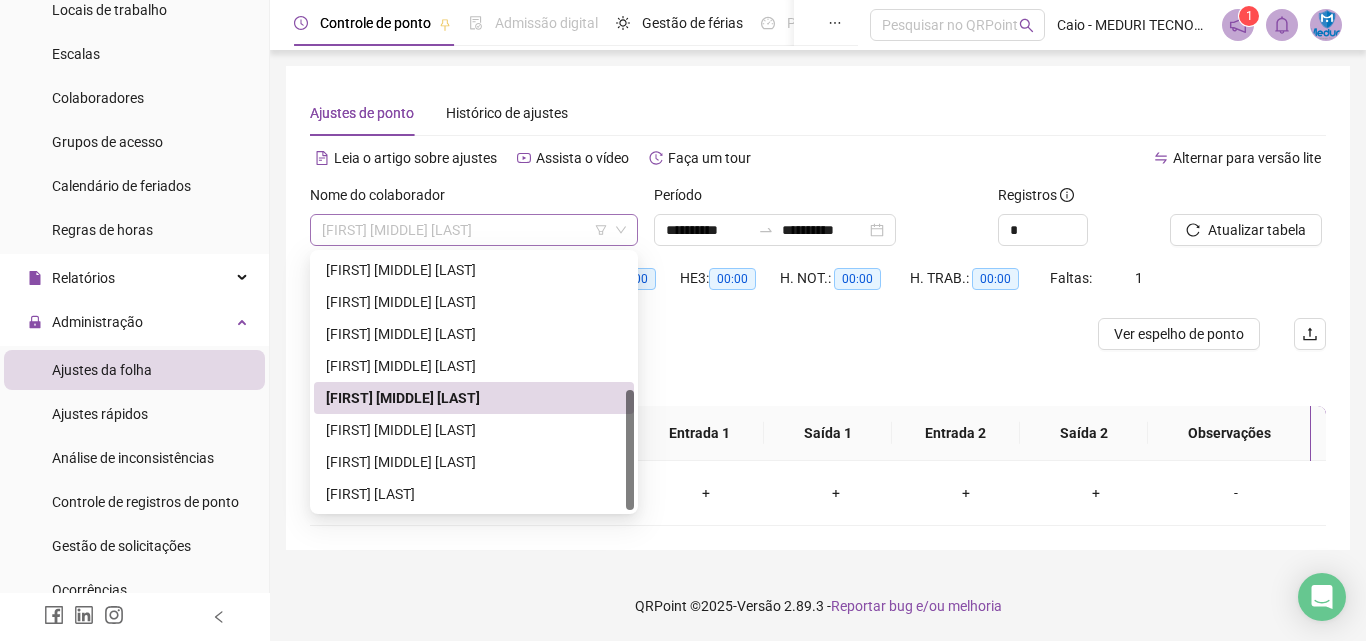 click on "[FIRST] [MIDDLE] [LAST]" at bounding box center (474, 230) 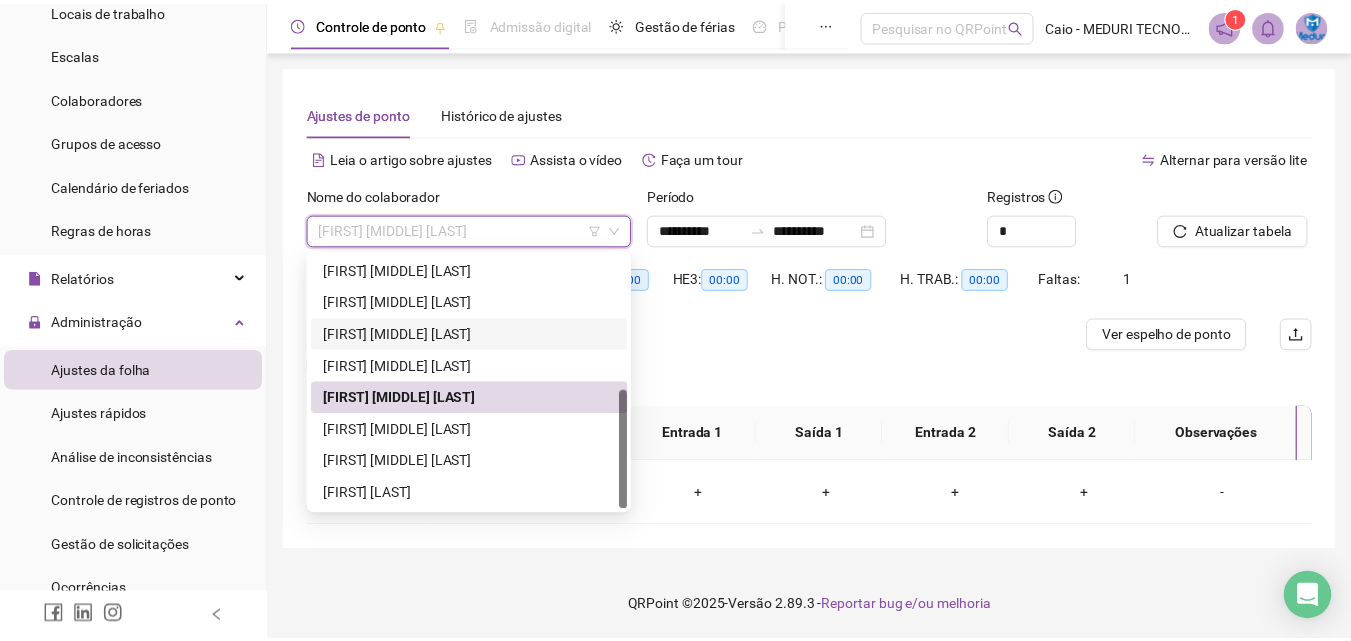 scroll, scrollTop: 0, scrollLeft: 0, axis: both 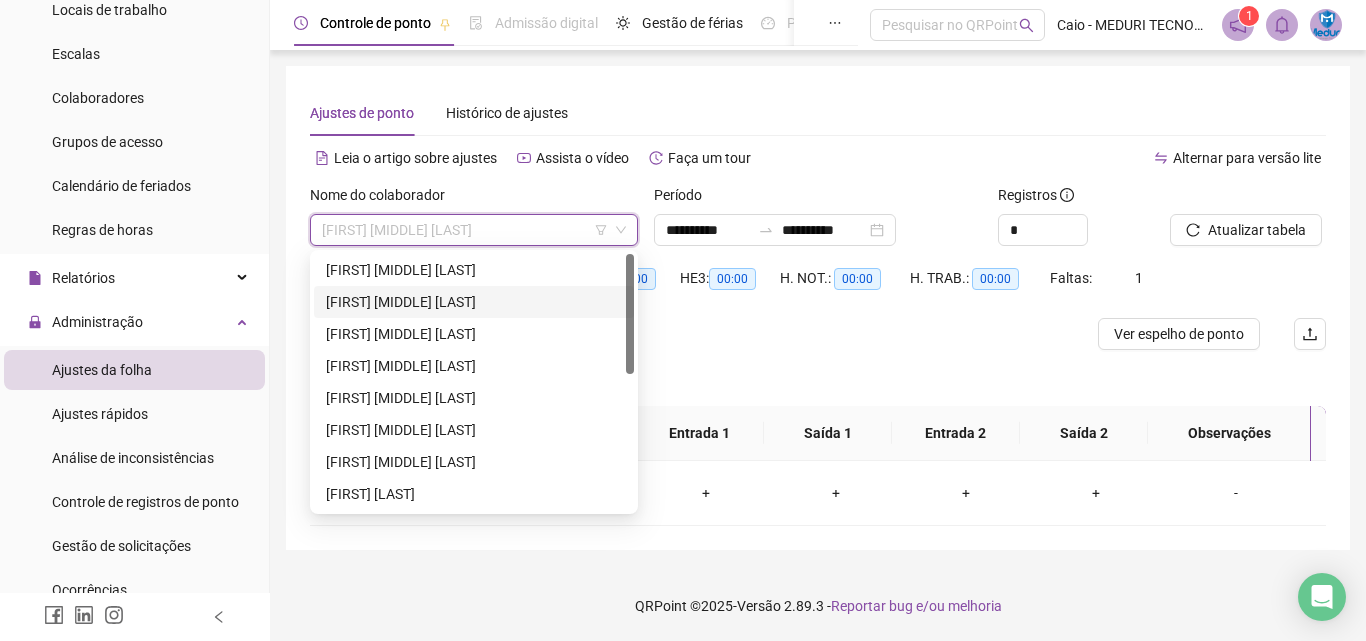 click on "[FIRST] [MIDDLE] [LAST]" at bounding box center (474, 302) 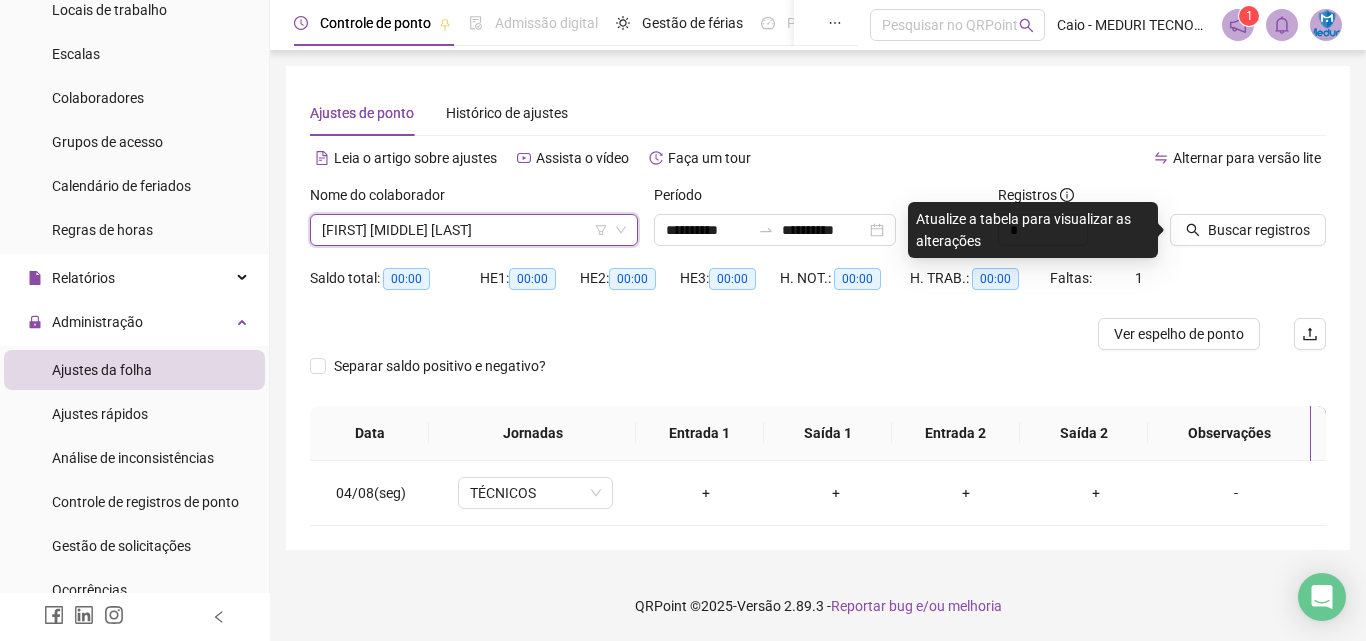 click on "[FIRST] [MIDDLE] [LAST]" at bounding box center [474, 230] 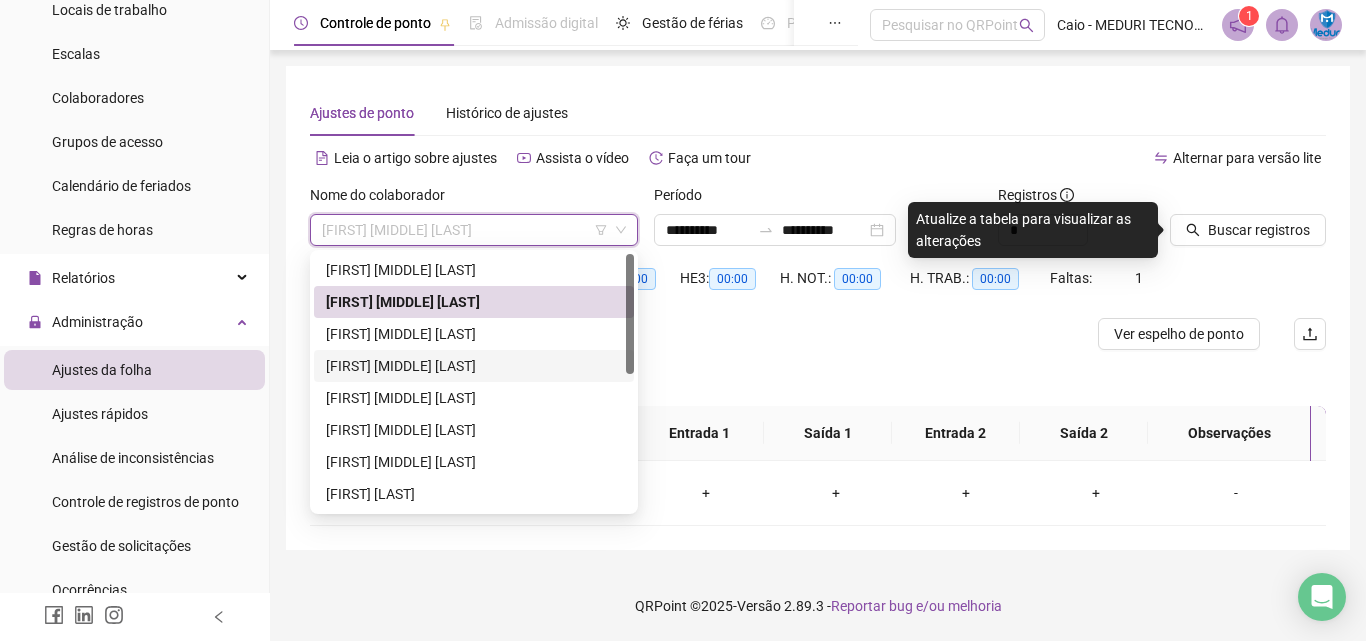 click on "[FIRST] [MIDDLE] [LAST]" at bounding box center [474, 366] 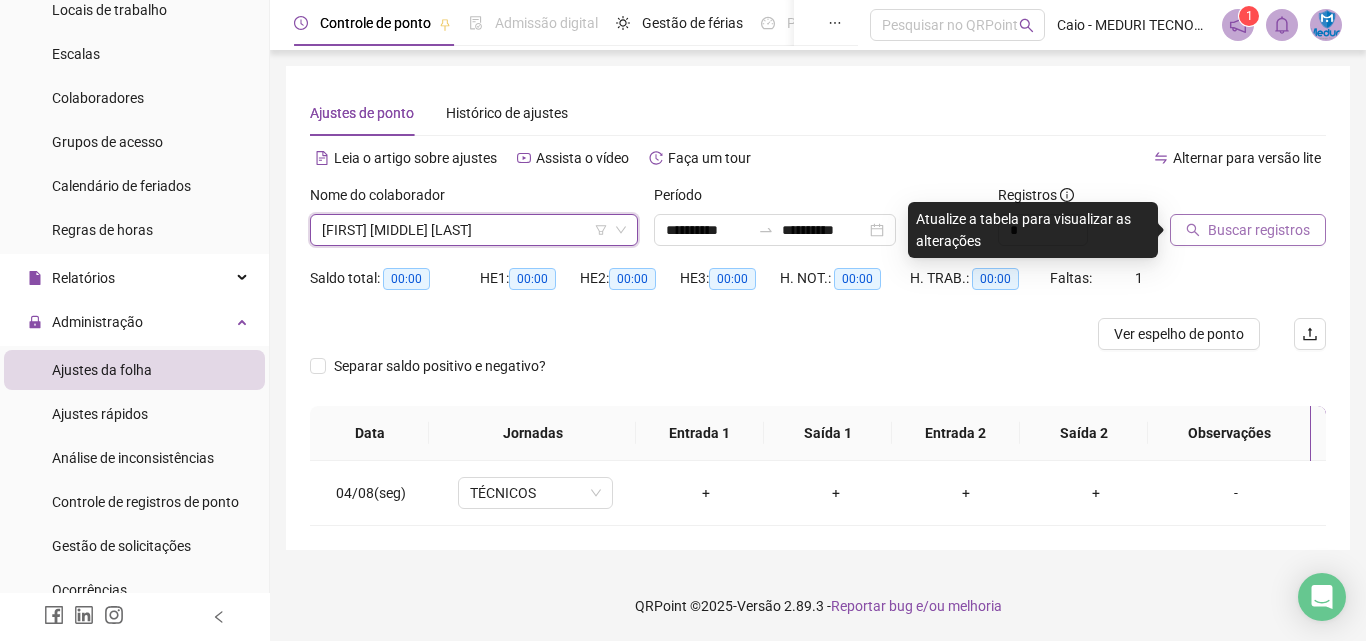 click on "Buscar registros" at bounding box center (1248, 230) 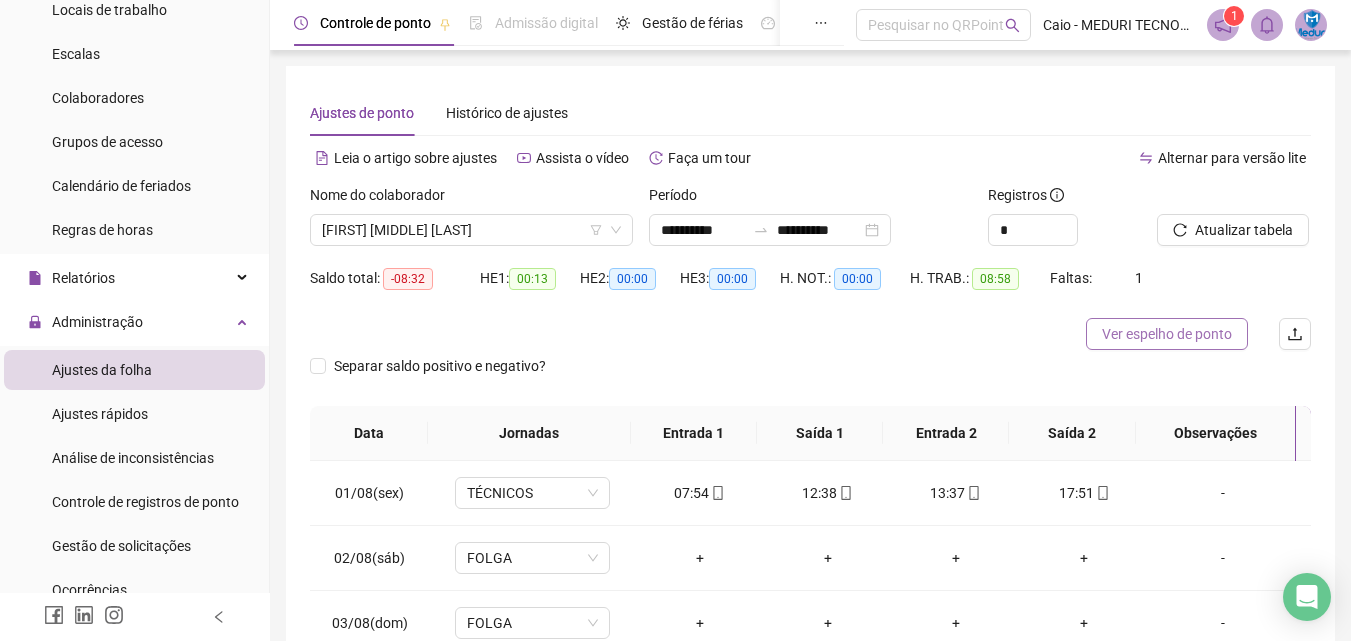 click on "Ver espelho de ponto" at bounding box center [1167, 334] 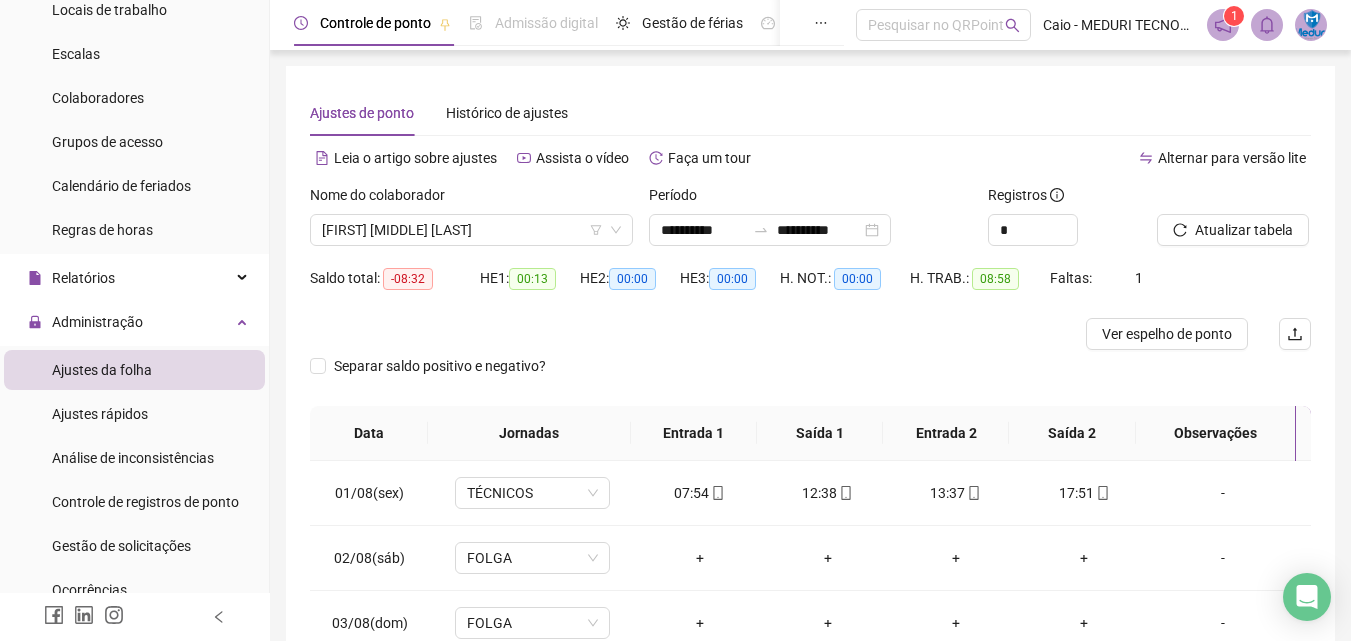 click on "Nome do colaborador" at bounding box center (471, 199) 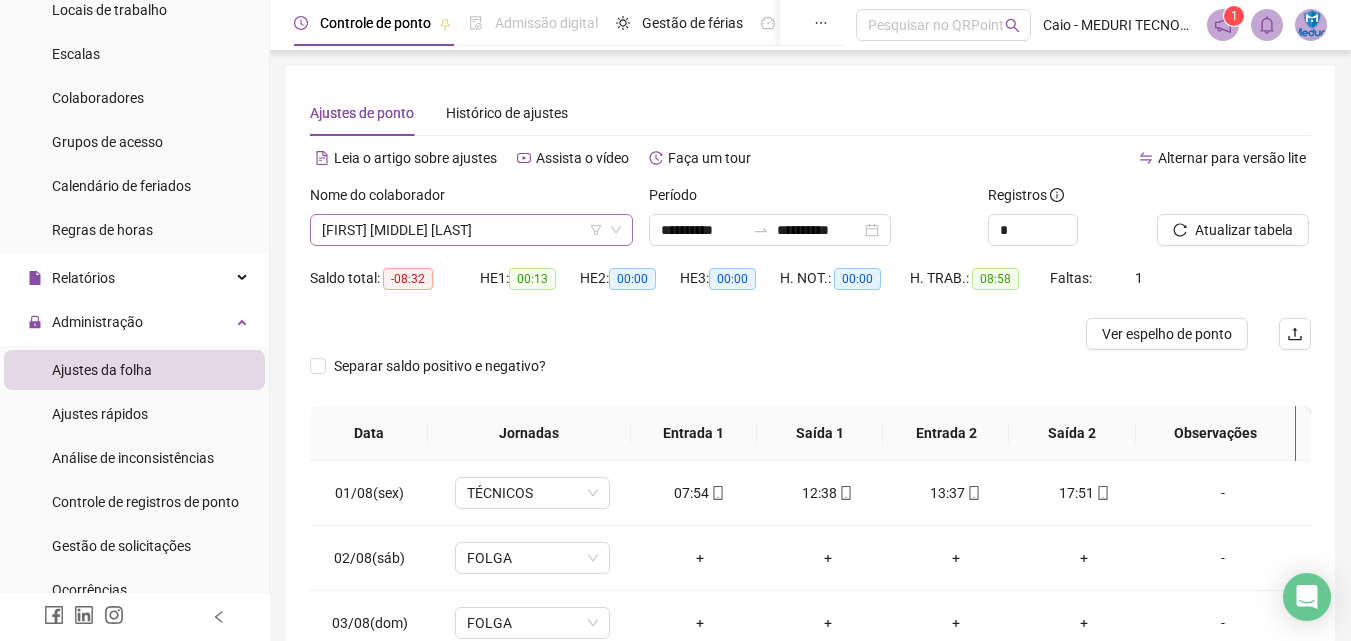 click on "[FIRST] [MIDDLE] [LAST]" at bounding box center (471, 230) 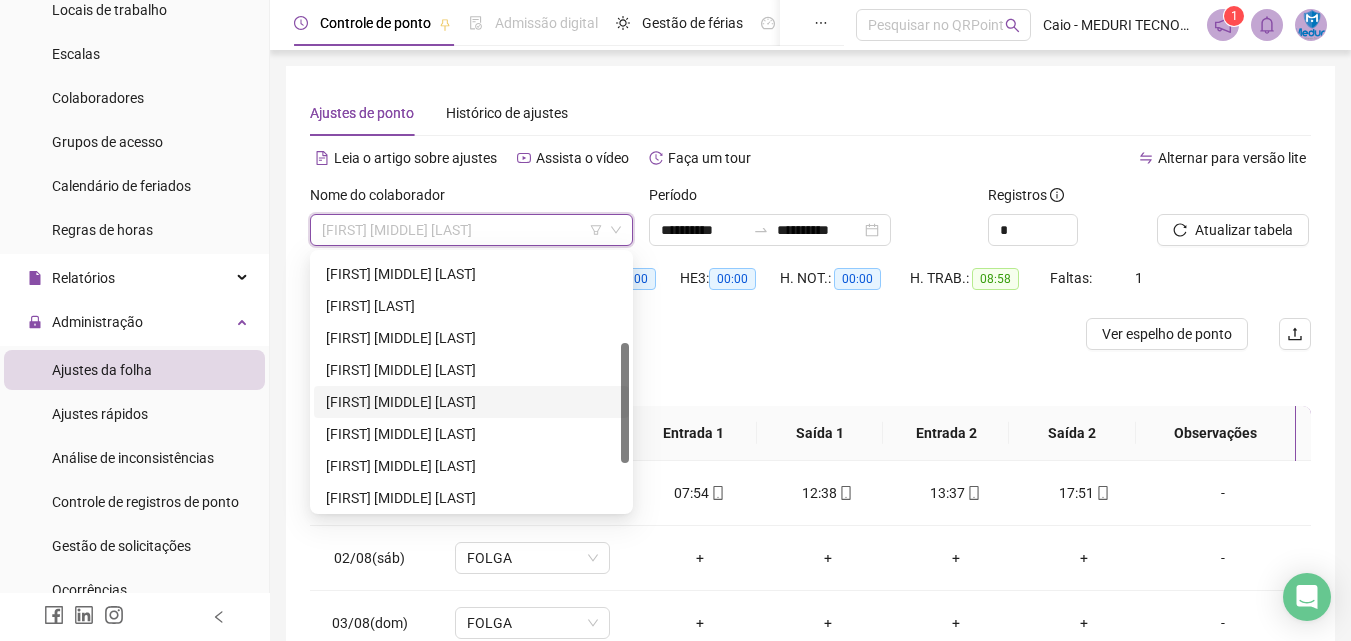 scroll, scrollTop: 288, scrollLeft: 0, axis: vertical 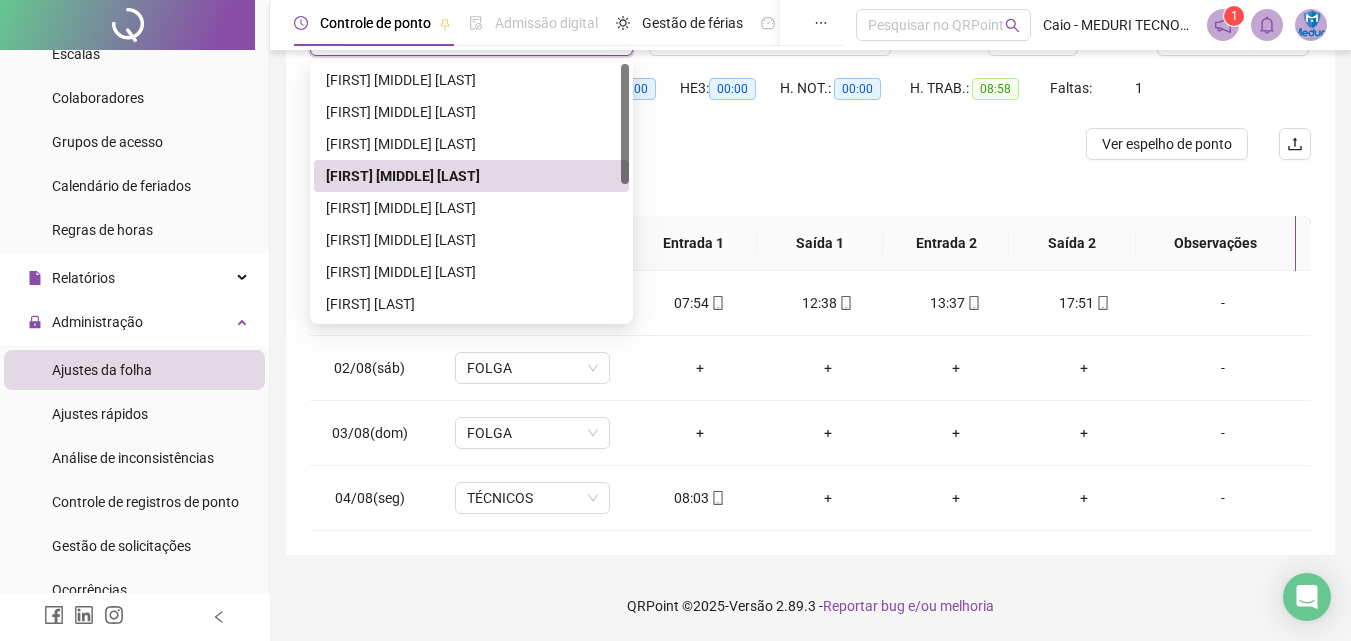 click on "[FIRST] [MIDDLE] [LAST]" at bounding box center [471, 176] 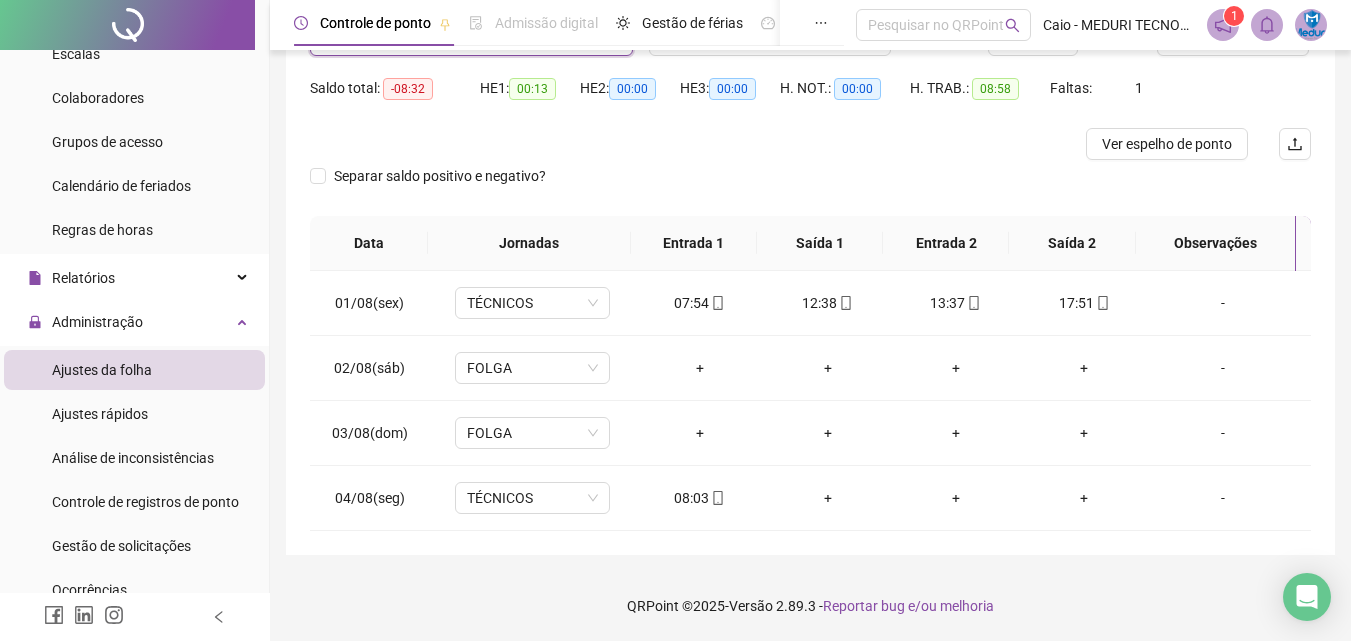 scroll, scrollTop: 0, scrollLeft: 0, axis: both 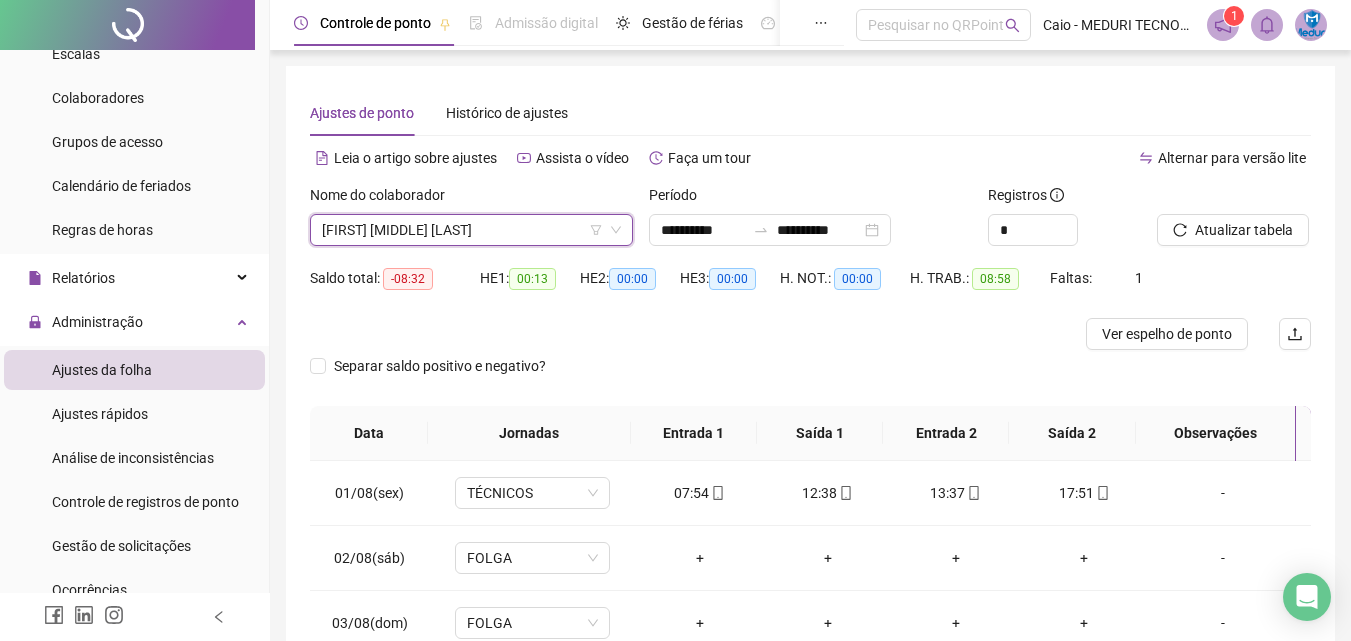 click on "[FIRST] [MIDDLE] [LAST]" at bounding box center (471, 230) 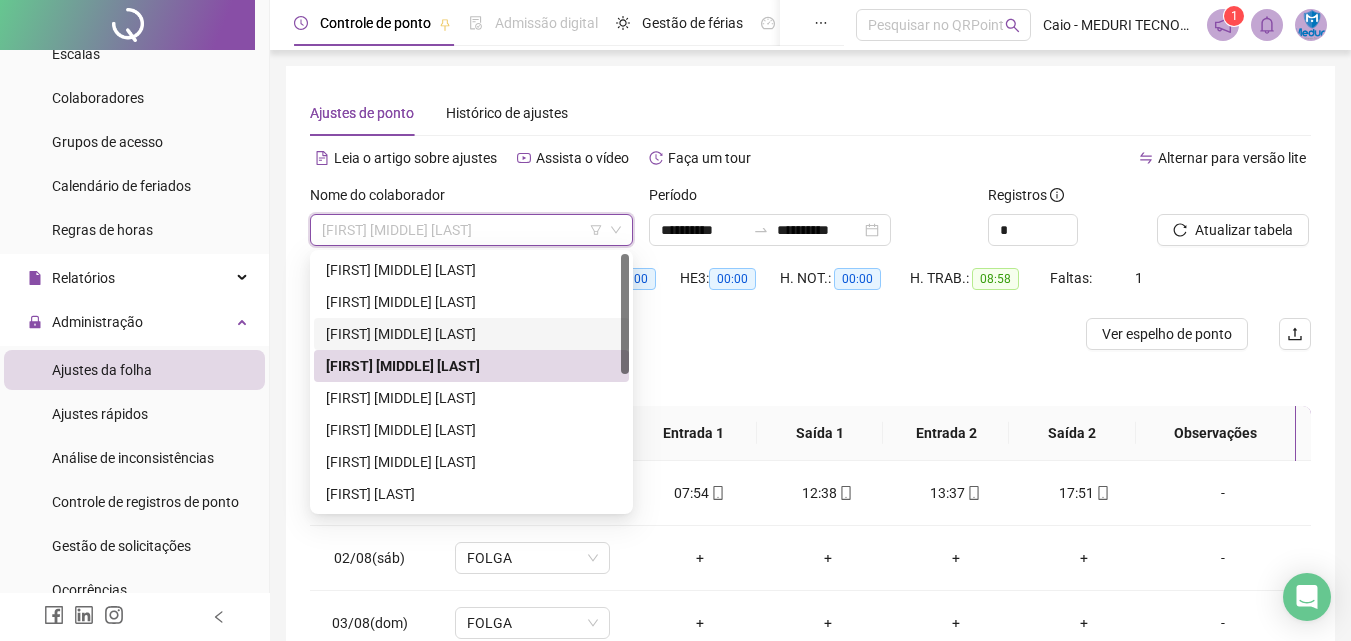 click on "[FIRST] [MIDDLE] [LAST]" at bounding box center [471, 334] 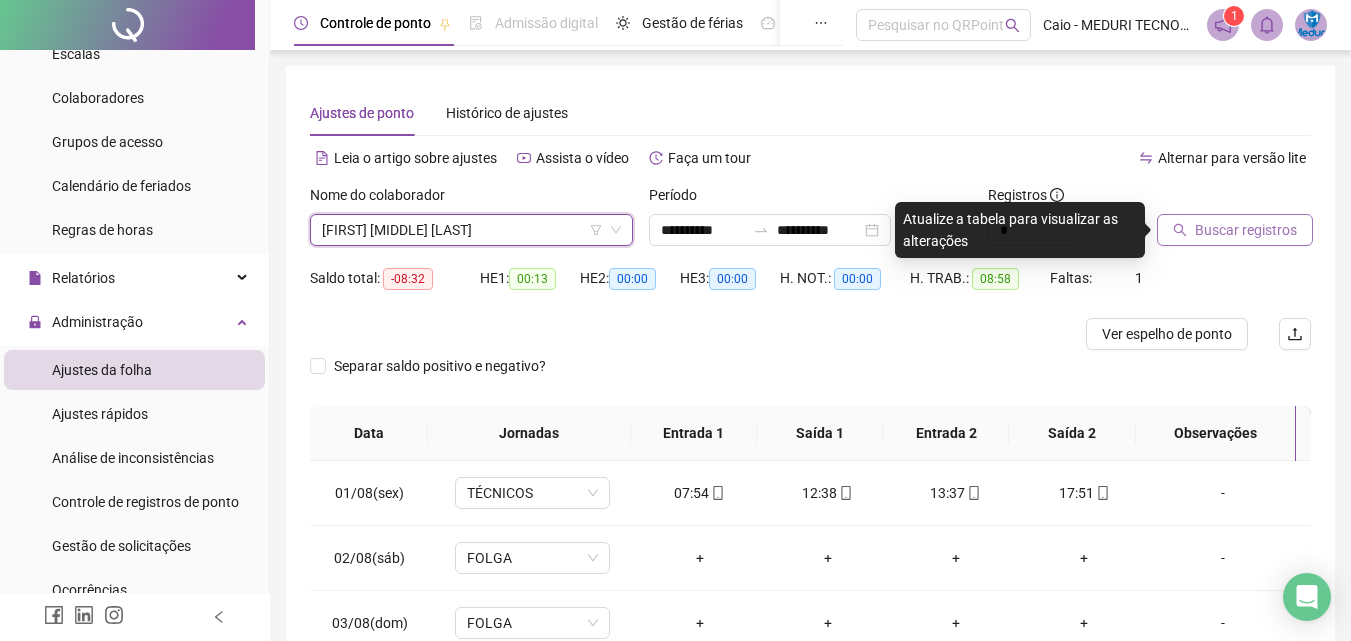 click on "Buscar registros" at bounding box center (1246, 230) 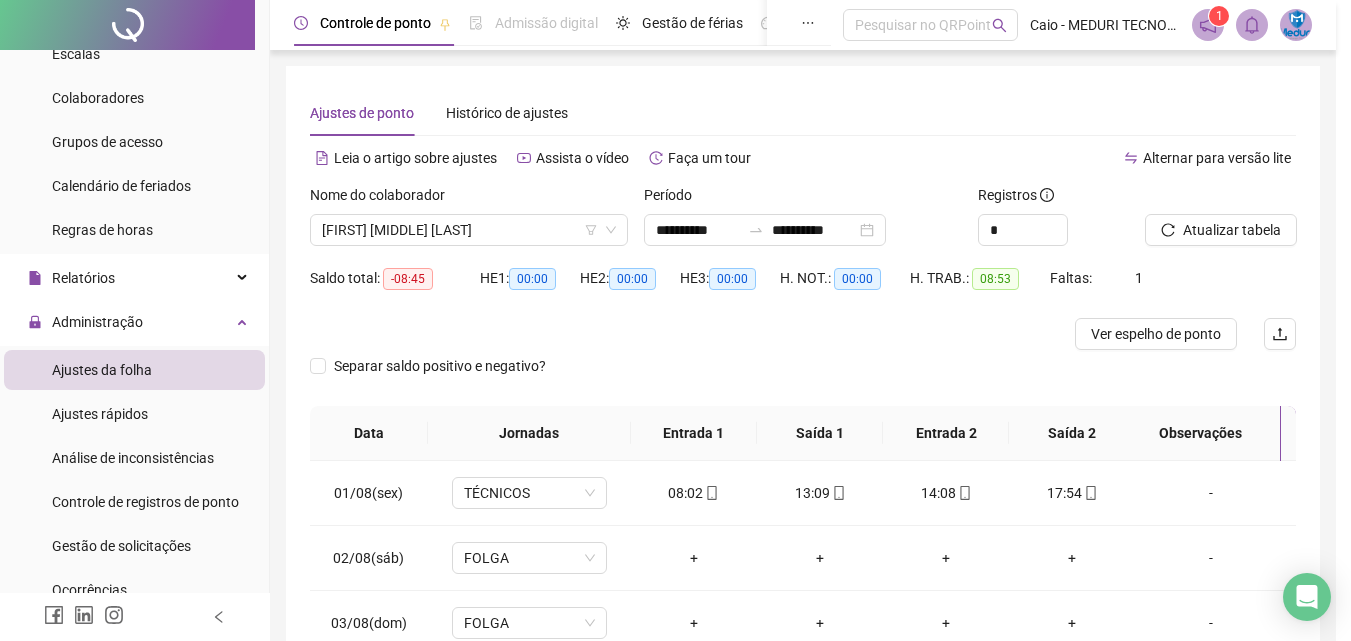 click on "Ver espelho de ponto" at bounding box center (1156, 334) 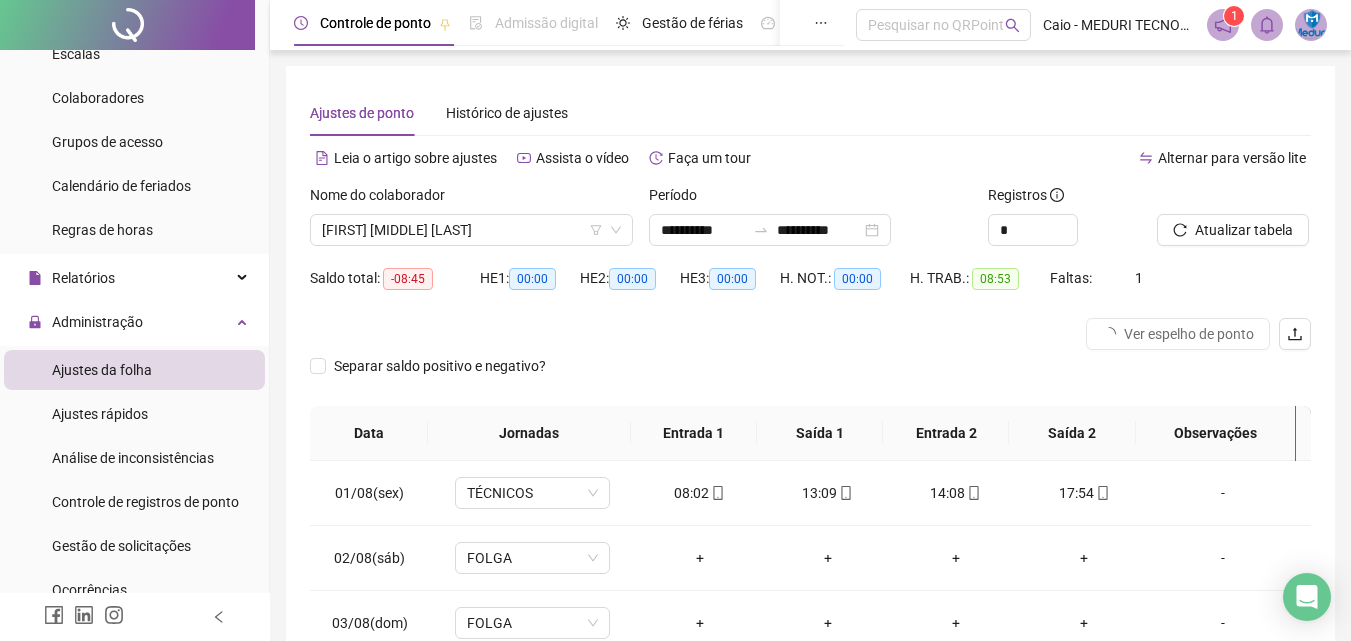 scroll, scrollTop: 190, scrollLeft: 0, axis: vertical 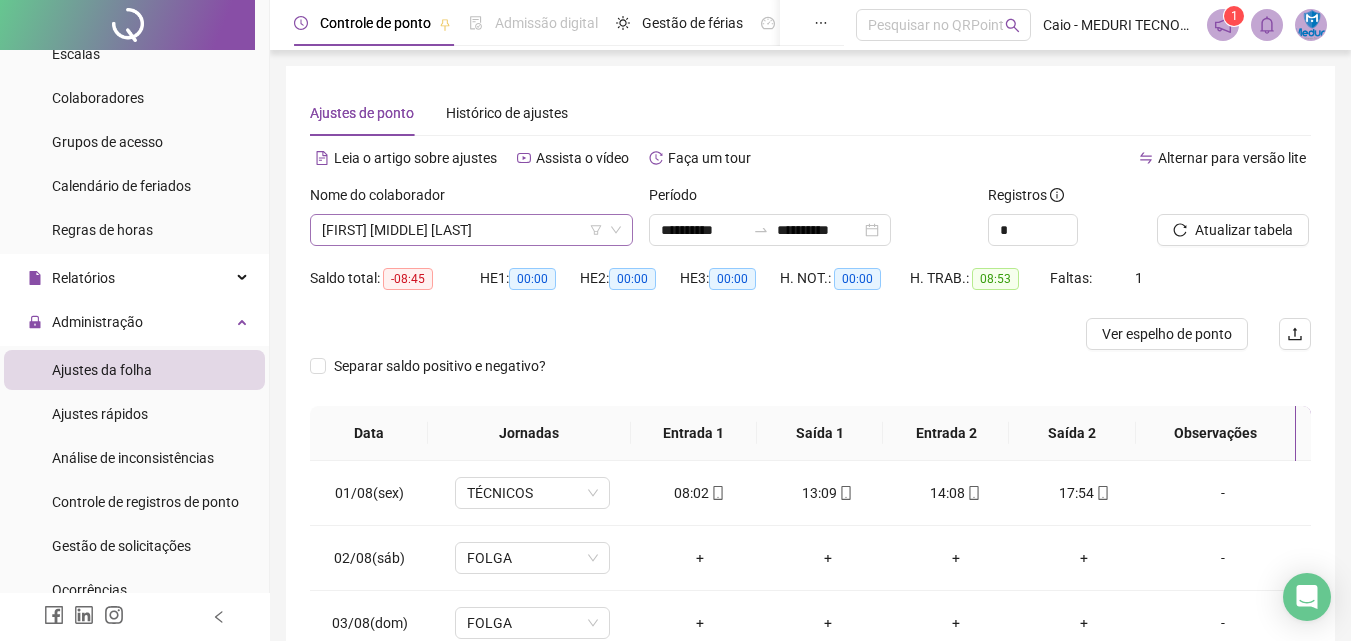 click on "[FIRST] [MIDDLE] [LAST]" at bounding box center [471, 230] 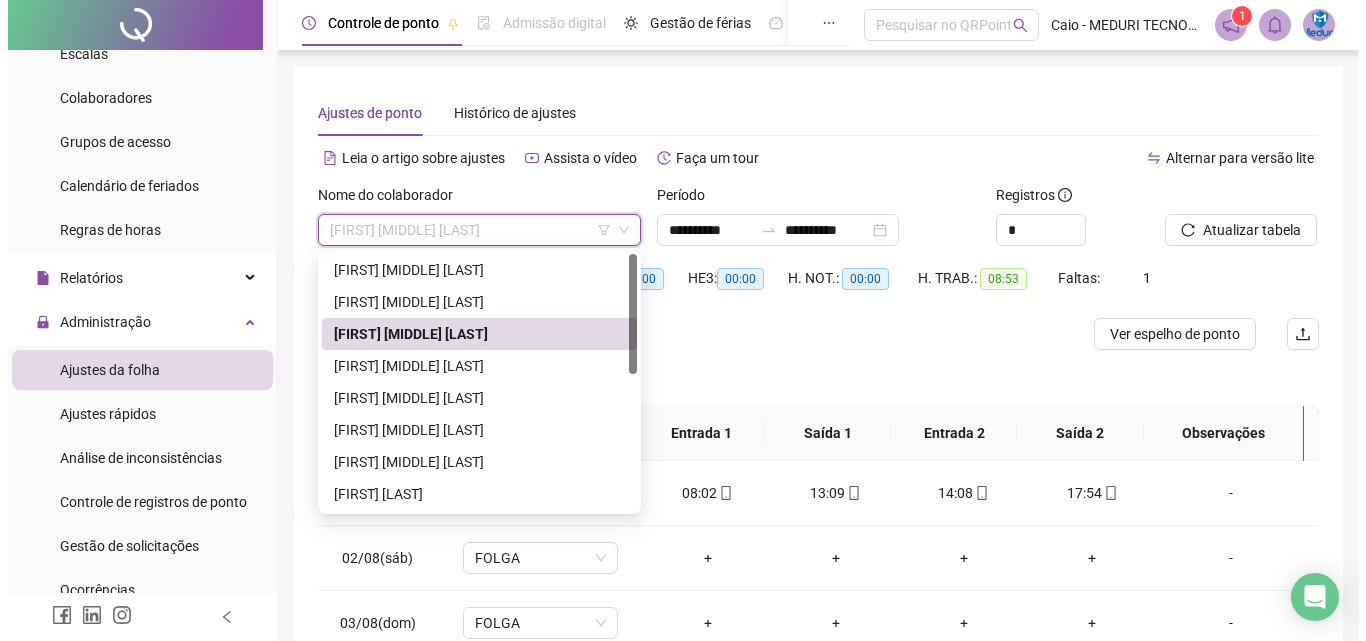 scroll, scrollTop: 288, scrollLeft: 0, axis: vertical 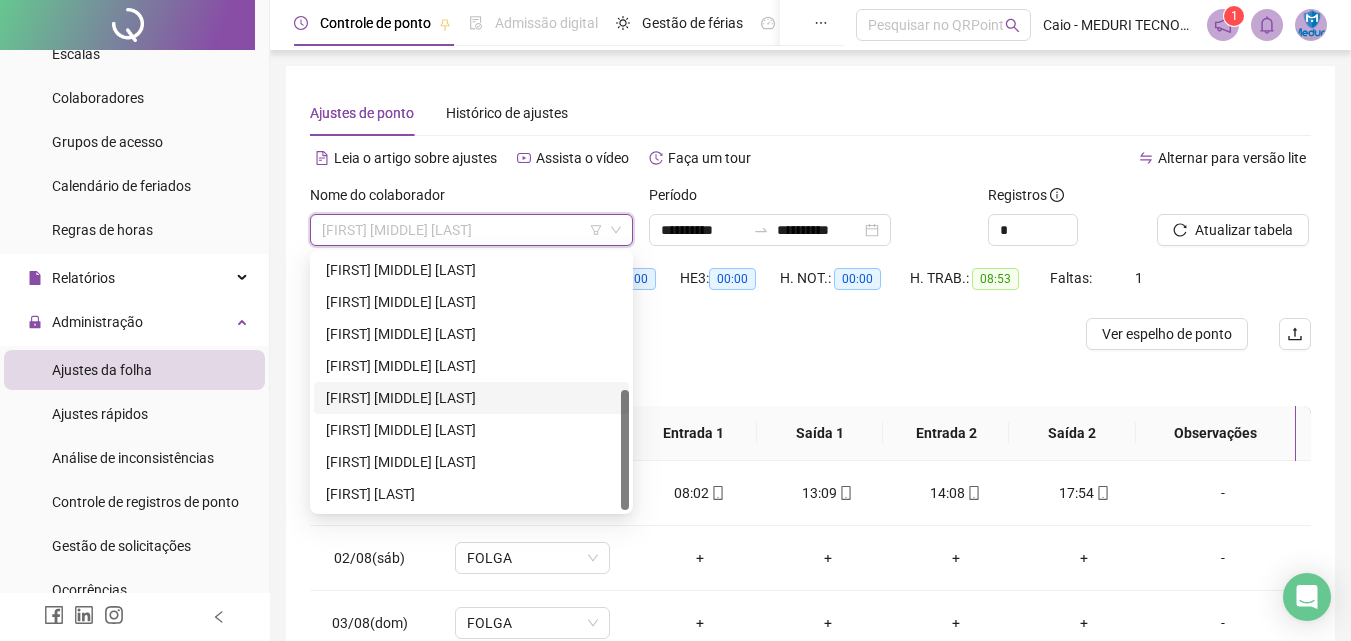 click on "[FIRST] [MIDDLE] [LAST]" at bounding box center (471, 398) 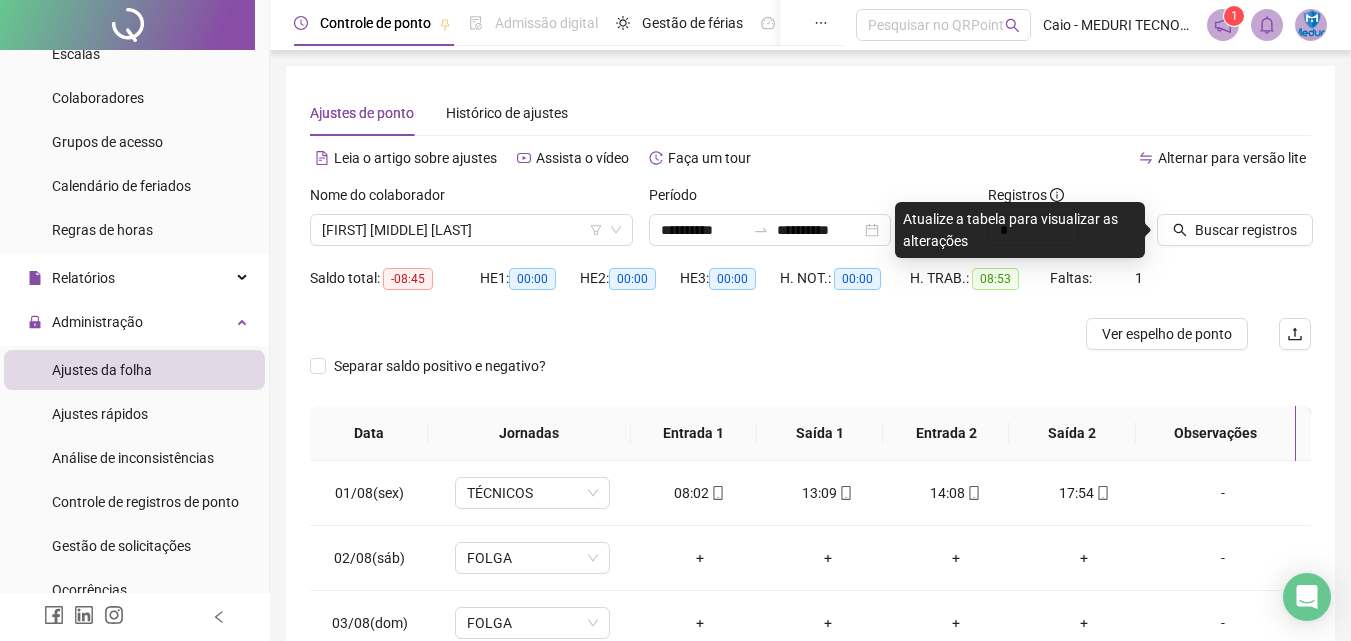 click at bounding box center (1209, 199) 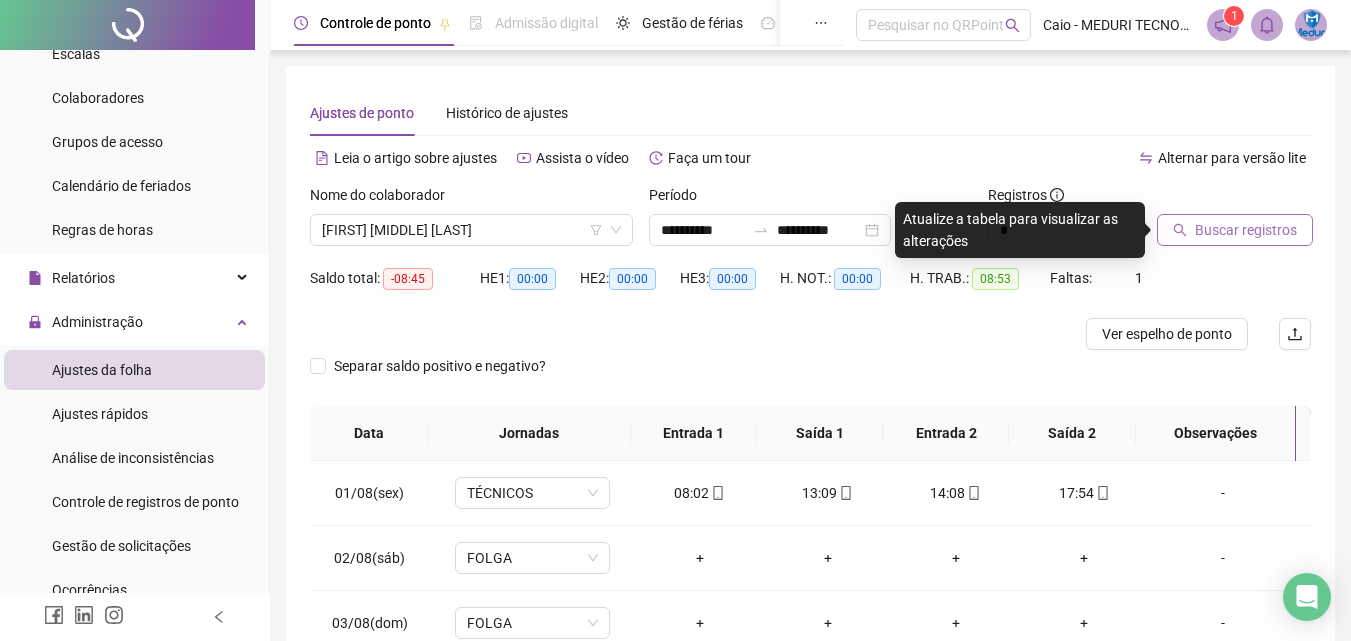 click on "Buscar registros" at bounding box center [1246, 230] 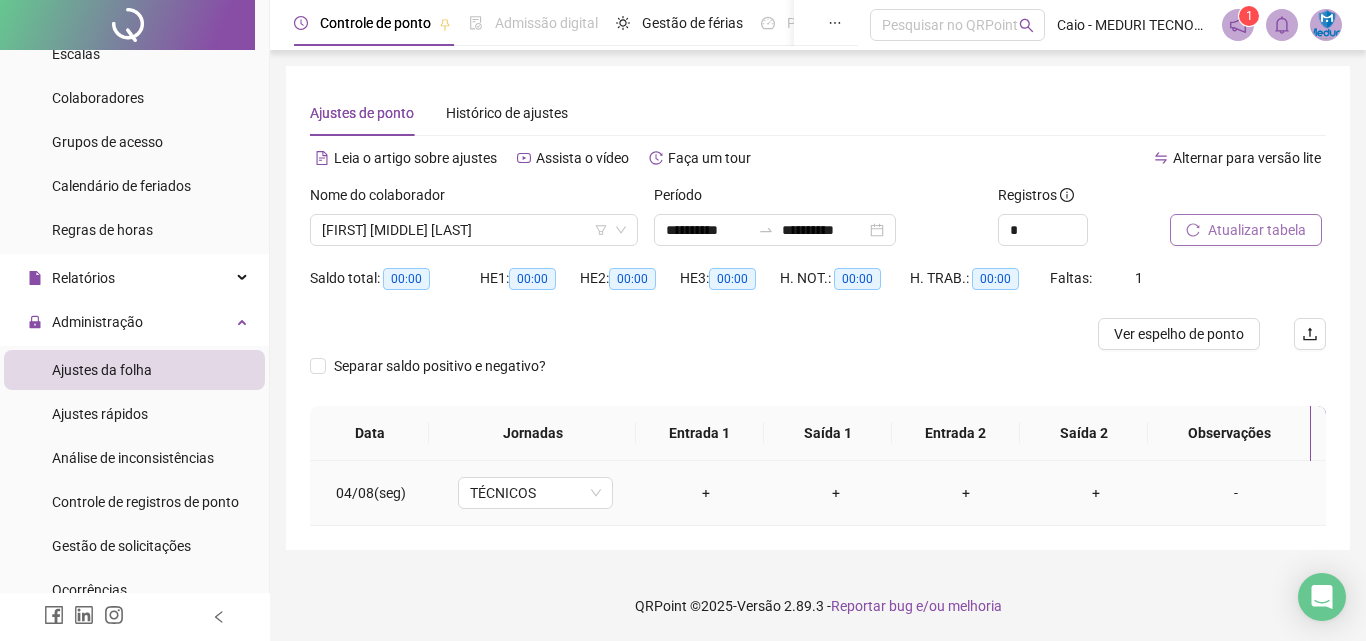 click on "+" at bounding box center [706, 493] 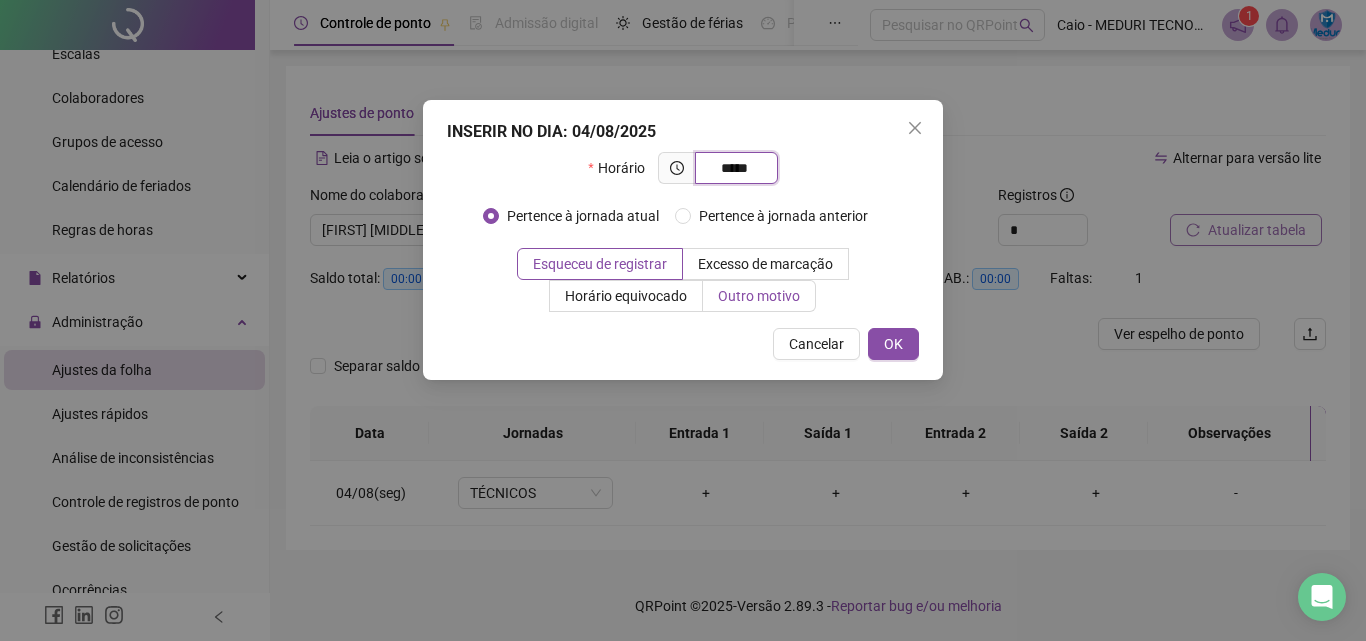 type on "*****" 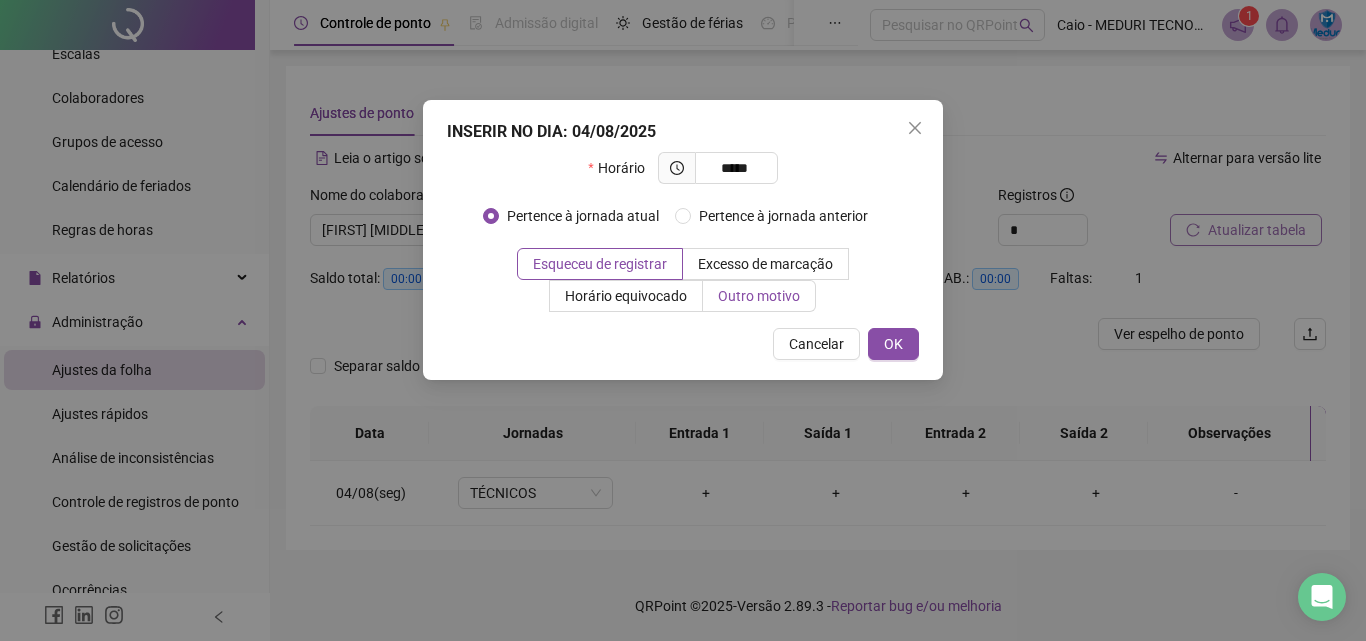 click on "Outro motivo" at bounding box center [759, 296] 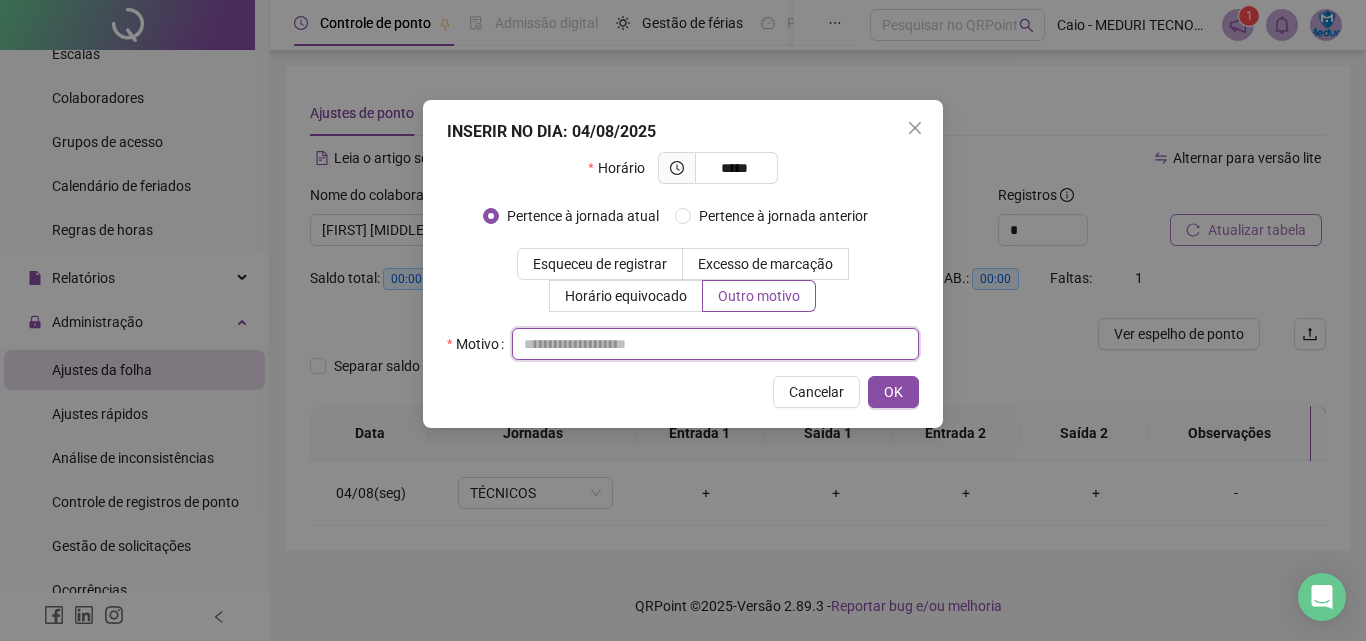 click at bounding box center (715, 344) 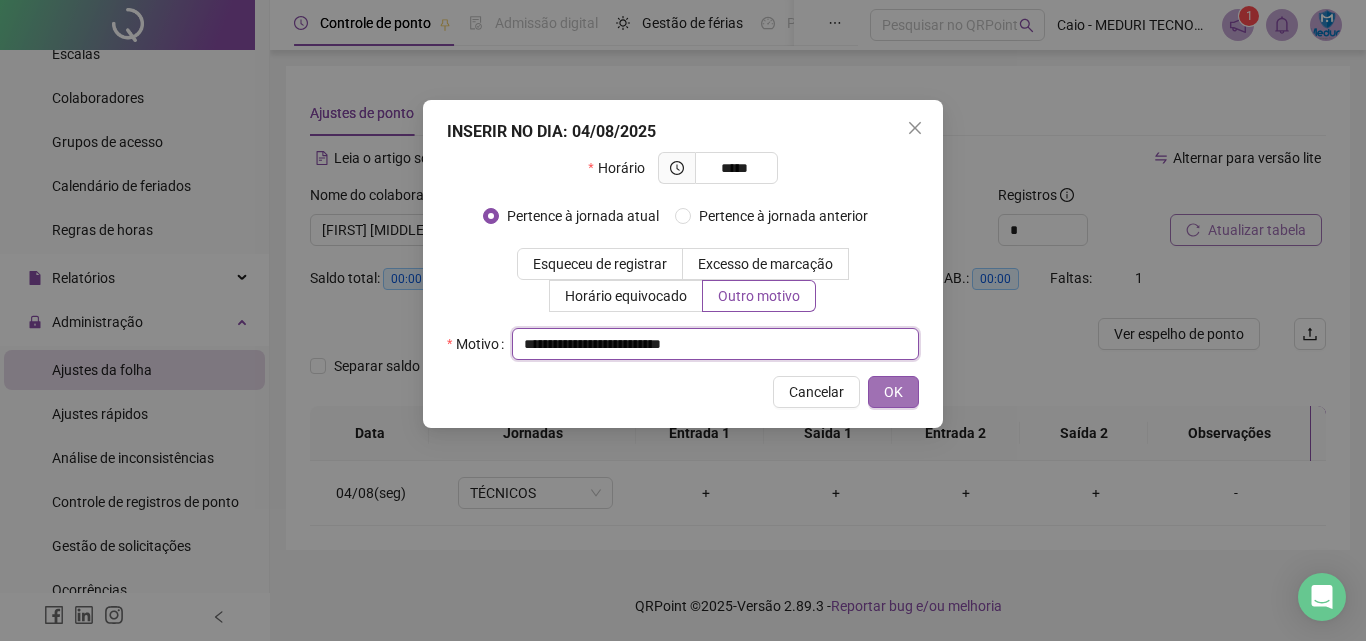 type on "**********" 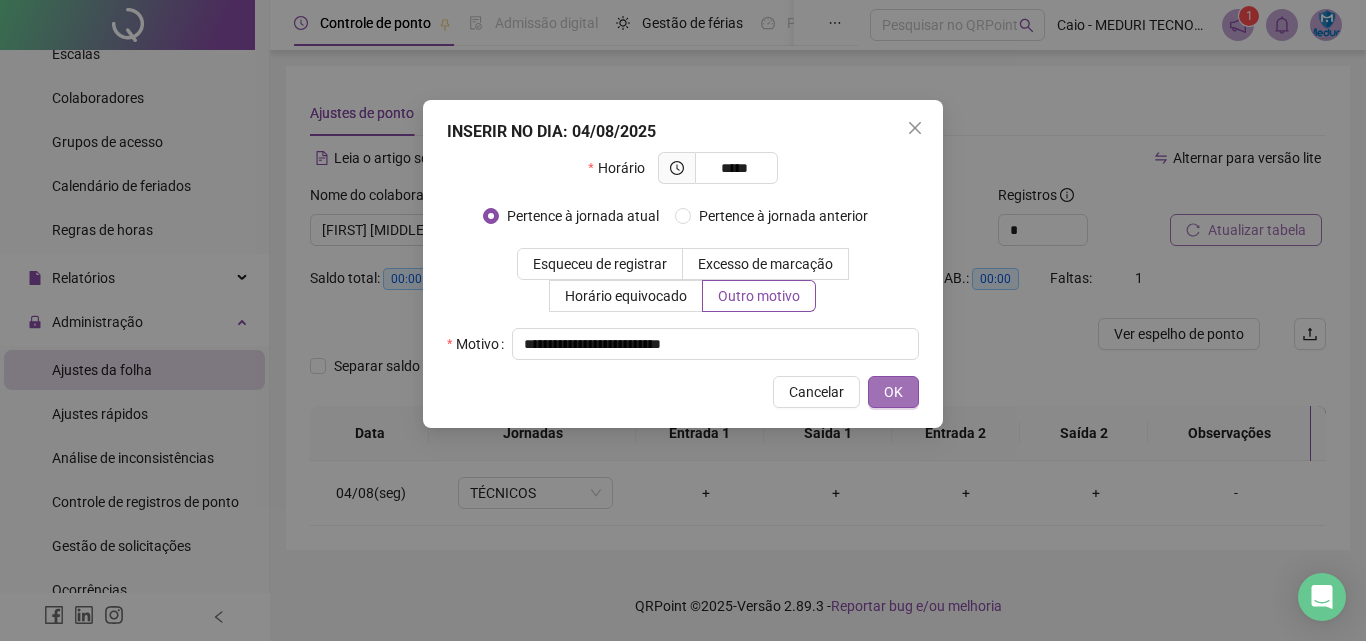 click on "OK" at bounding box center [893, 392] 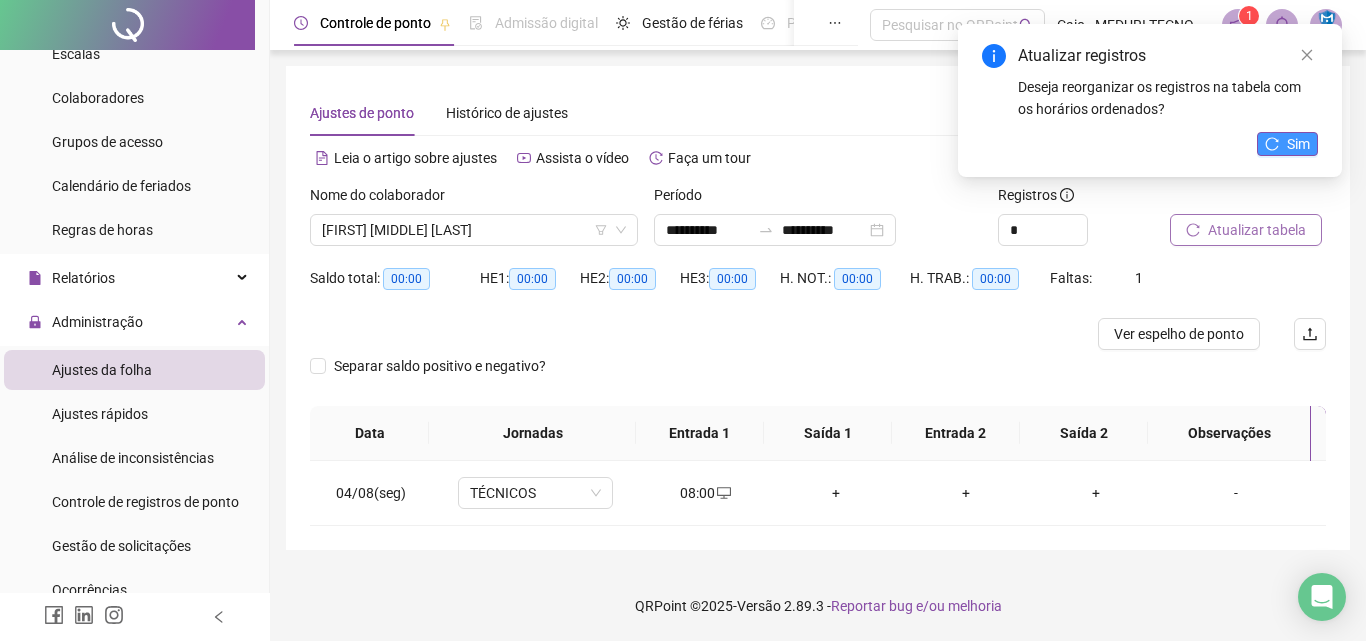 click on "Sim" at bounding box center (1298, 144) 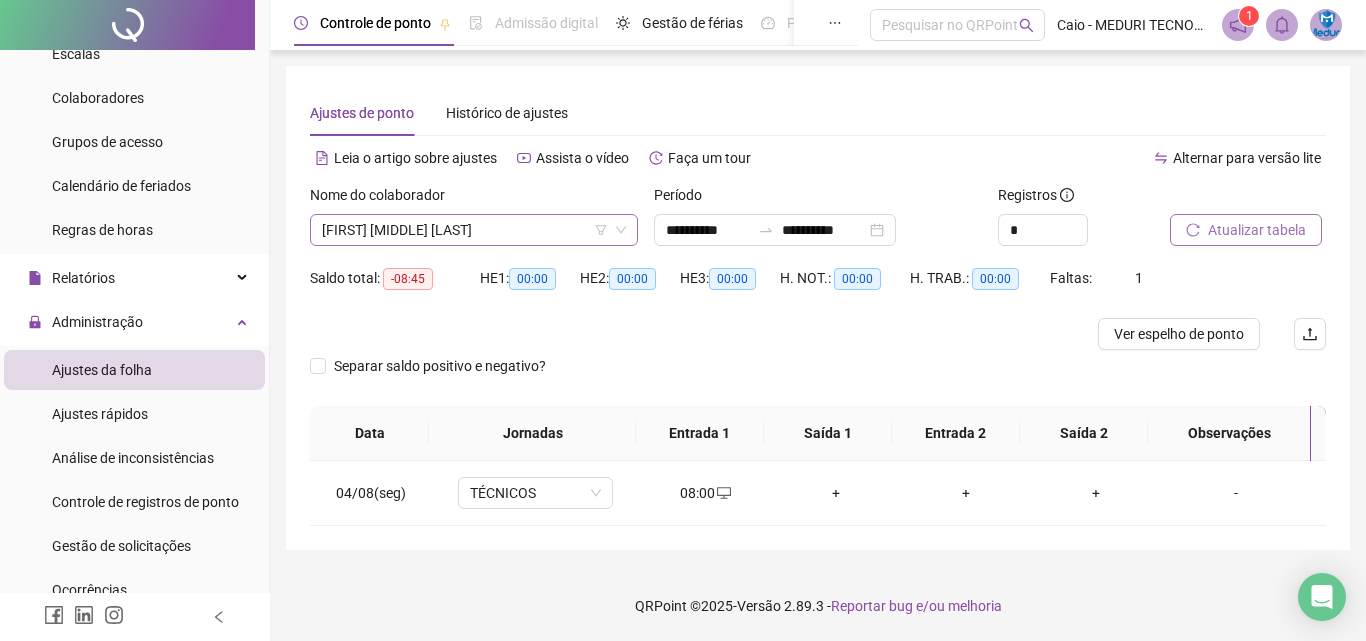 click on "[FIRST] [MIDDLE] [LAST]" at bounding box center [474, 230] 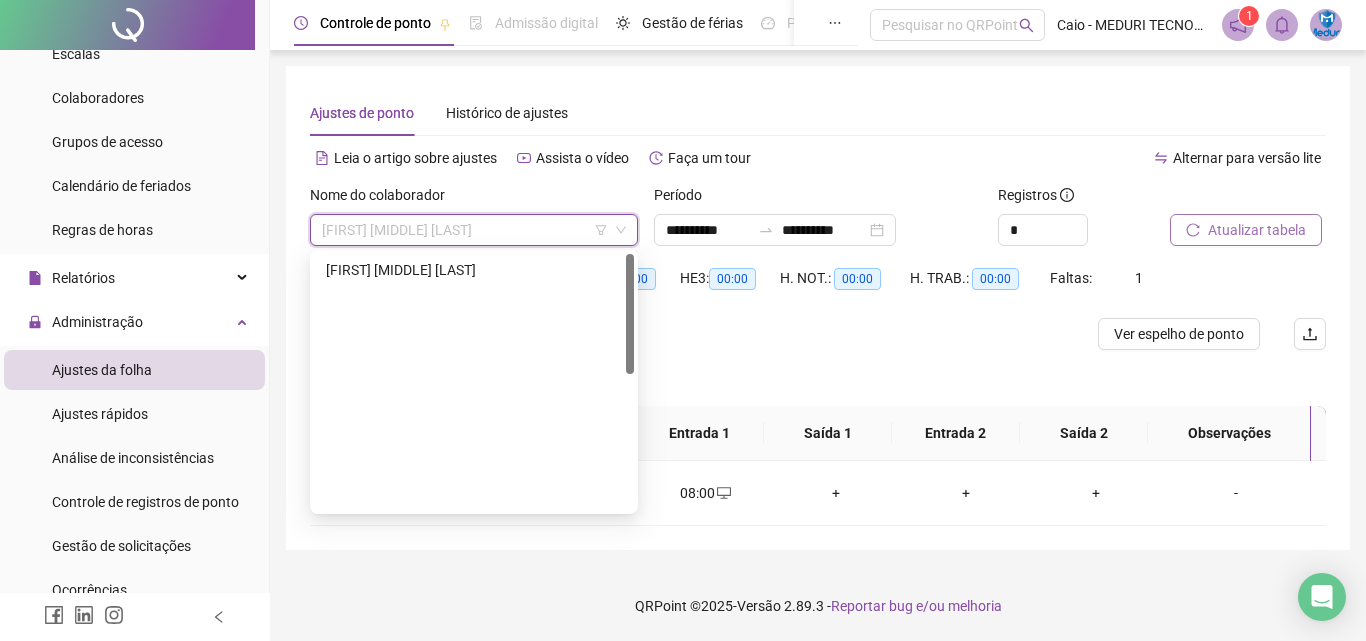 scroll, scrollTop: 0, scrollLeft: 0, axis: both 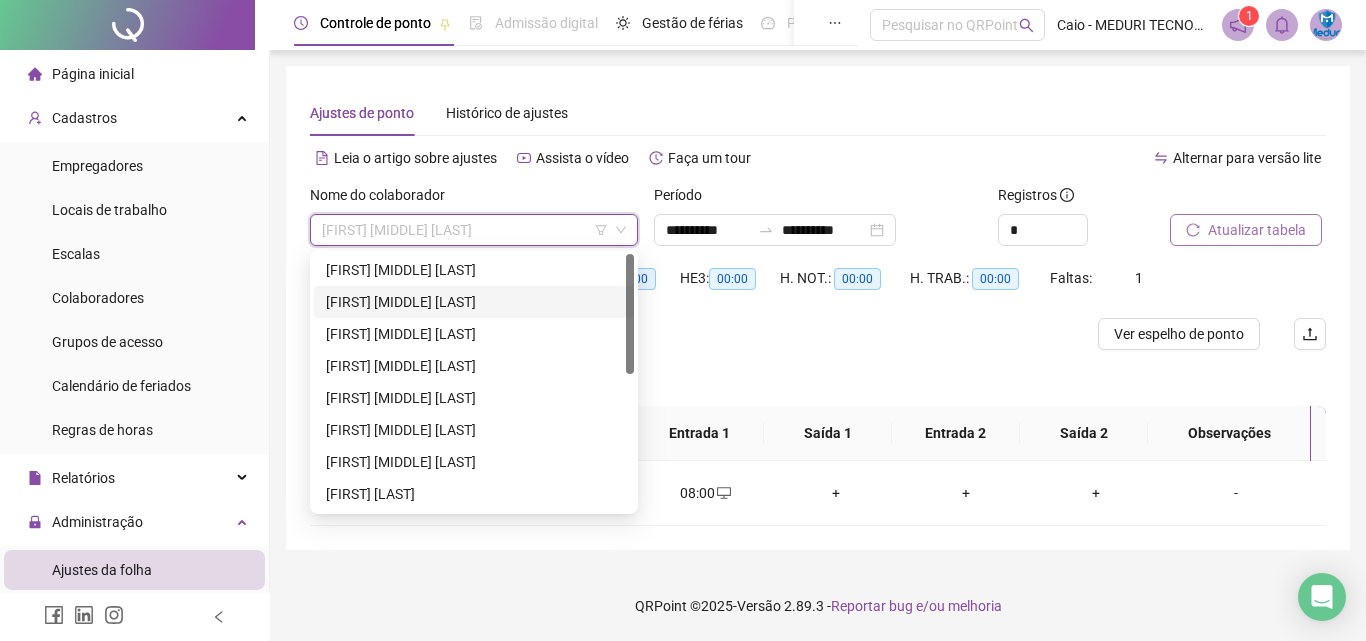 click on "Página inicial" at bounding box center (134, 74) 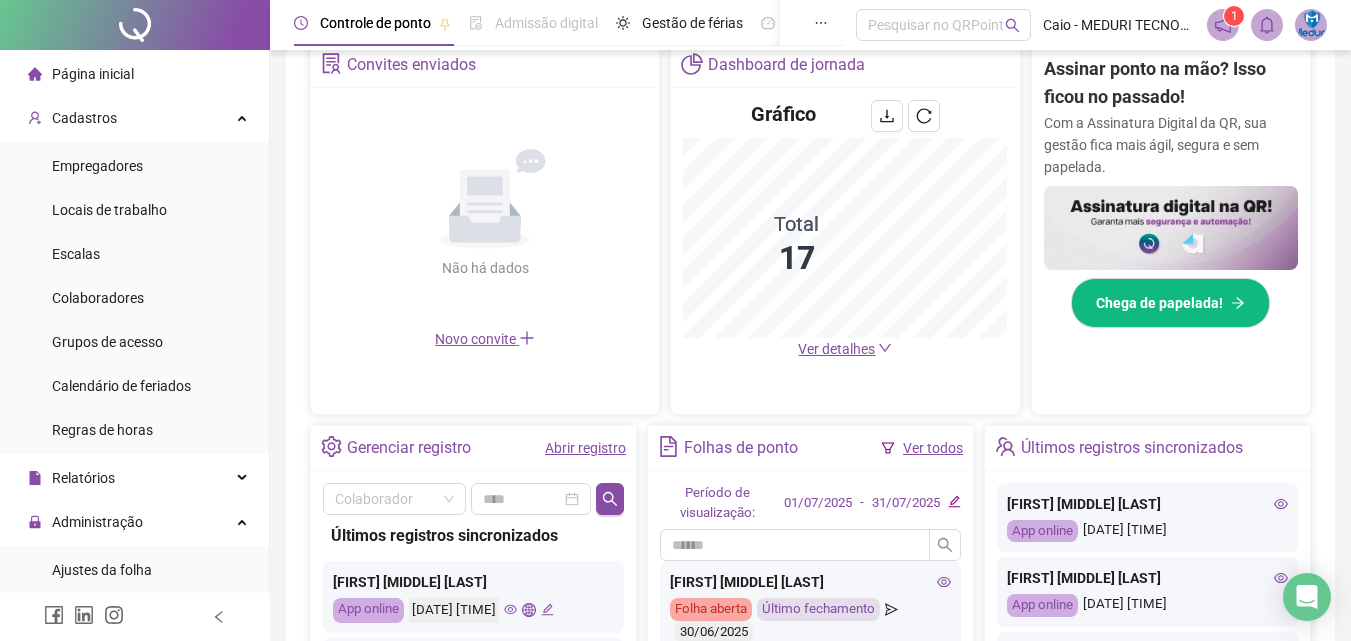 scroll, scrollTop: 681, scrollLeft: 0, axis: vertical 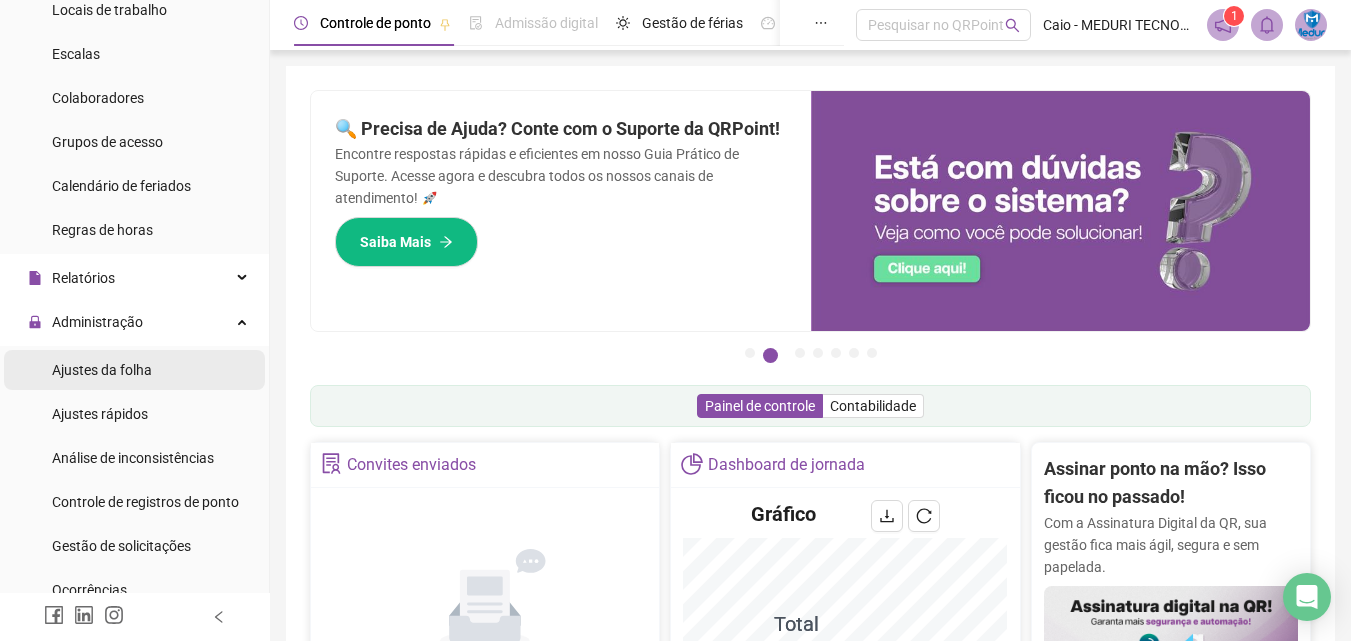 click on "Ajustes da folha" at bounding box center [102, 370] 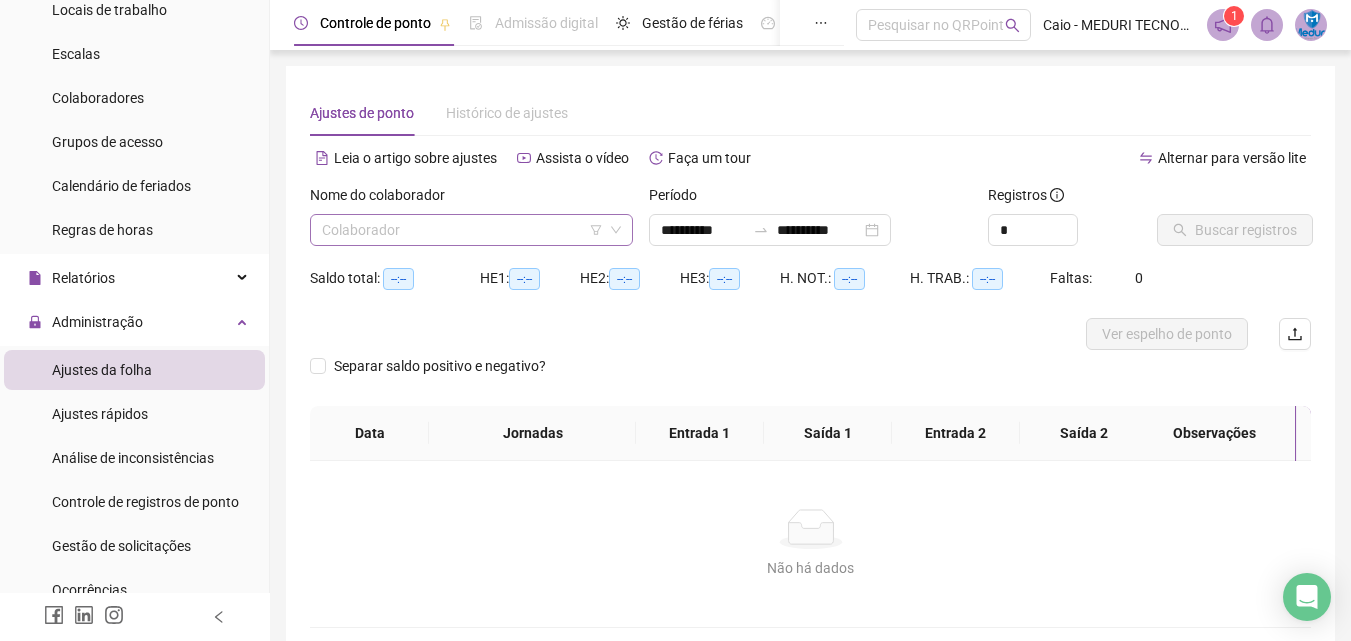click at bounding box center (462, 230) 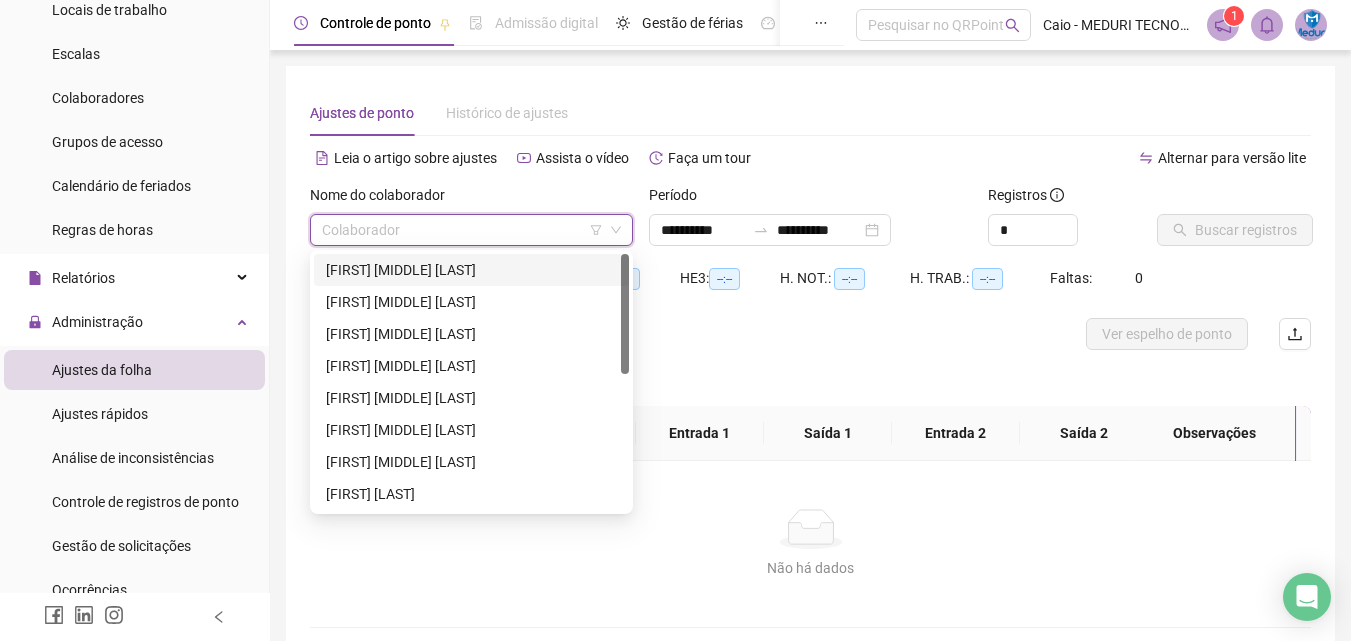 click on "Período" at bounding box center [810, 199] 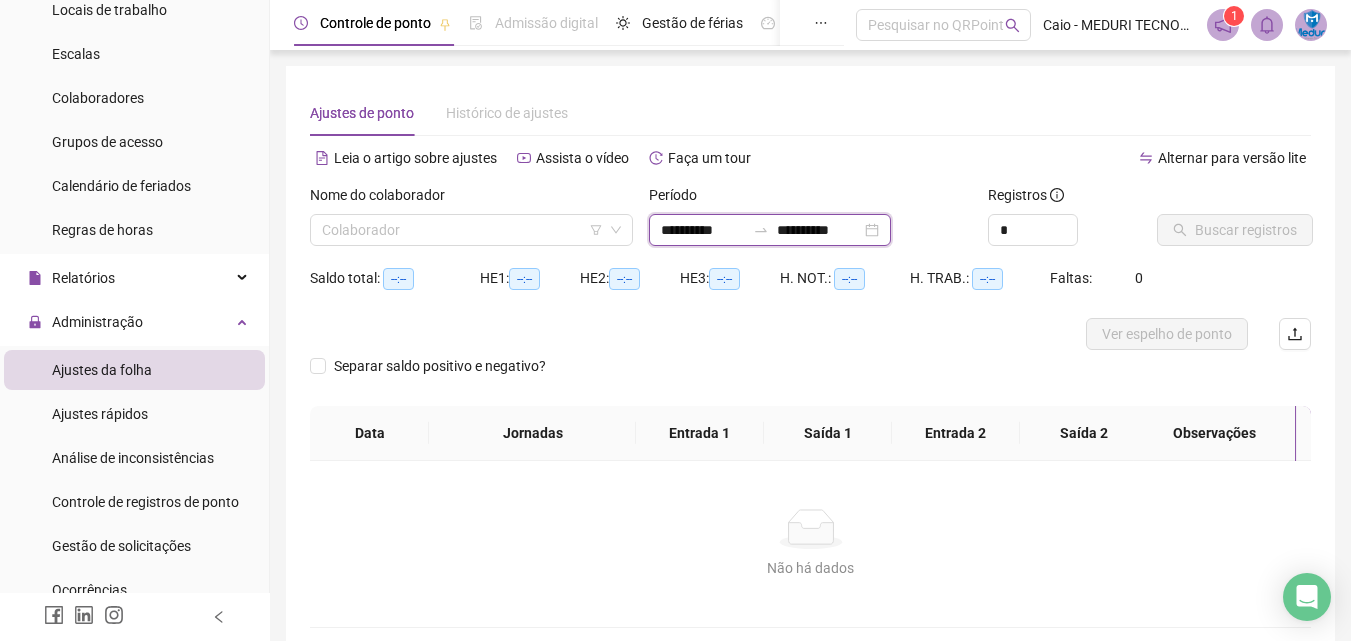 click on "**********" at bounding box center (703, 230) 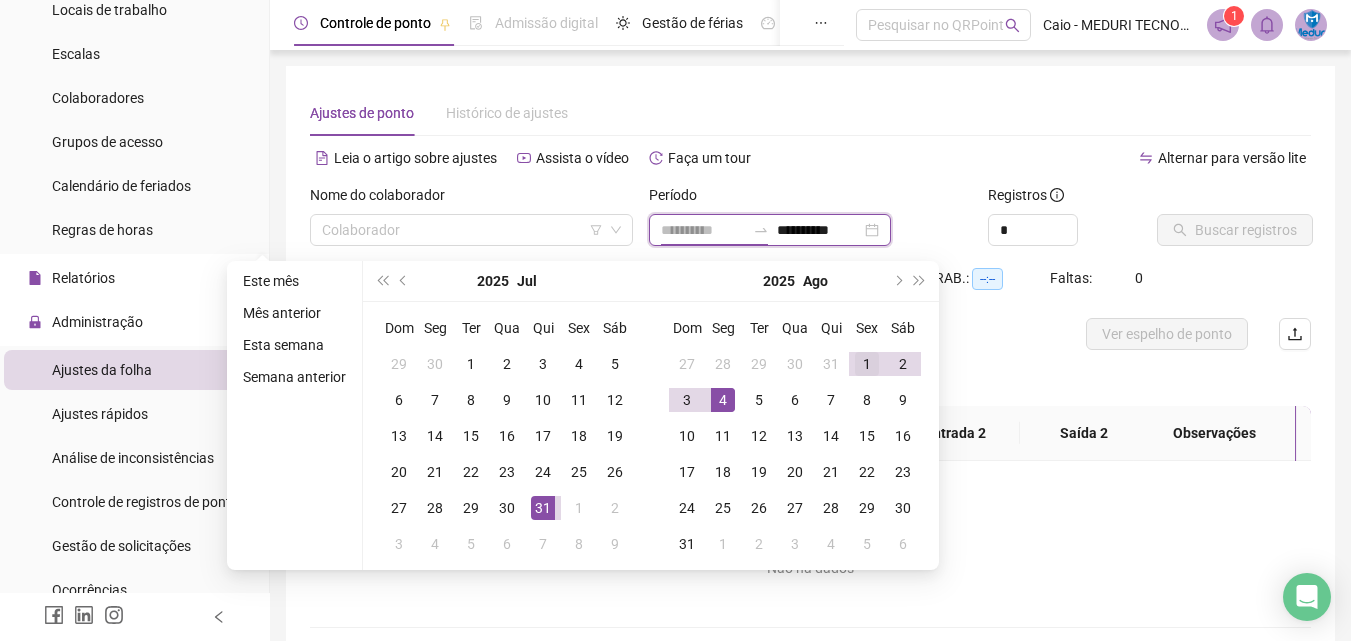 type on "**********" 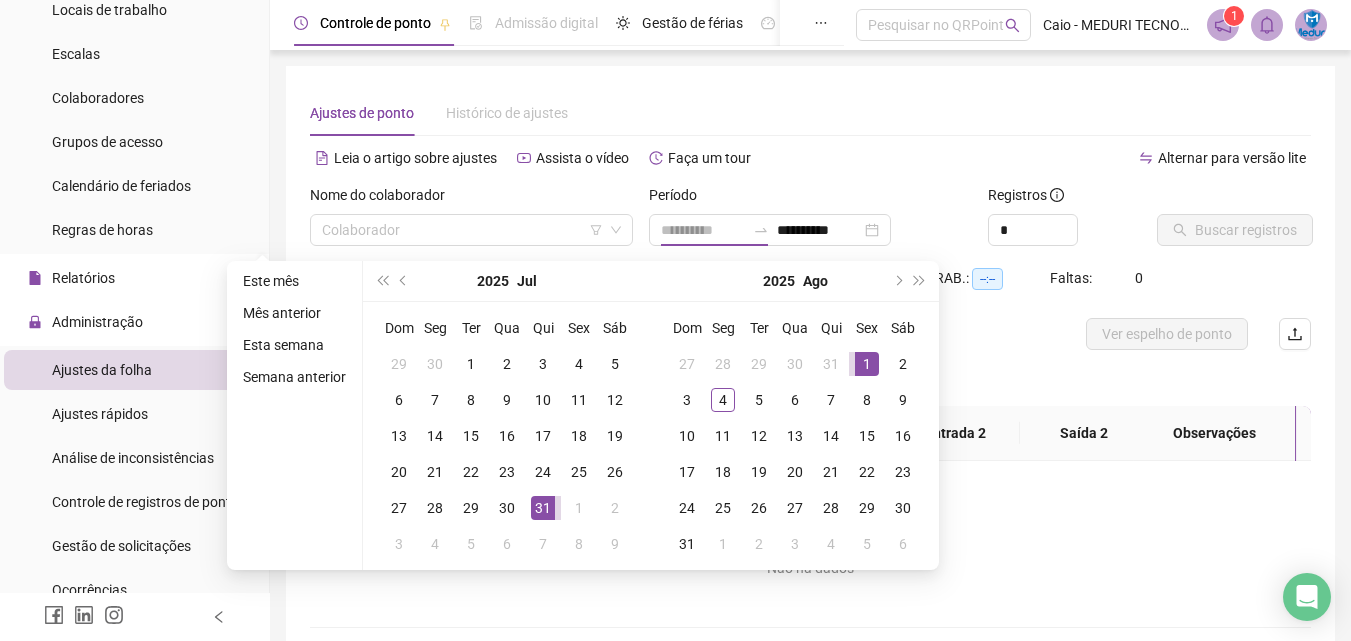 click on "1" at bounding box center [867, 364] 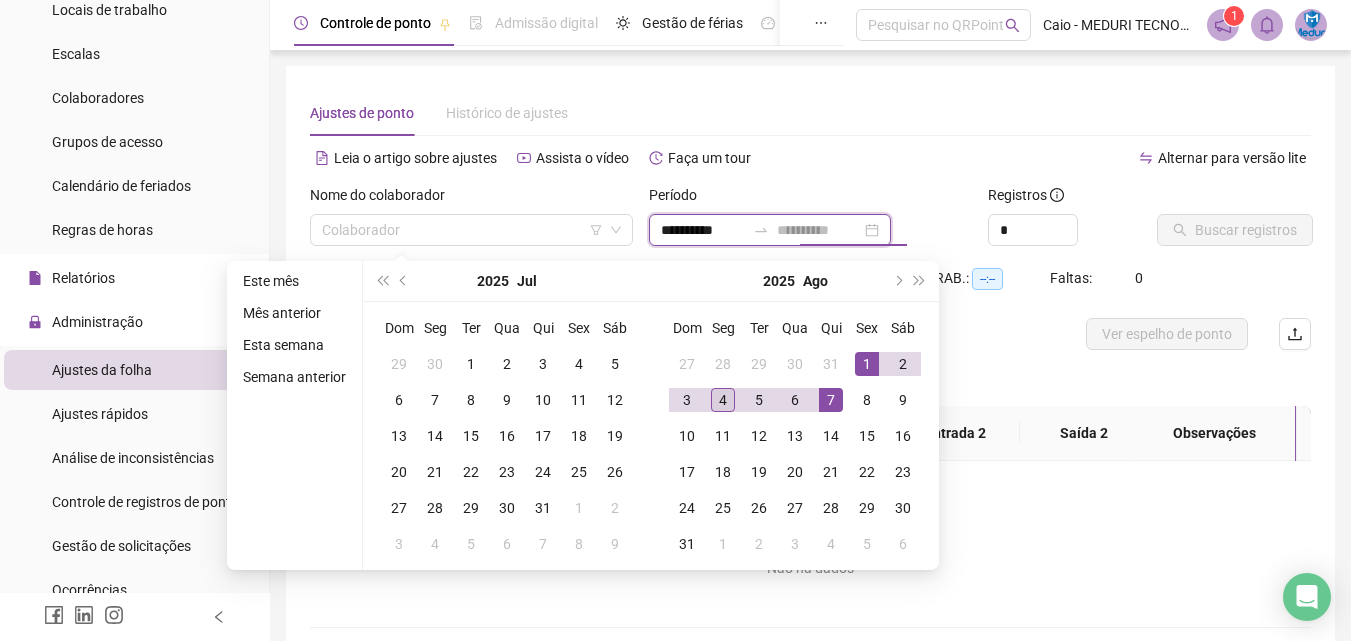 type on "**********" 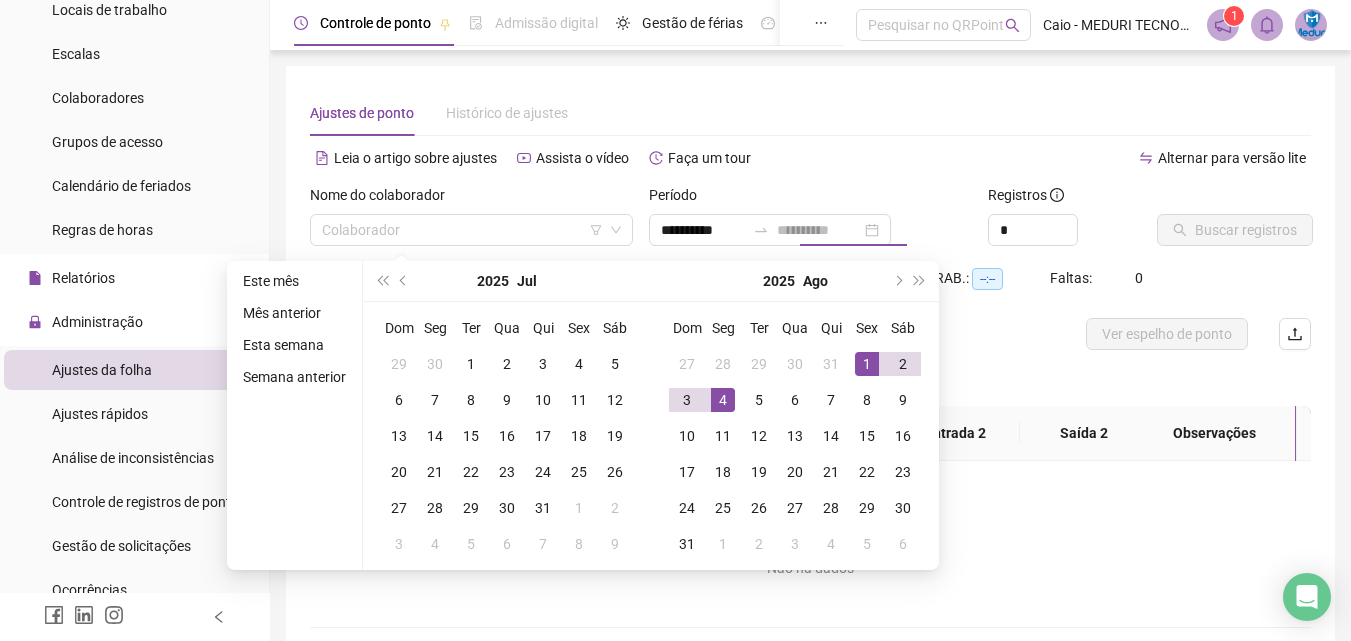 click on "4" at bounding box center [723, 400] 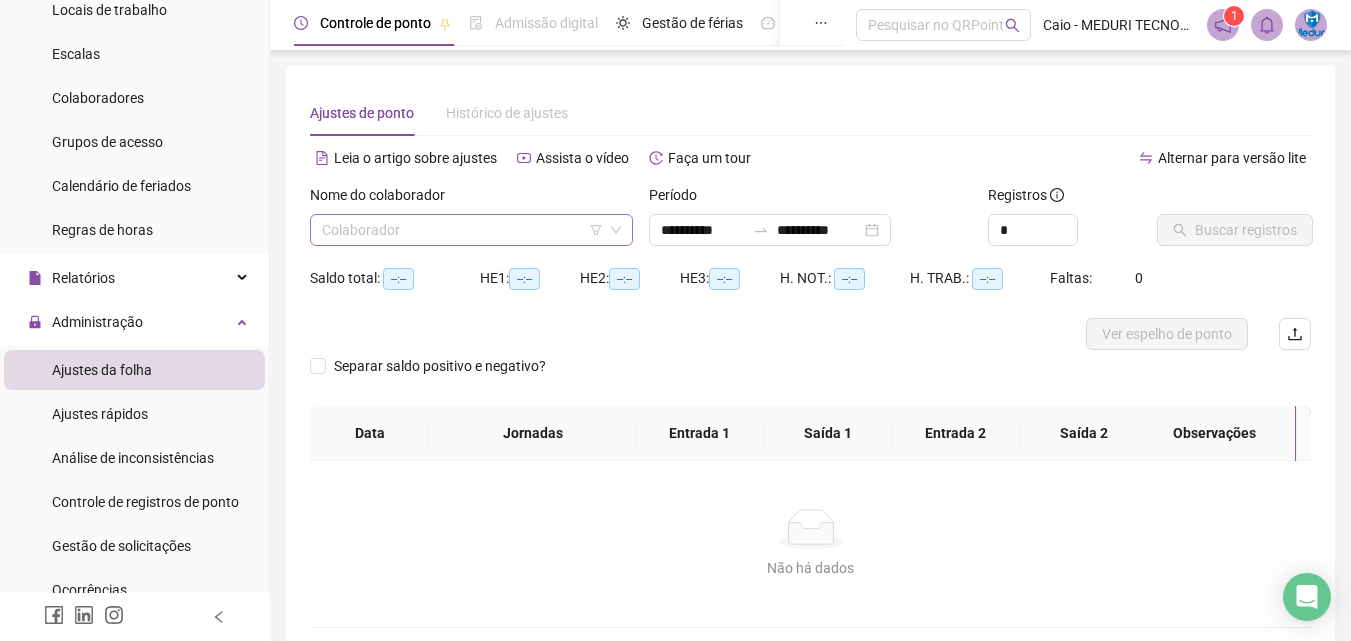 click at bounding box center [462, 230] 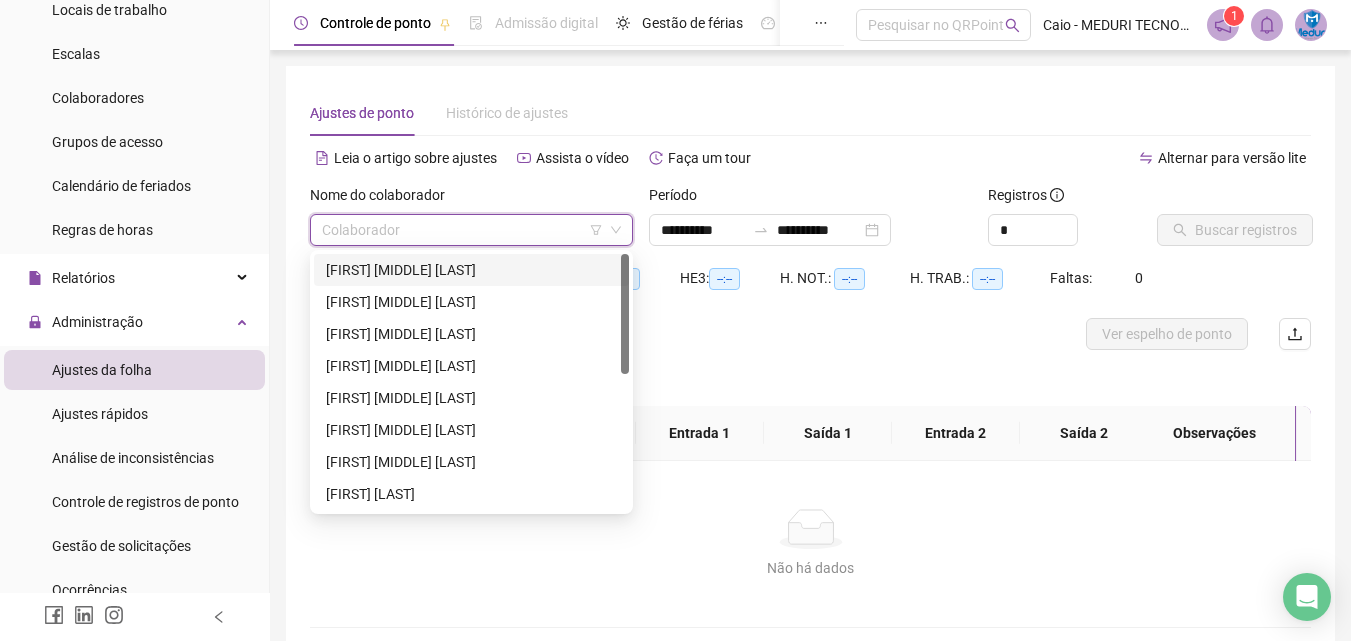click on "[FIRST] [MIDDLE] [LAST]" at bounding box center [471, 270] 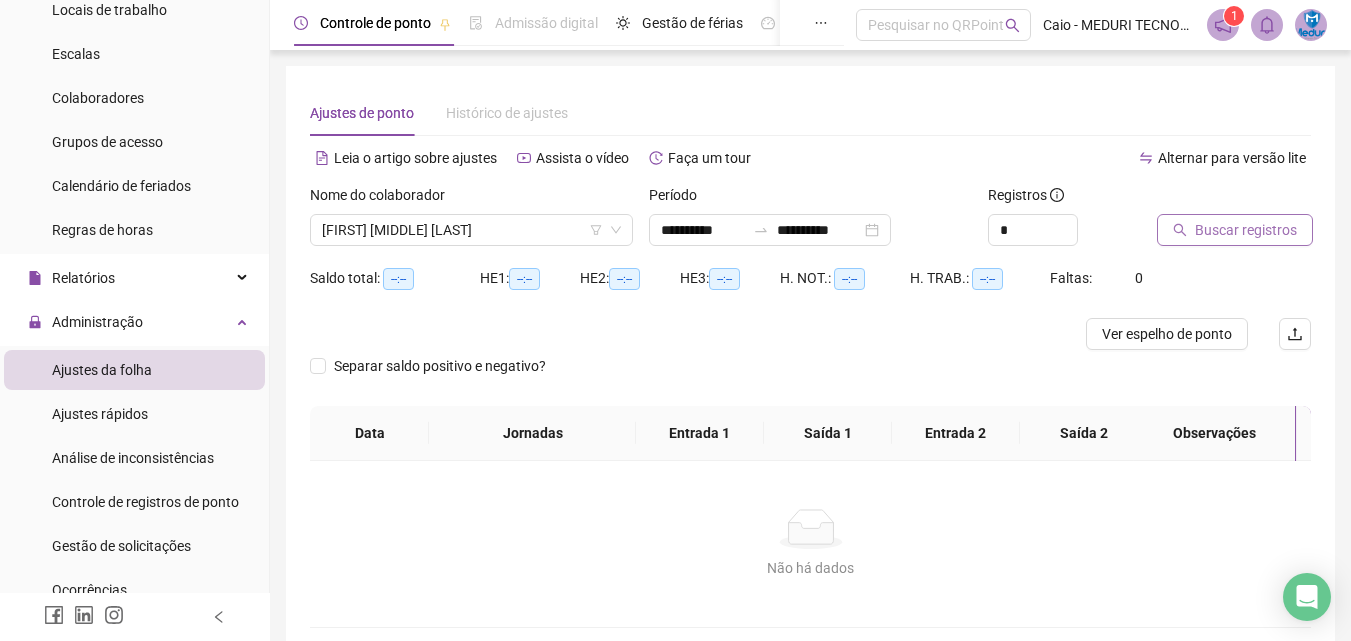 click on "Buscar registros" at bounding box center [1246, 230] 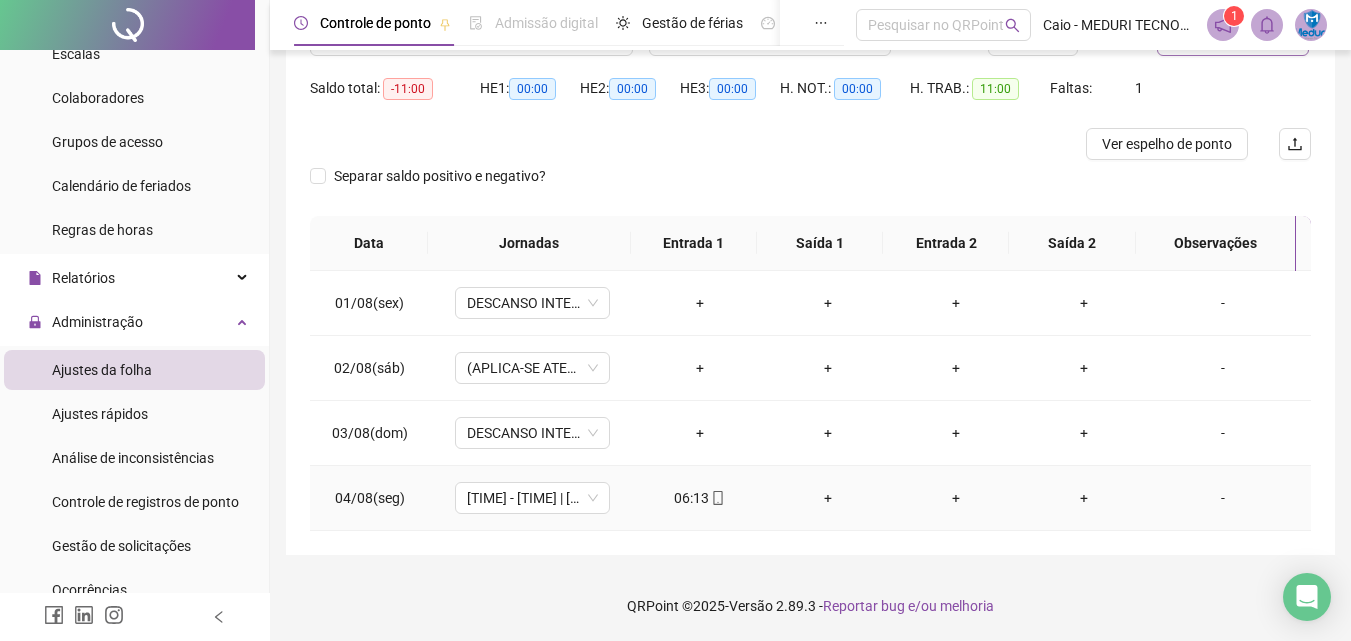 scroll, scrollTop: 0, scrollLeft: 0, axis: both 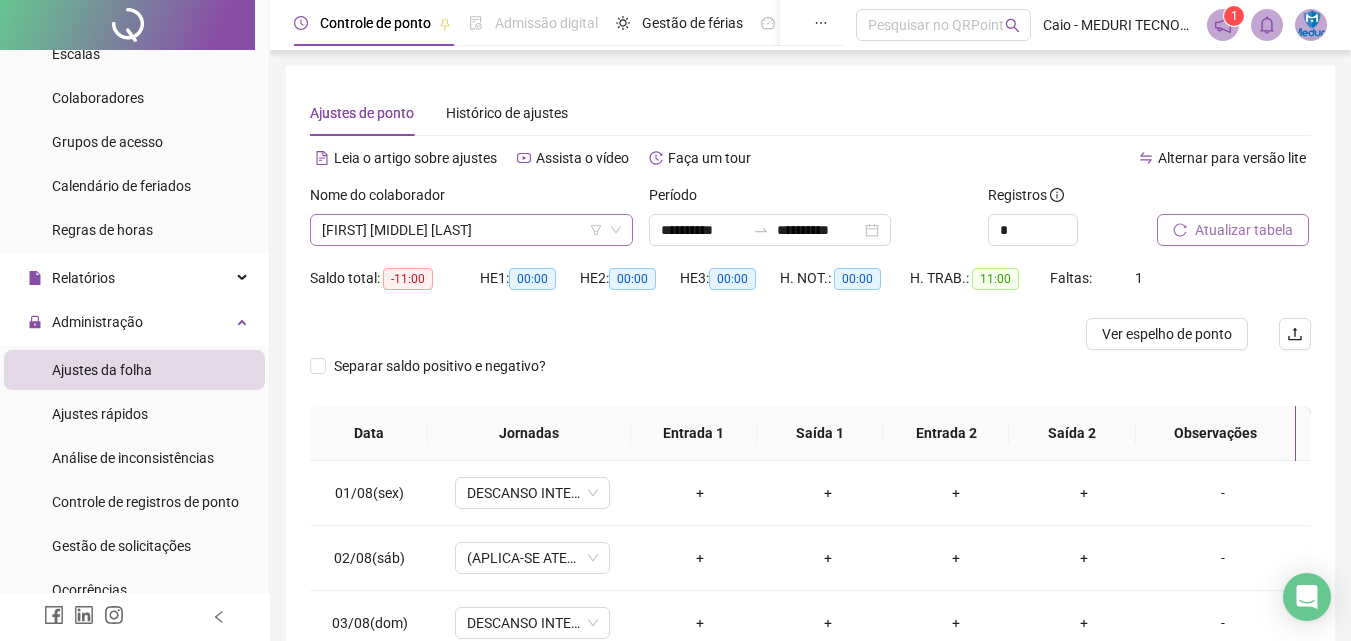 click on "[FIRST] [MIDDLE] [LAST]" at bounding box center (471, 230) 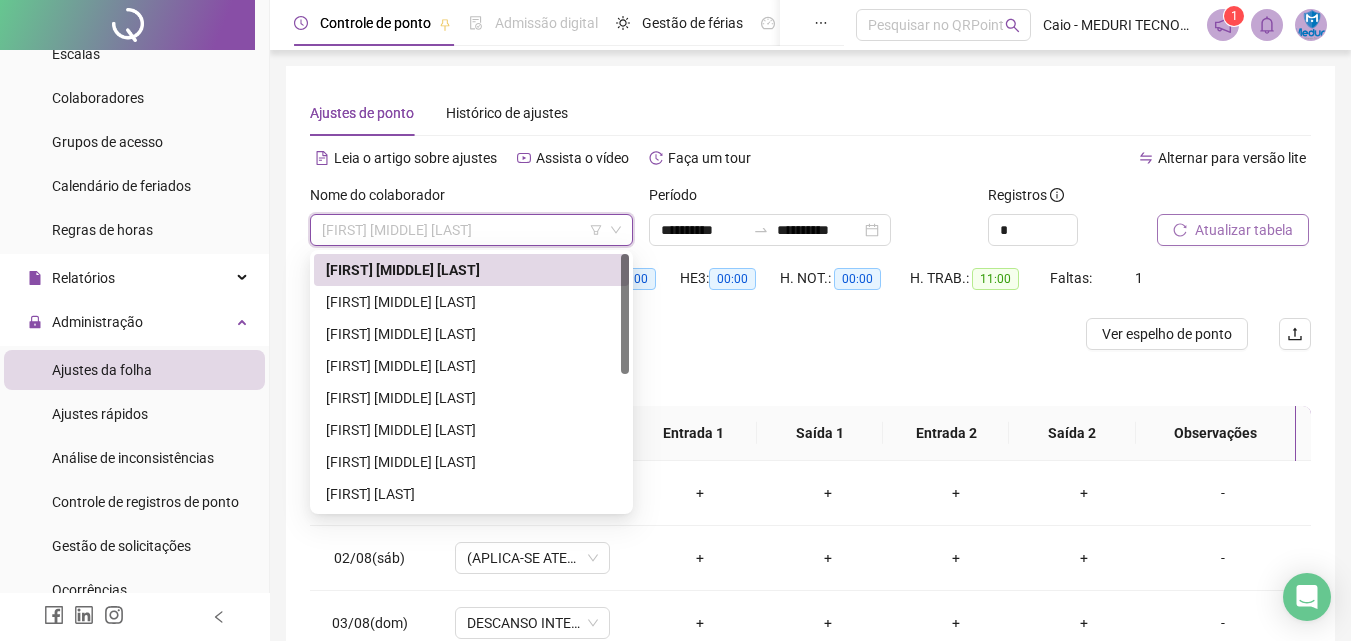 scroll, scrollTop: 190, scrollLeft: 0, axis: vertical 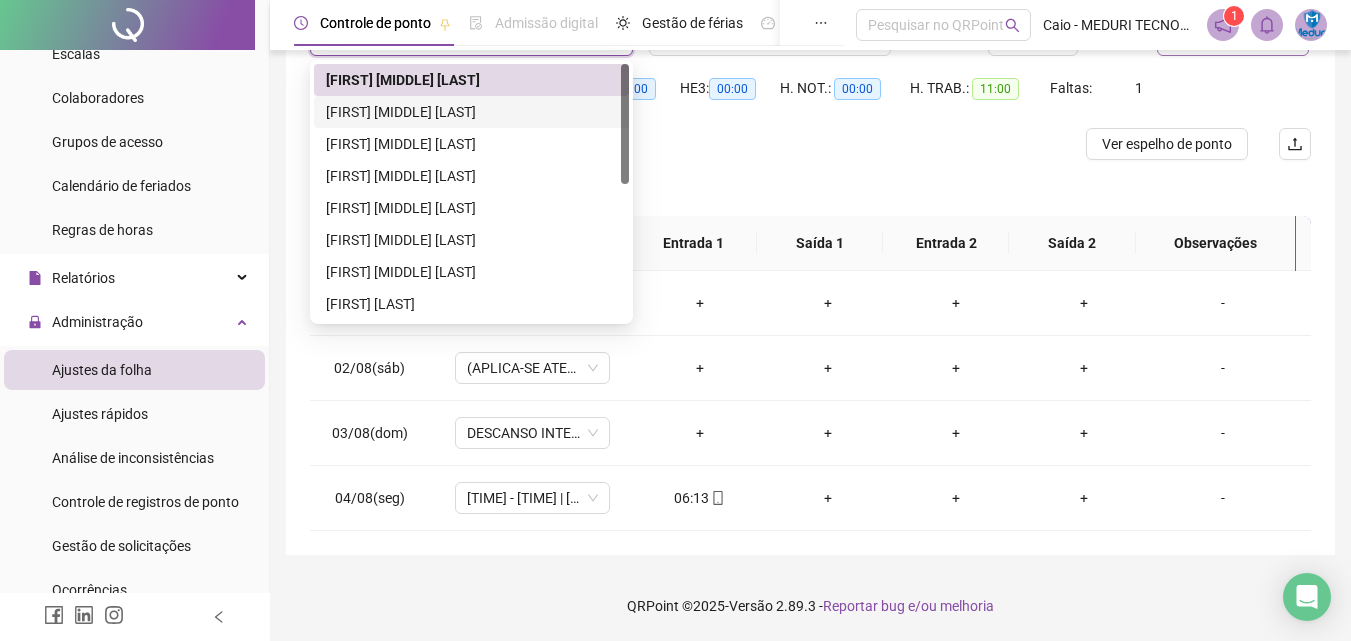 click on "[FIRST] [MIDDLE] [LAST]" at bounding box center (471, 112) 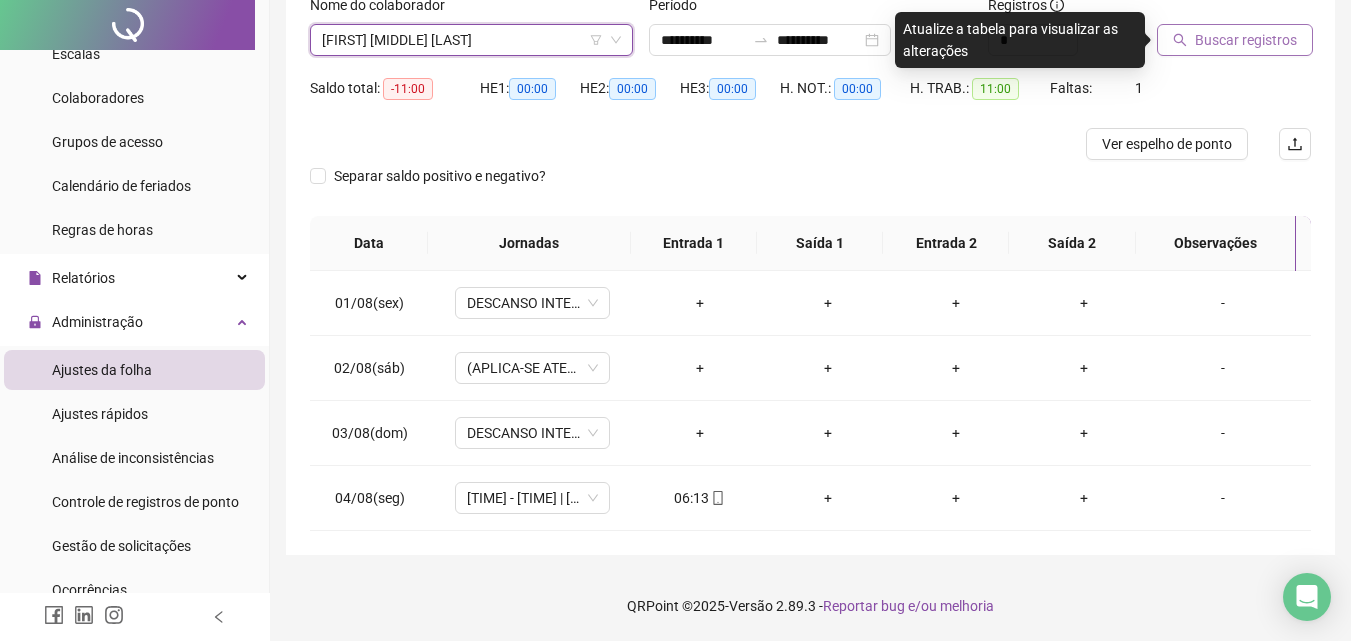 scroll, scrollTop: 0, scrollLeft: 0, axis: both 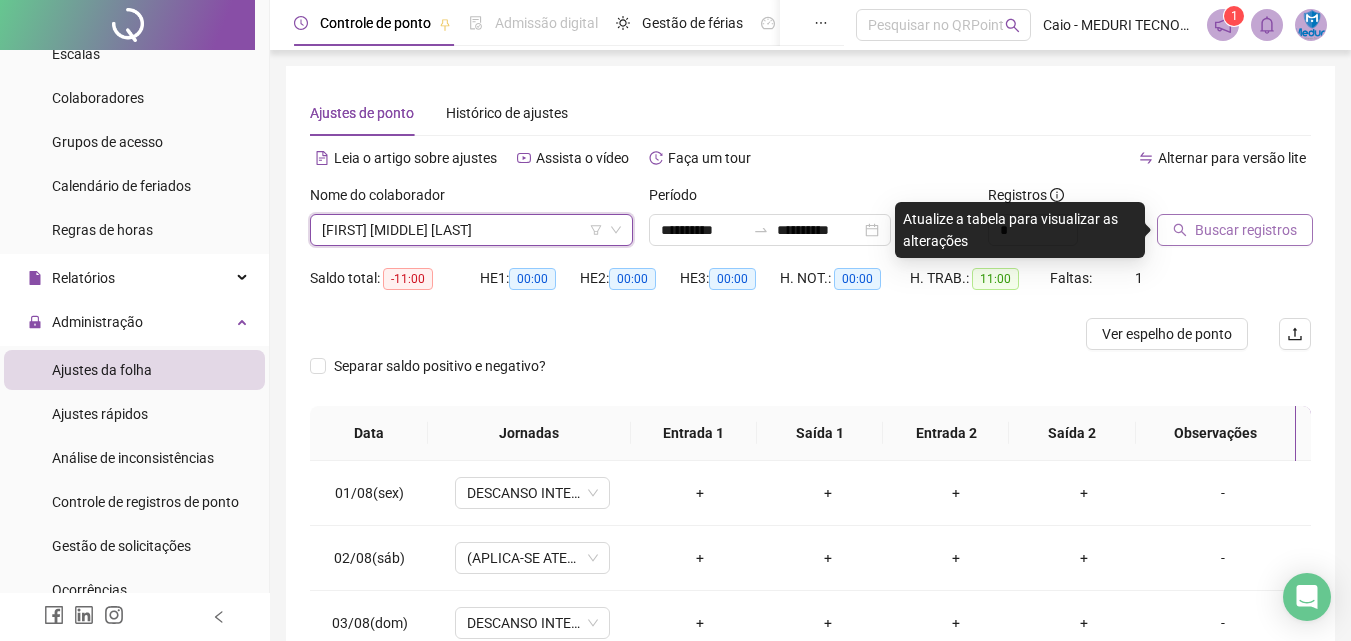 click on "Atualize a tabela para visualizar as alterações" at bounding box center [1020, 230] 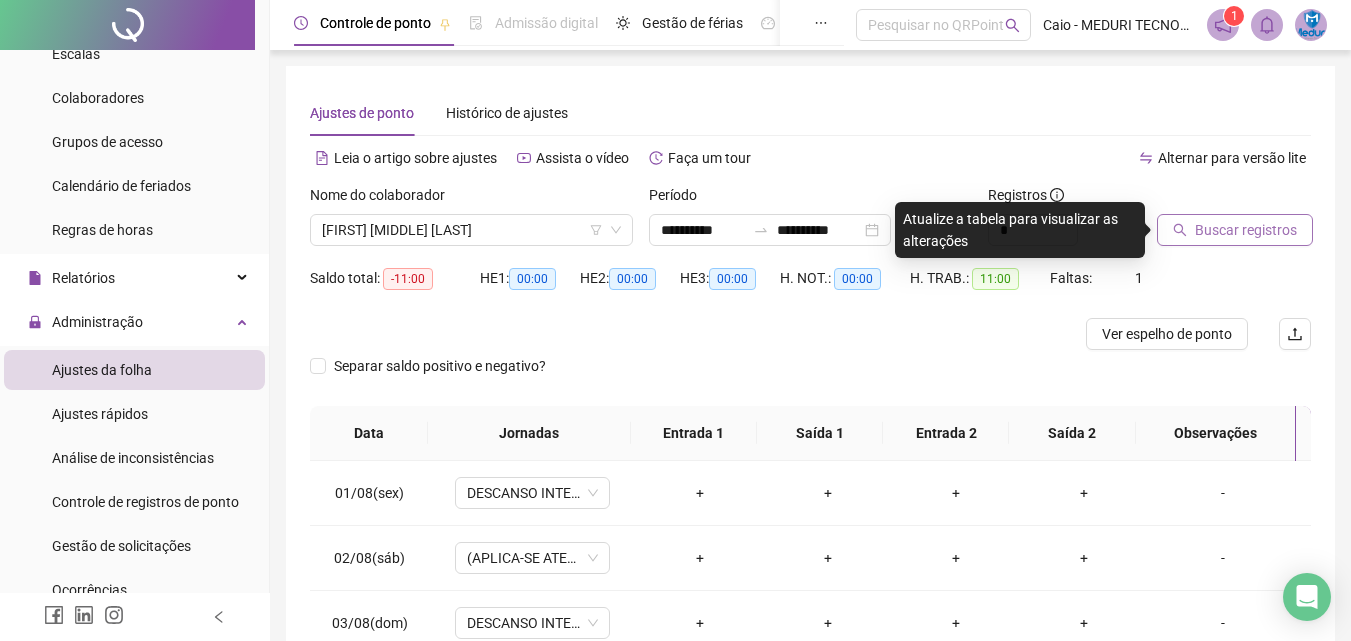 click on "Buscar registros" at bounding box center (1246, 230) 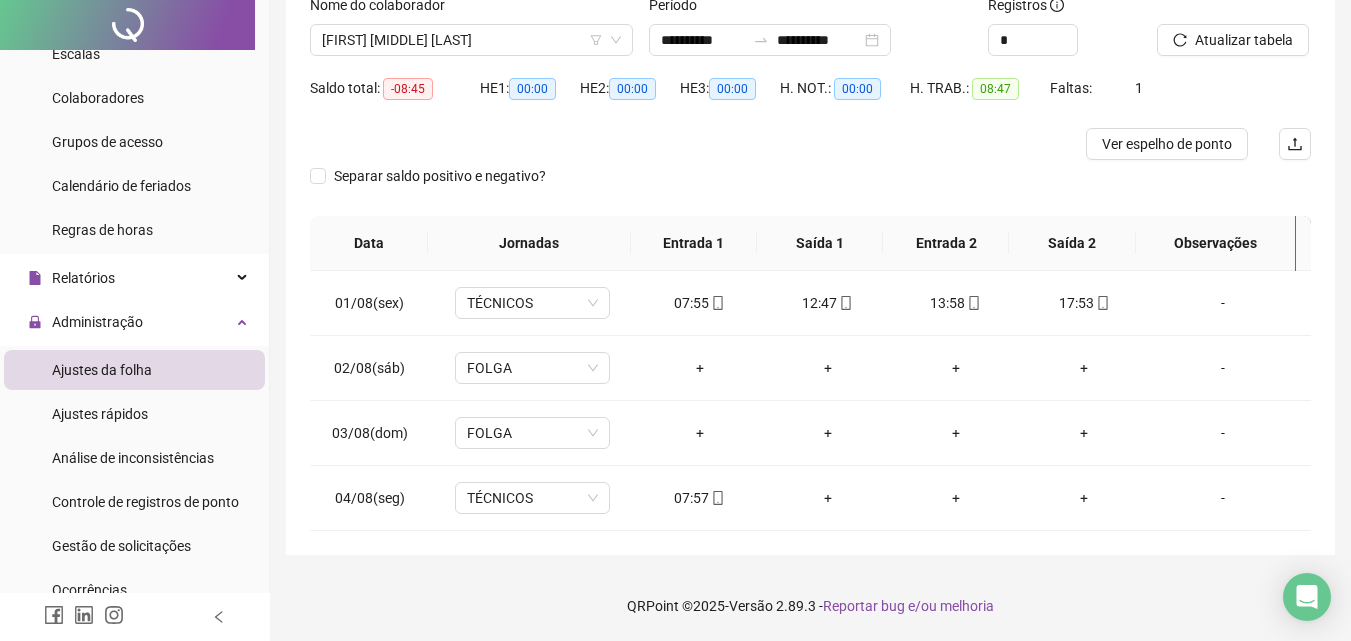 scroll, scrollTop: 0, scrollLeft: 0, axis: both 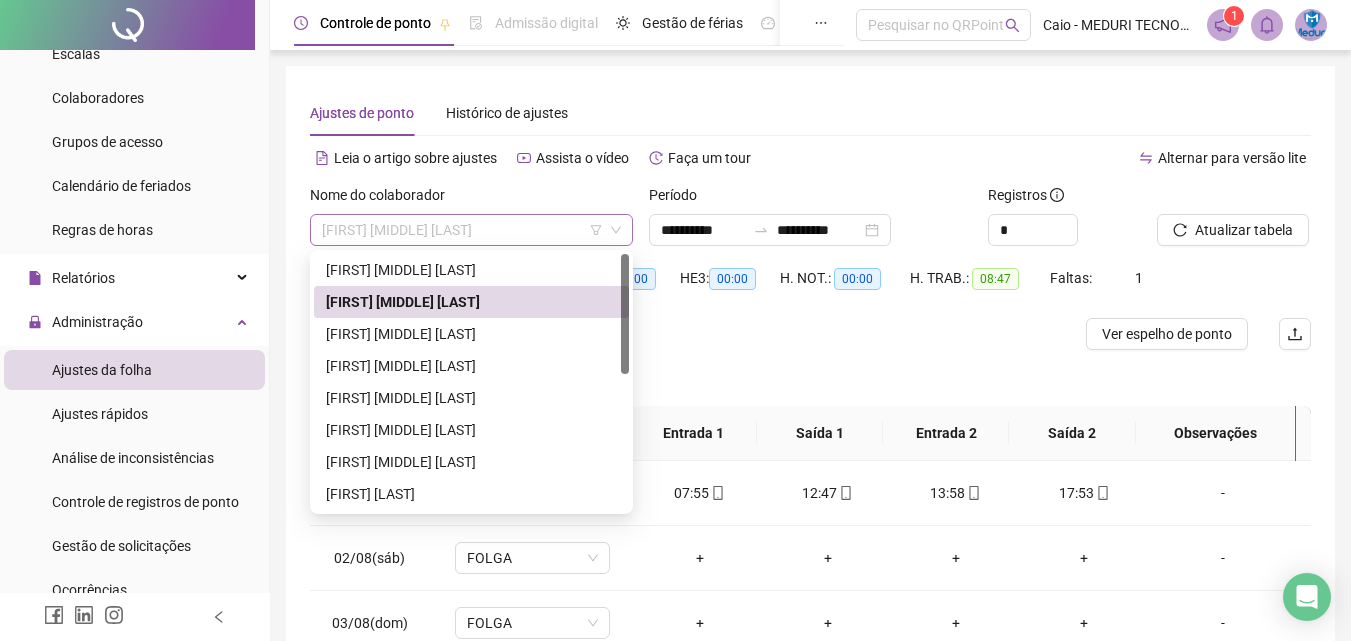 click on "[FIRST] [MIDDLE] [LAST]" at bounding box center (471, 230) 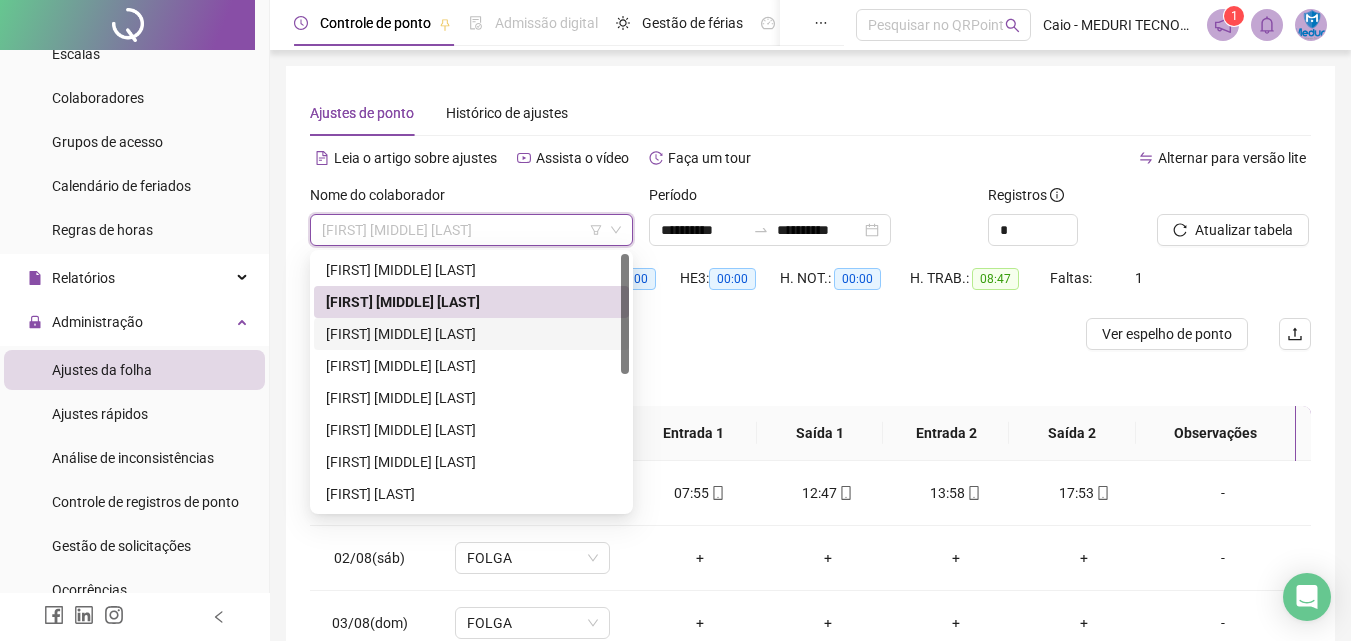 click on "[FIRST] [MIDDLE] [LAST]" at bounding box center [471, 334] 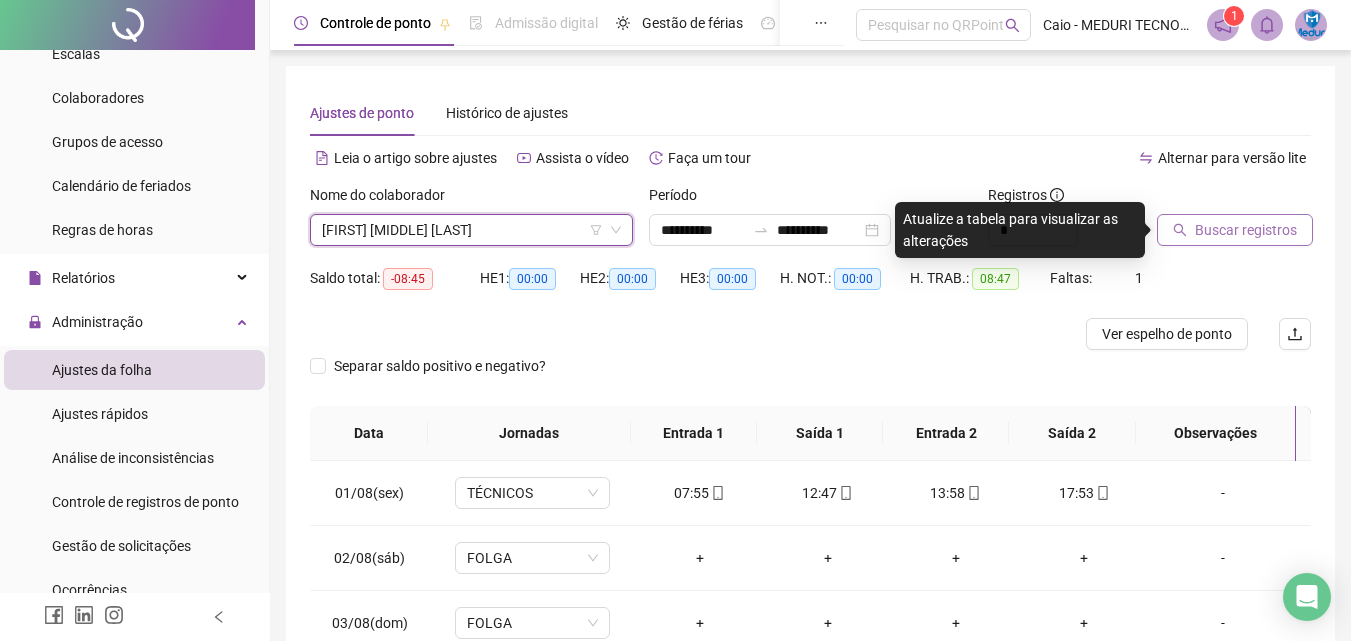 click on "Buscar registros" at bounding box center [1235, 230] 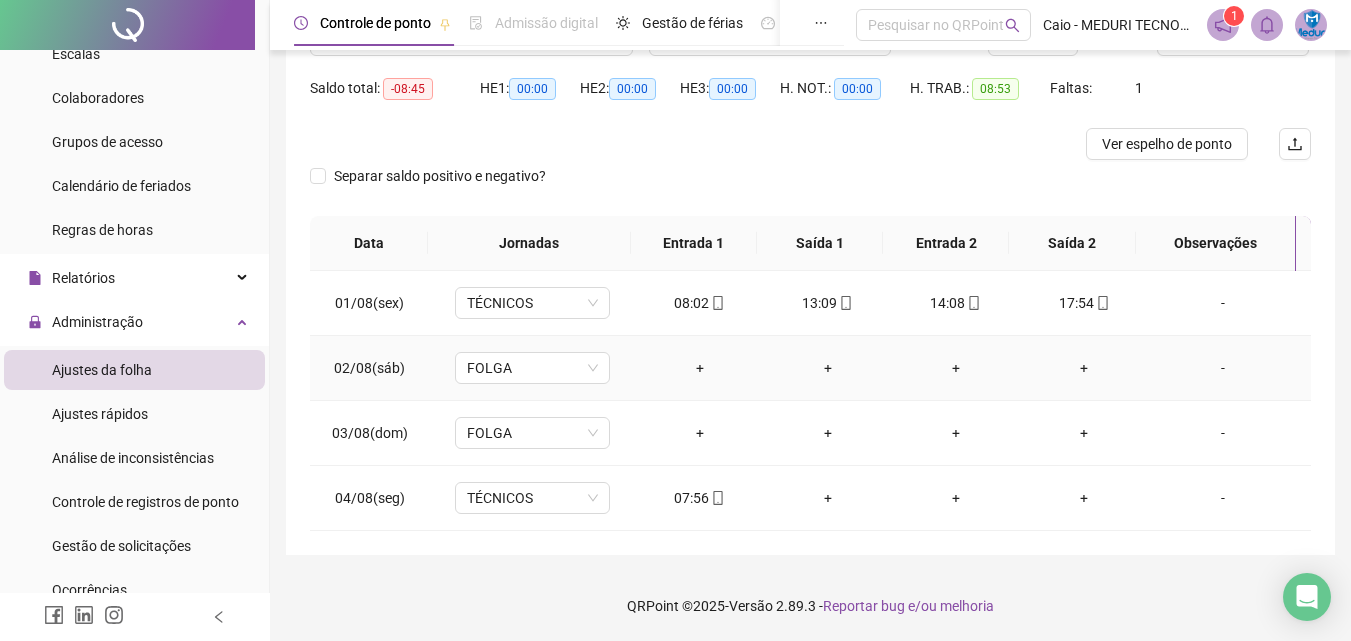 scroll, scrollTop: 0, scrollLeft: 0, axis: both 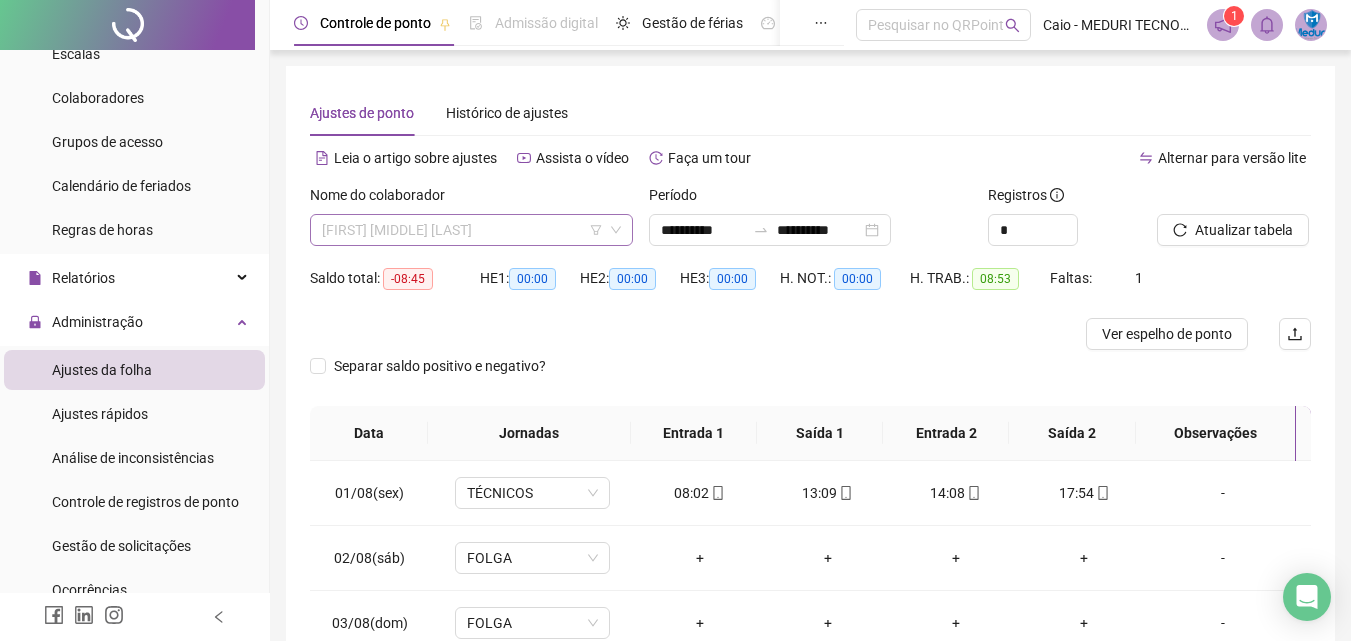 click on "[FIRST] [MIDDLE] [LAST]" at bounding box center (471, 230) 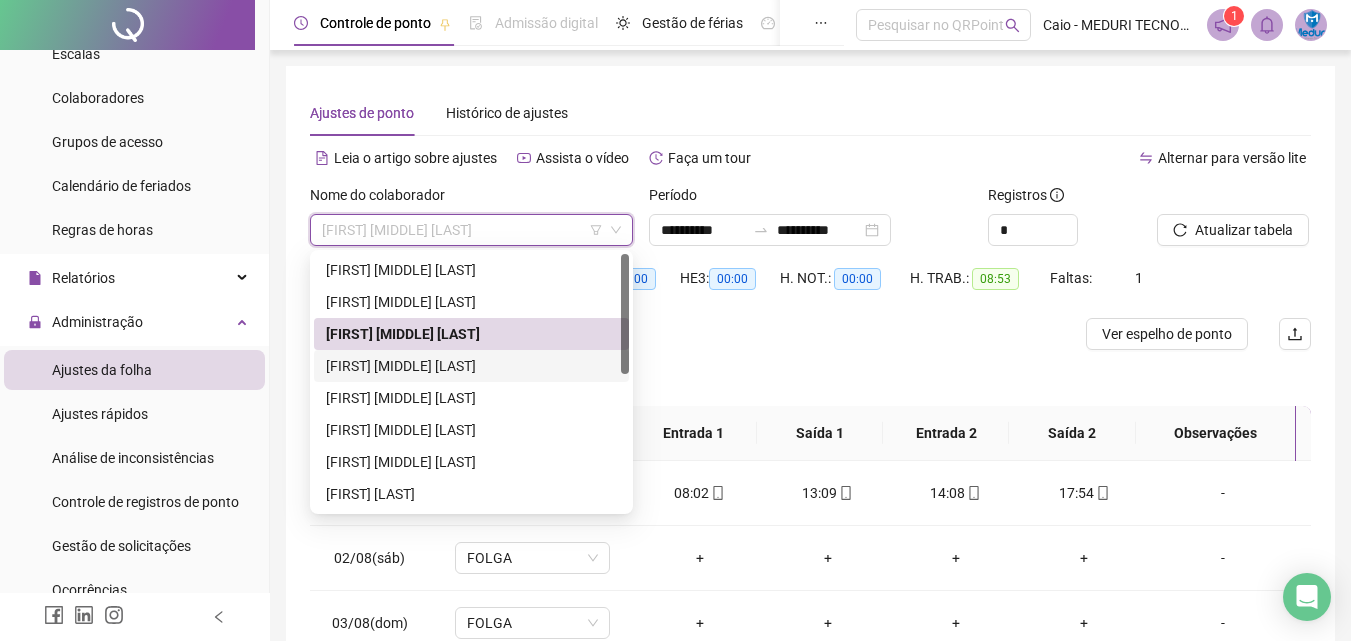 click on "[FIRST] [MIDDLE] [LAST]" at bounding box center [471, 366] 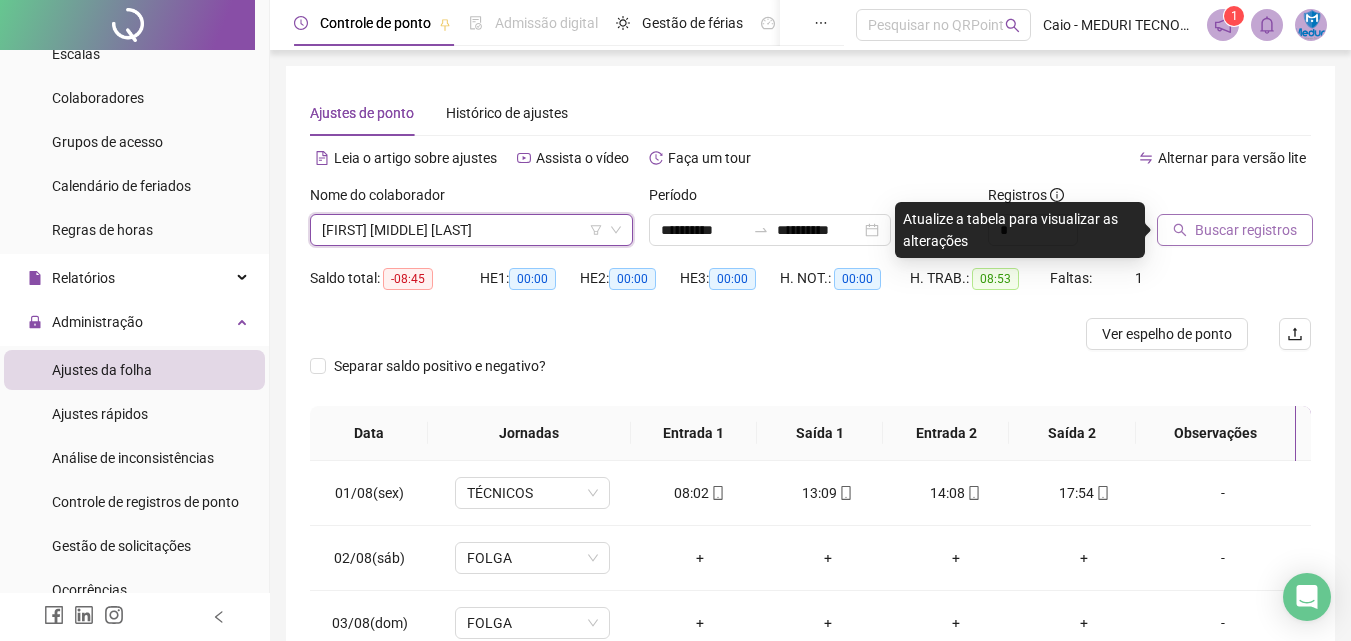 click on "Buscar registros" at bounding box center (1246, 230) 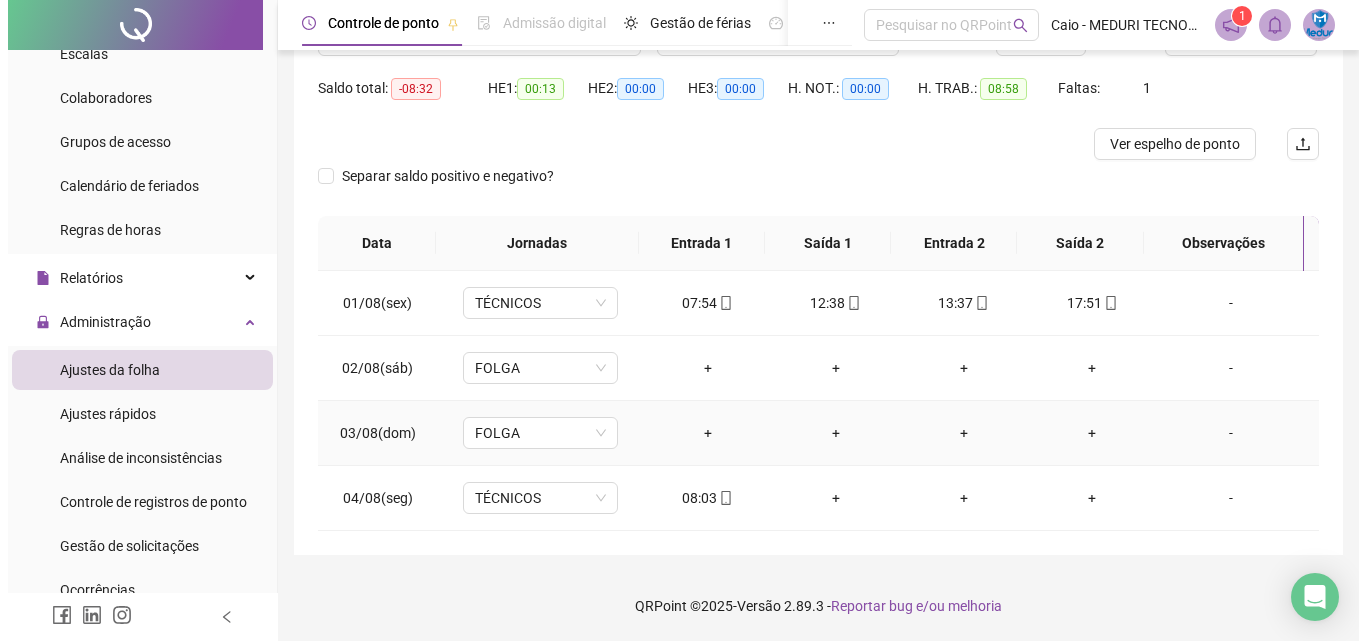 scroll, scrollTop: 0, scrollLeft: 0, axis: both 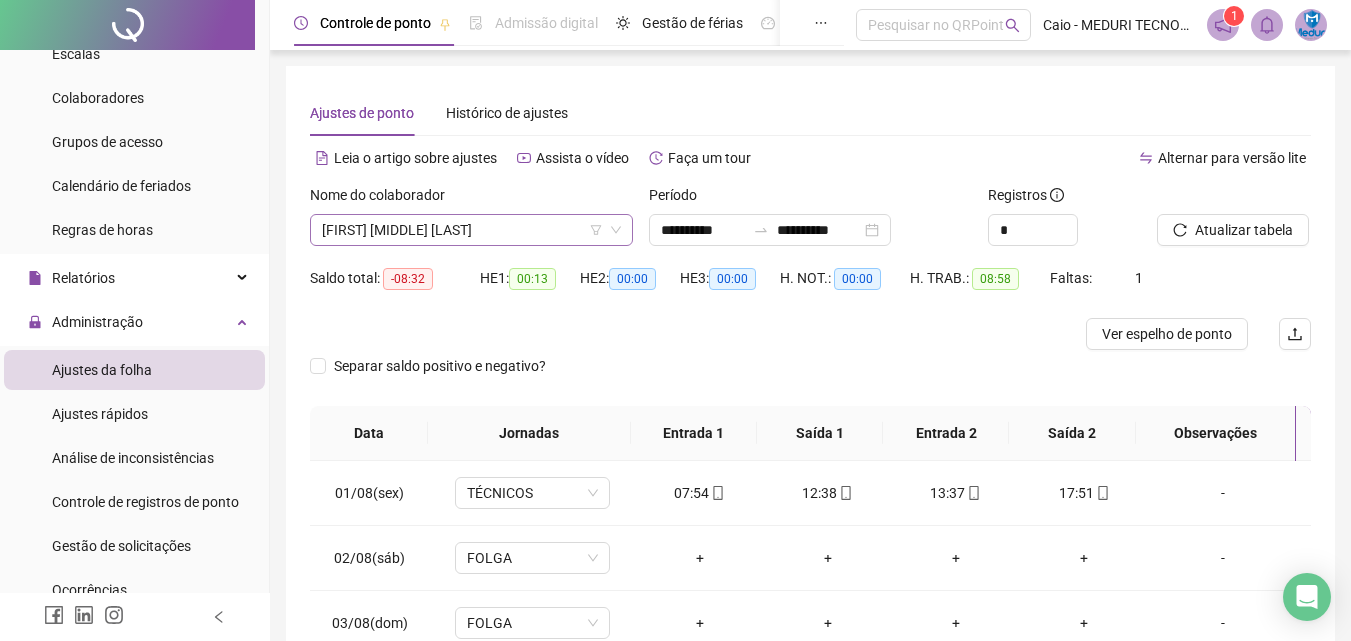 click on "[FIRST] [MIDDLE] [LAST]" at bounding box center (471, 230) 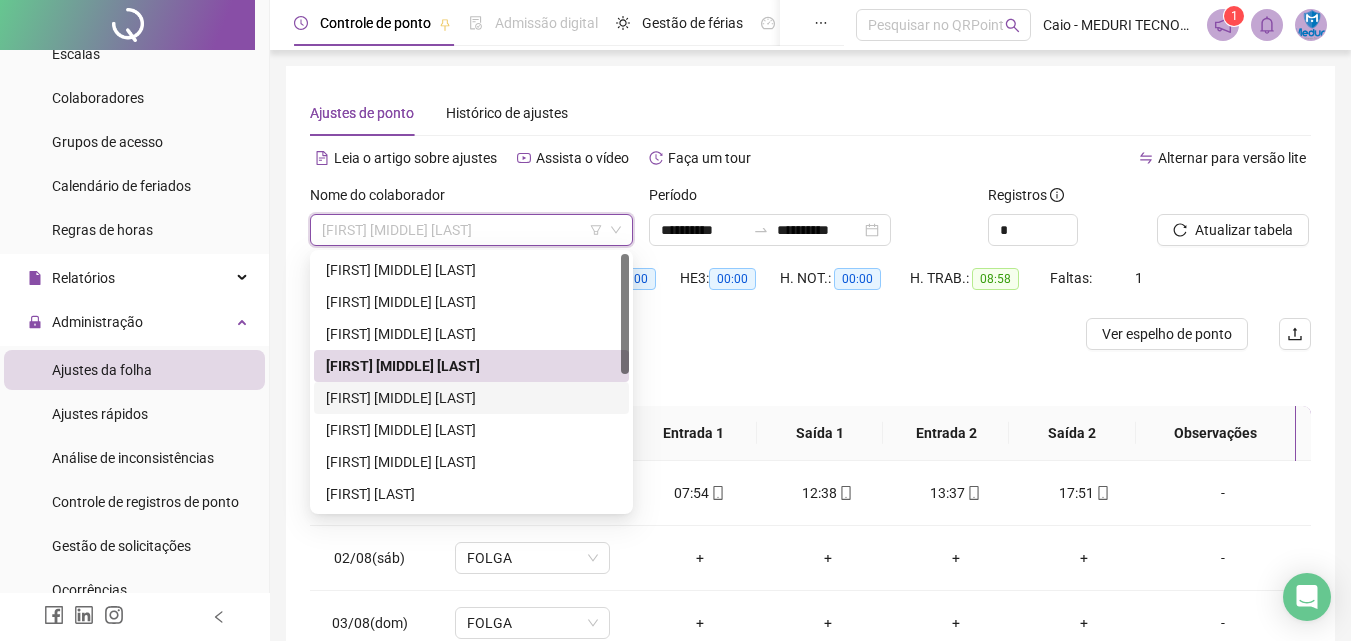 click on "[FIRST] [MIDDLE] [LAST]" at bounding box center [471, 398] 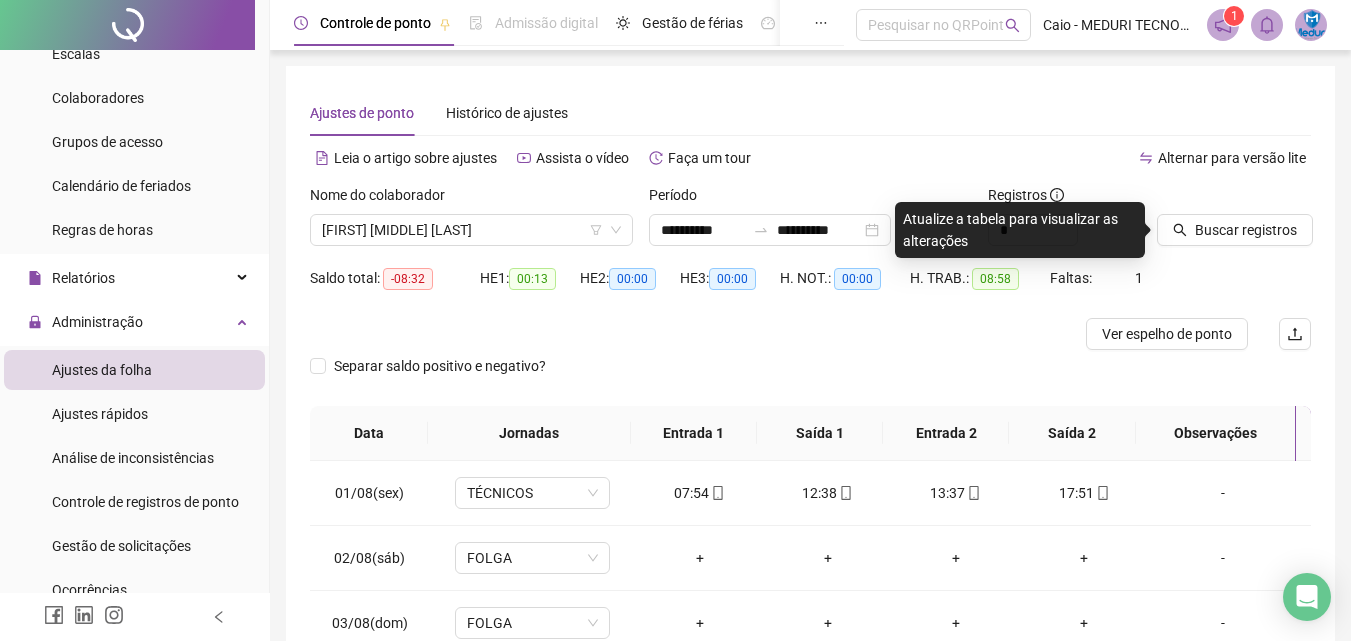 click on "Buscar registros" at bounding box center [1234, 223] 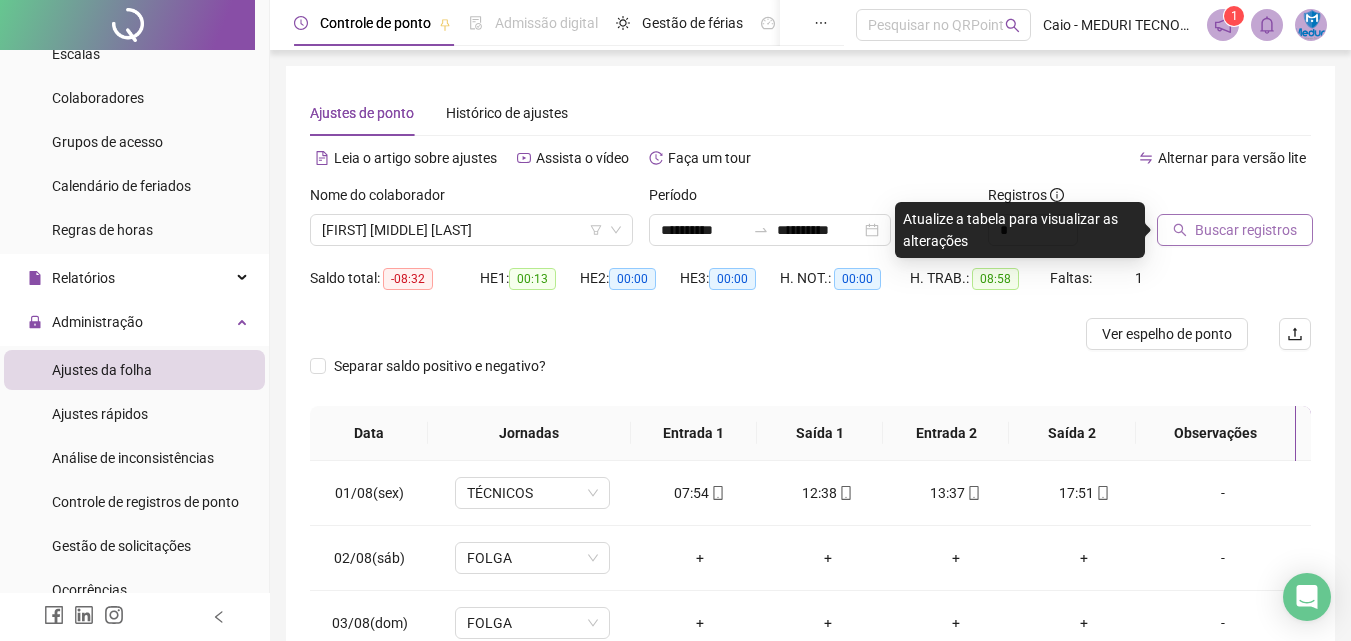 click on "Buscar registros" at bounding box center [1246, 230] 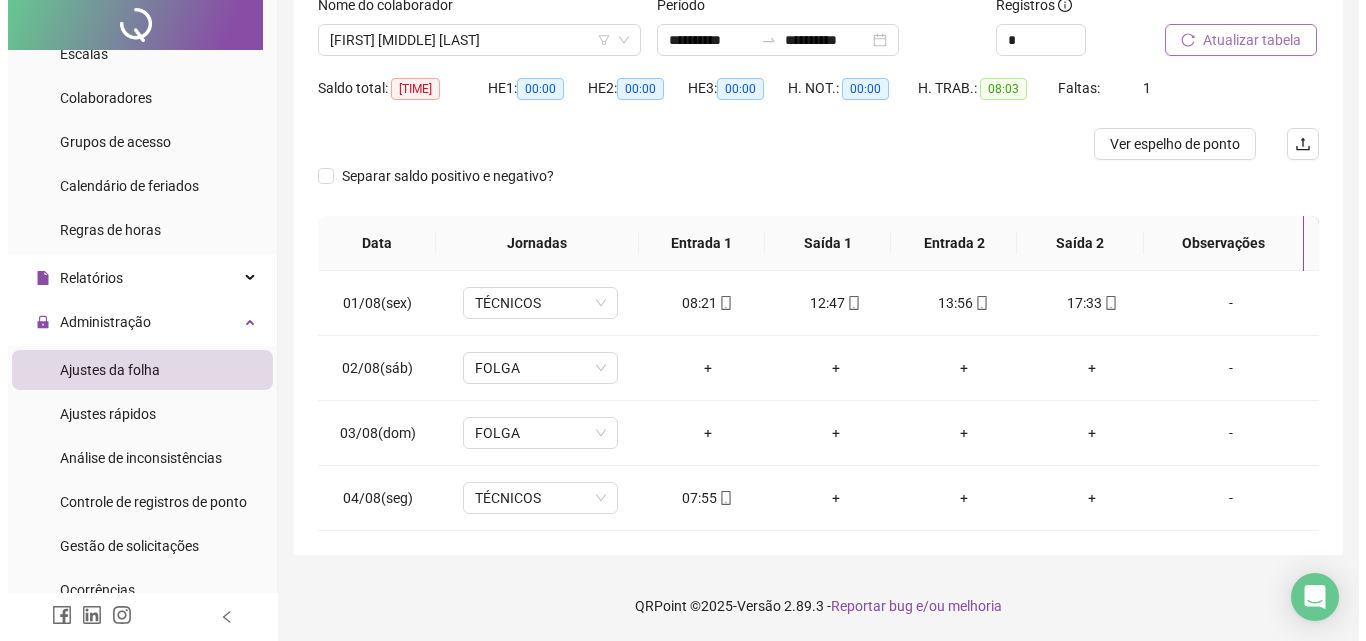 scroll, scrollTop: 0, scrollLeft: 0, axis: both 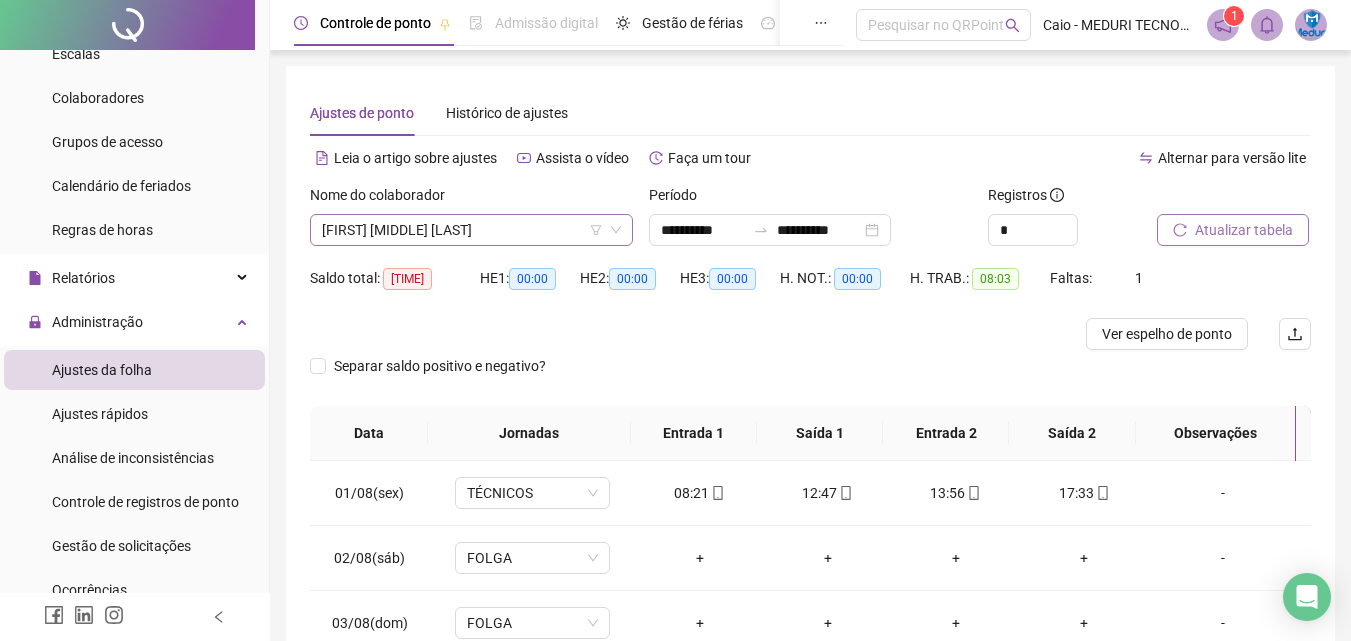 click on "[FIRST] [MIDDLE] [LAST]" at bounding box center [471, 230] 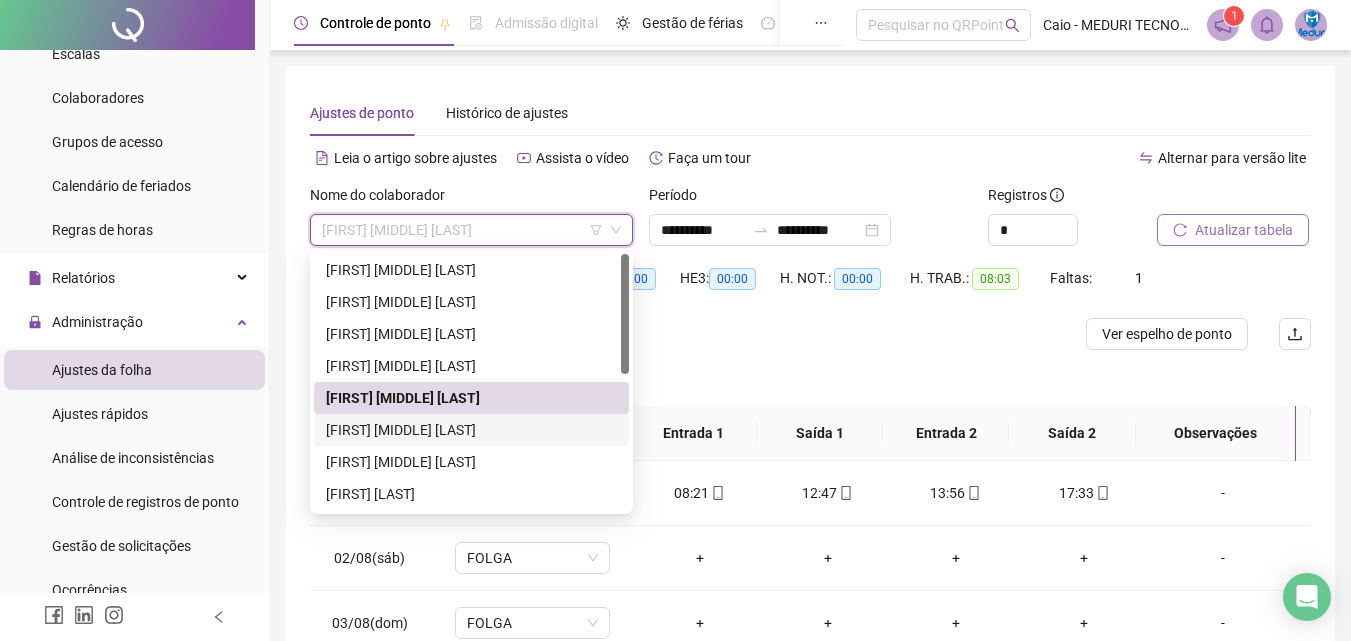 click on "[FIRST] [MIDDLE] [LAST]" at bounding box center (471, 430) 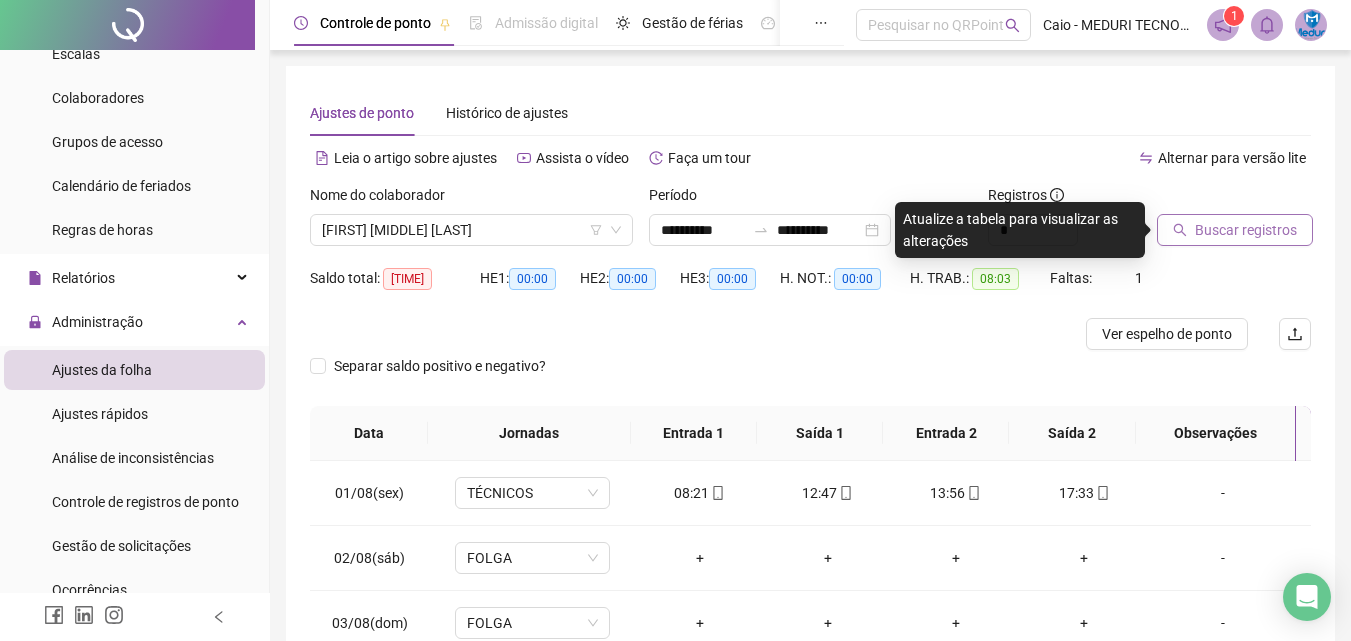 click on "Buscar registros" at bounding box center [1246, 230] 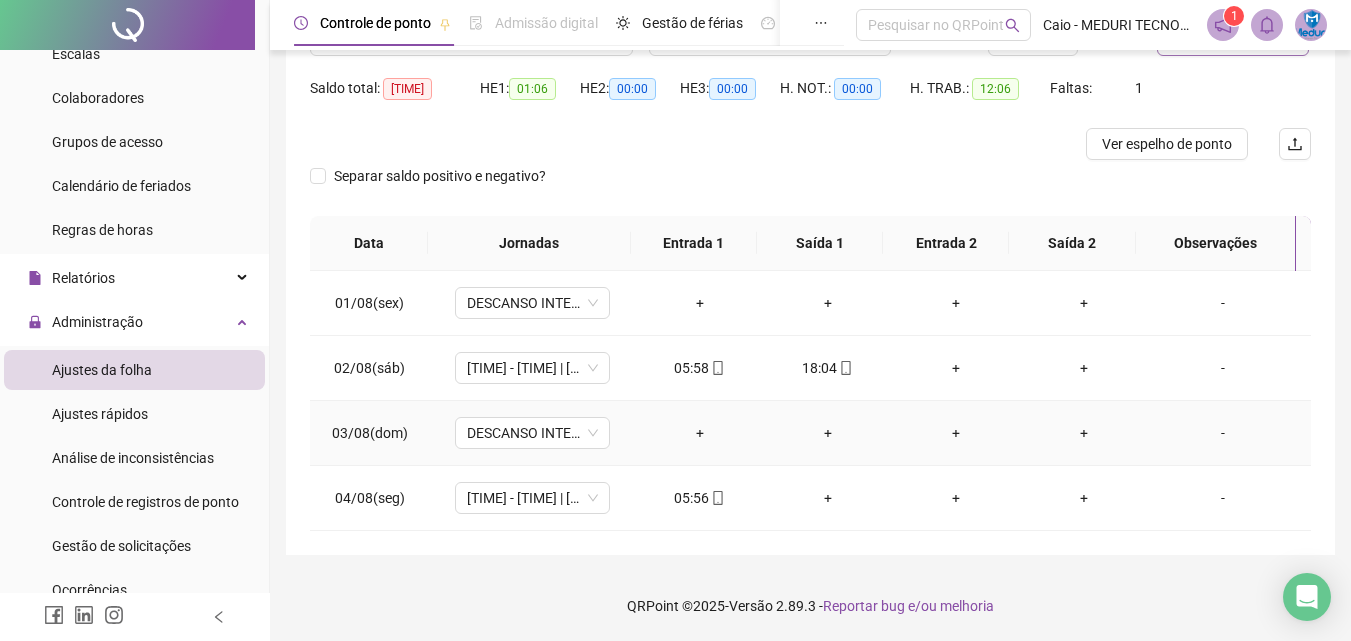 scroll, scrollTop: 0, scrollLeft: 0, axis: both 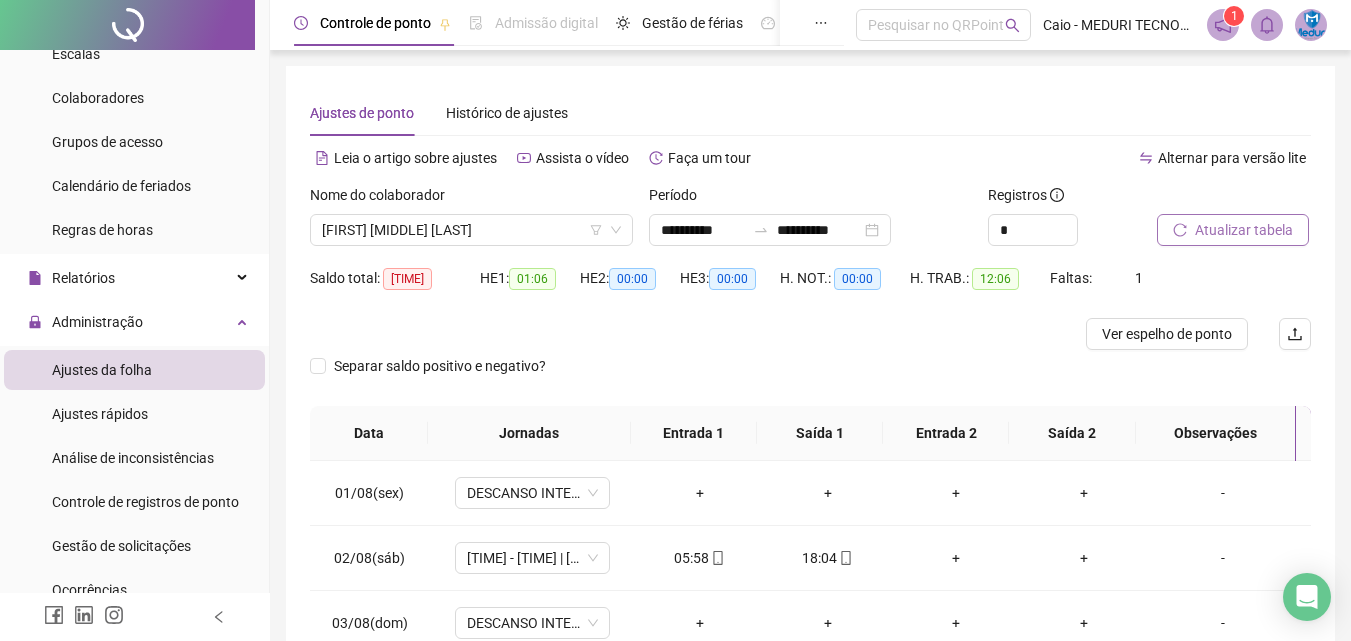 click on "Nome do colaborador" at bounding box center (471, 199) 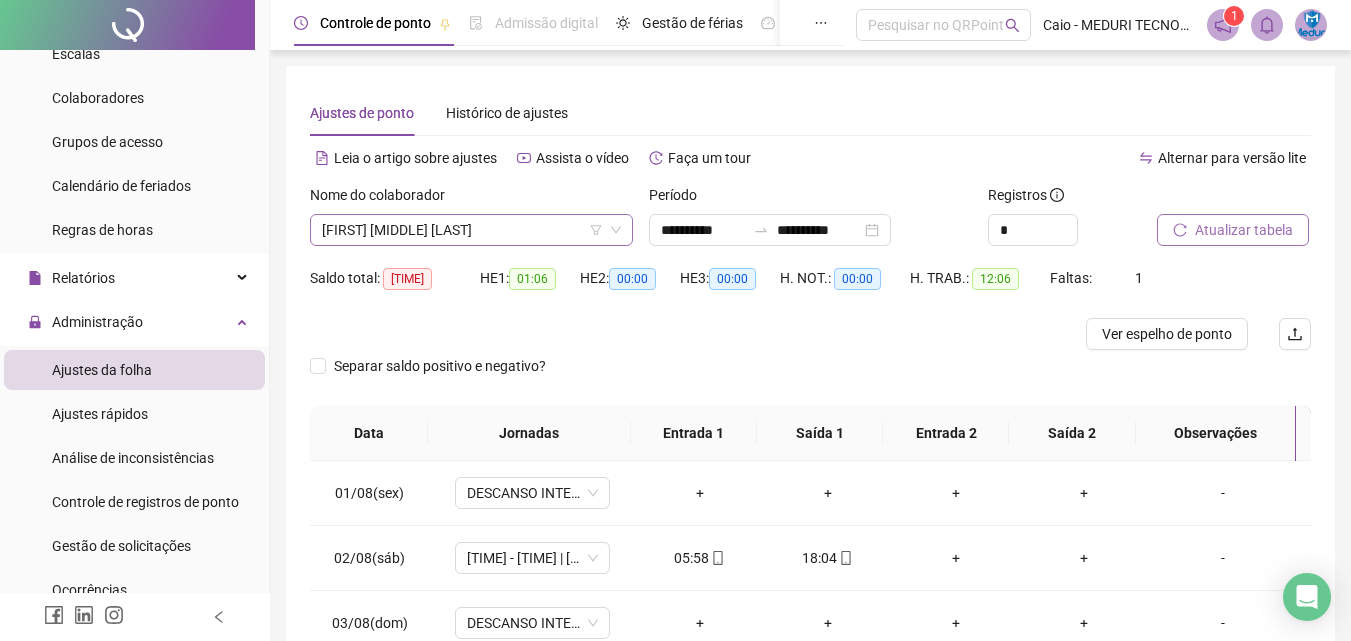 click on "[FIRST] [MIDDLE] [LAST]" at bounding box center [471, 230] 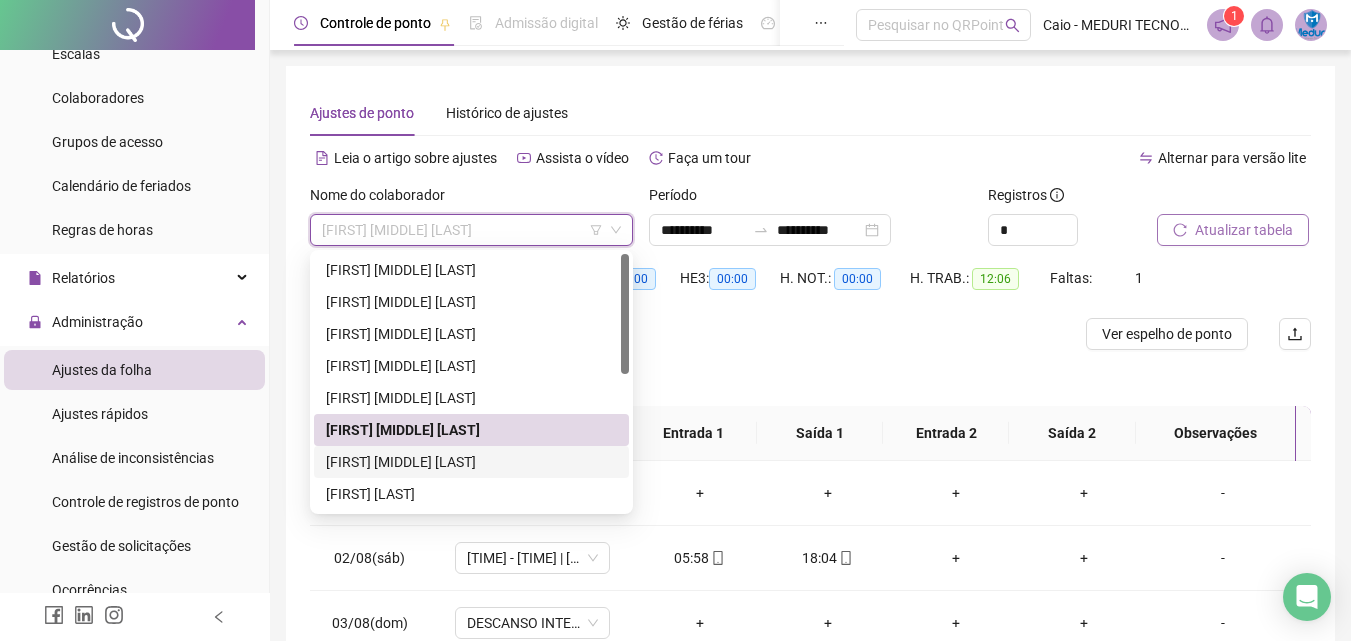 click on "[FIRST] [MIDDLE] [LAST]" at bounding box center (471, 462) 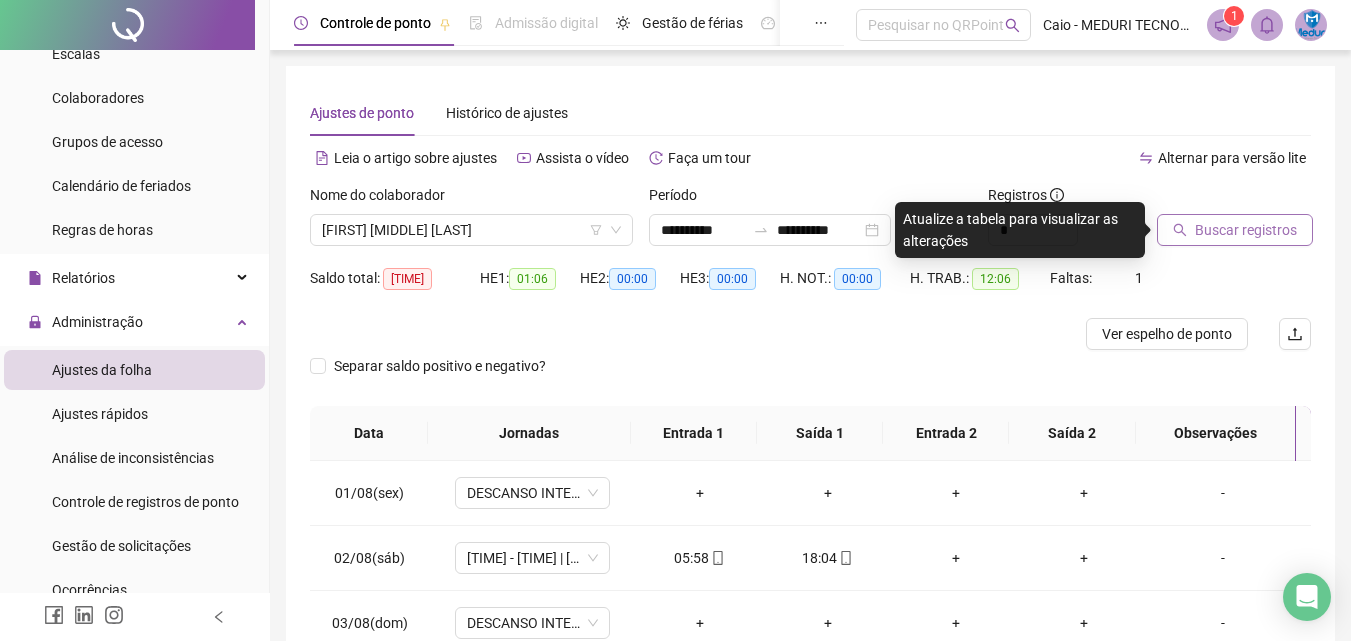 click on "Buscar registros" at bounding box center (1246, 230) 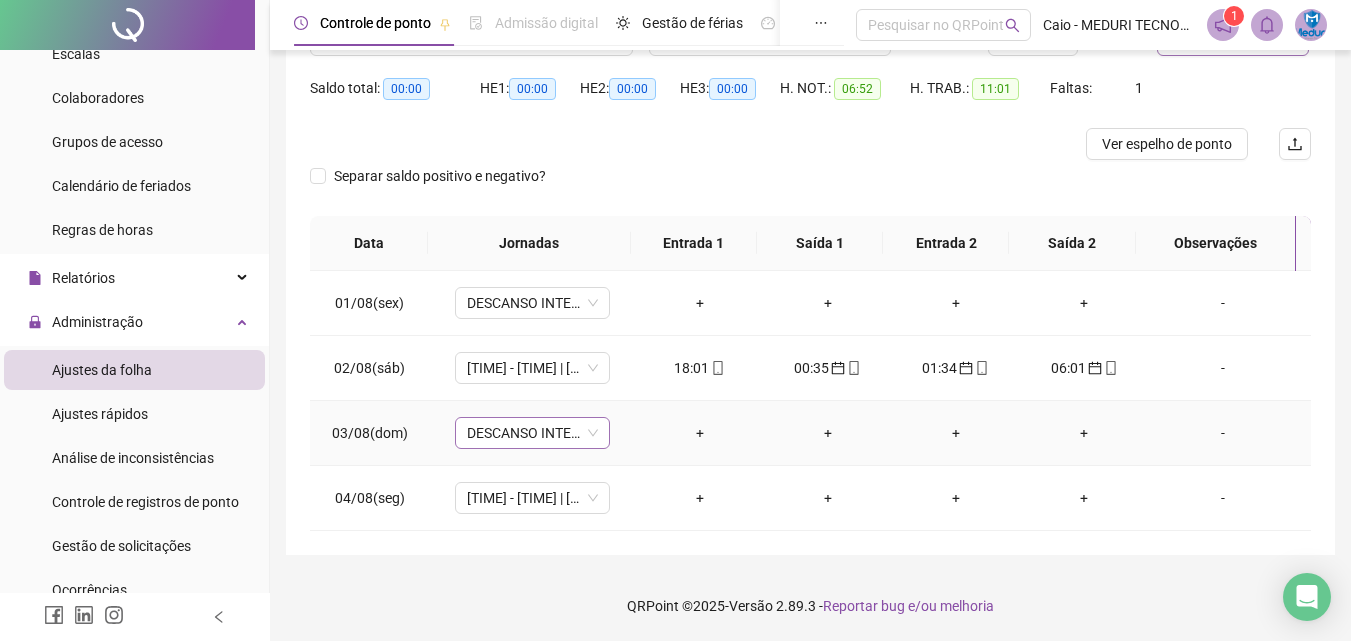 scroll, scrollTop: 0, scrollLeft: 0, axis: both 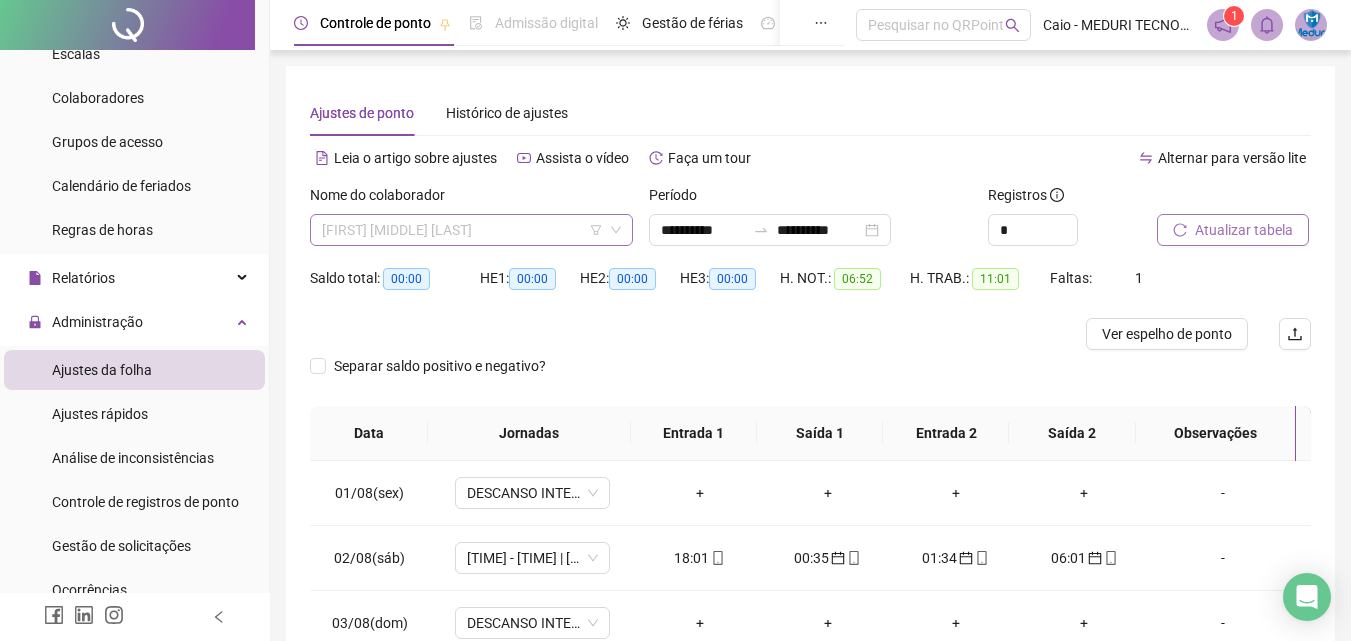 click on "[FIRST] [MIDDLE] [LAST]" at bounding box center (471, 230) 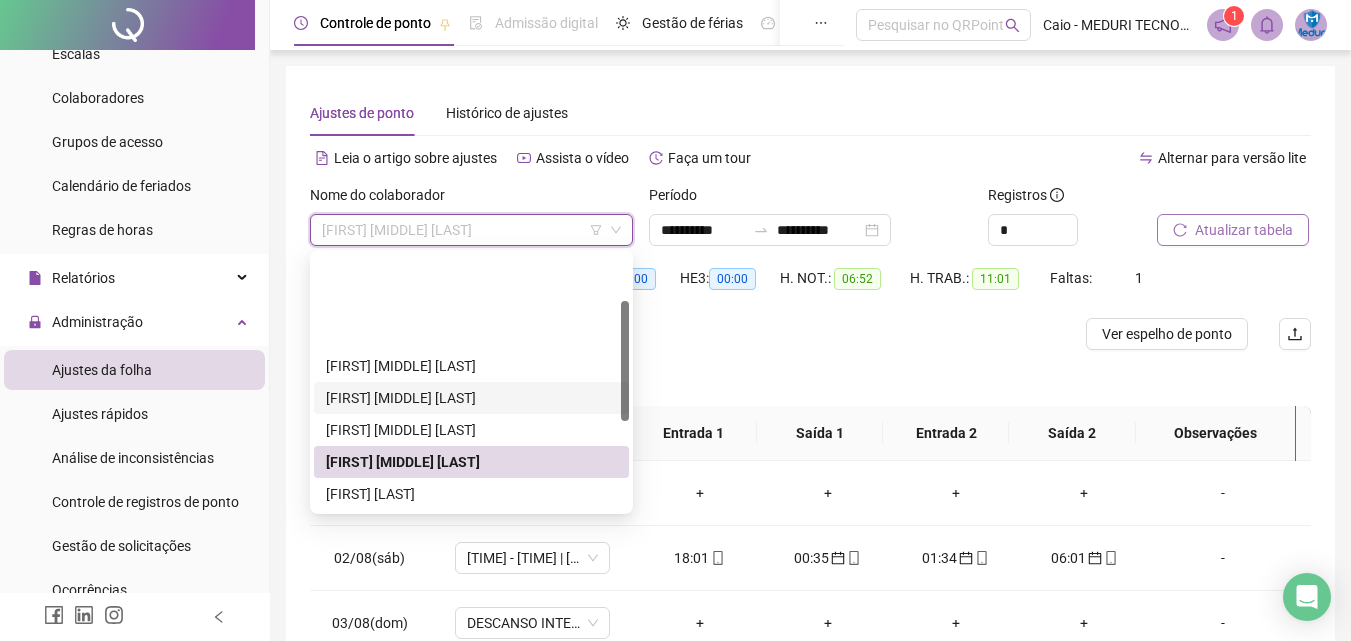 scroll, scrollTop: 100, scrollLeft: 0, axis: vertical 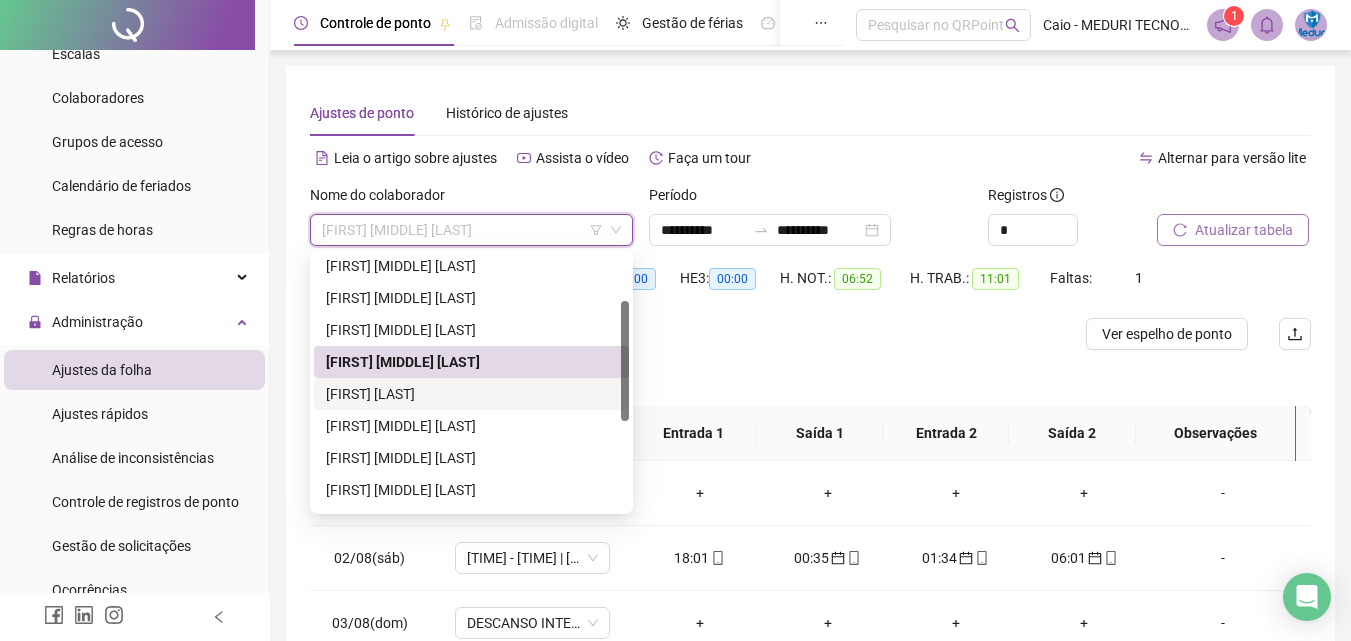 click on "[FIRST] [LAST]" at bounding box center (471, 394) 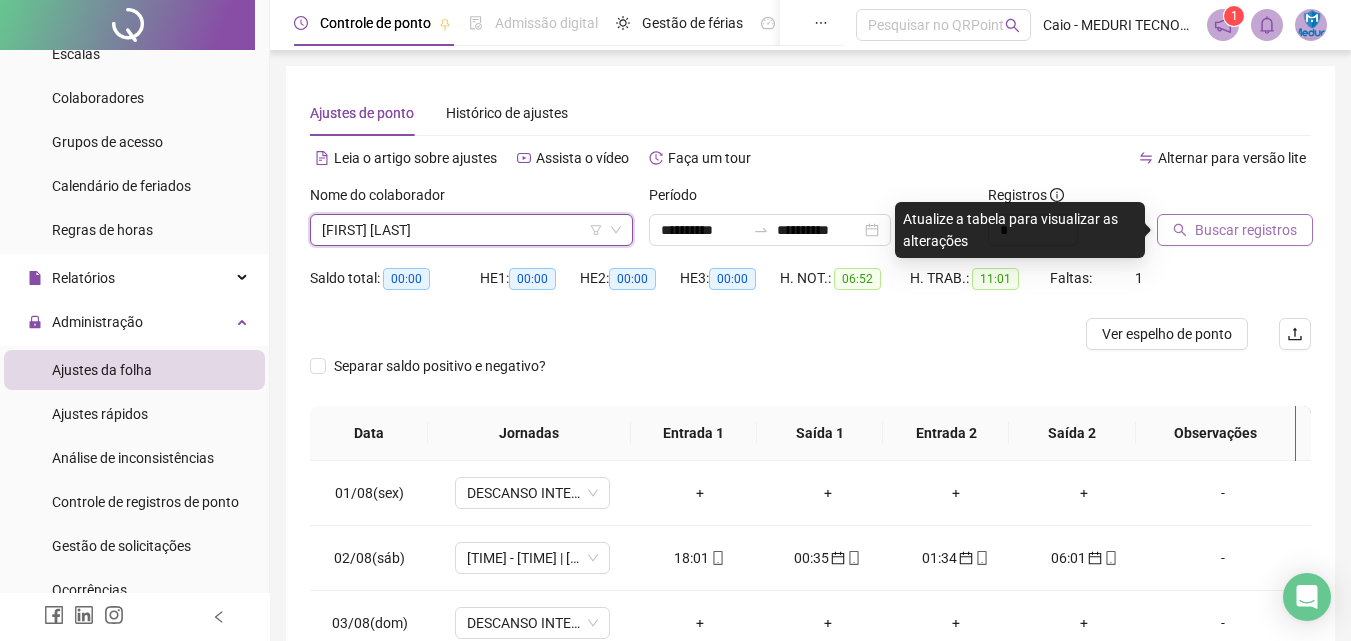 click on "Buscar registros" at bounding box center [1246, 230] 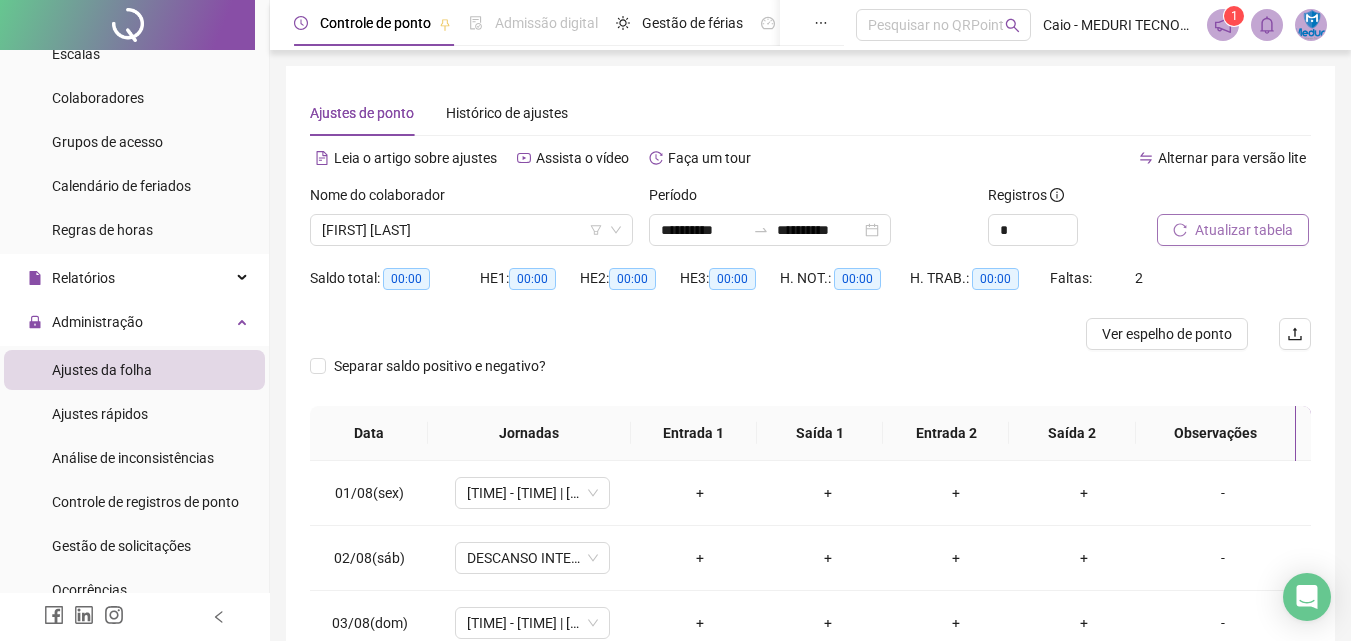 scroll, scrollTop: 190, scrollLeft: 0, axis: vertical 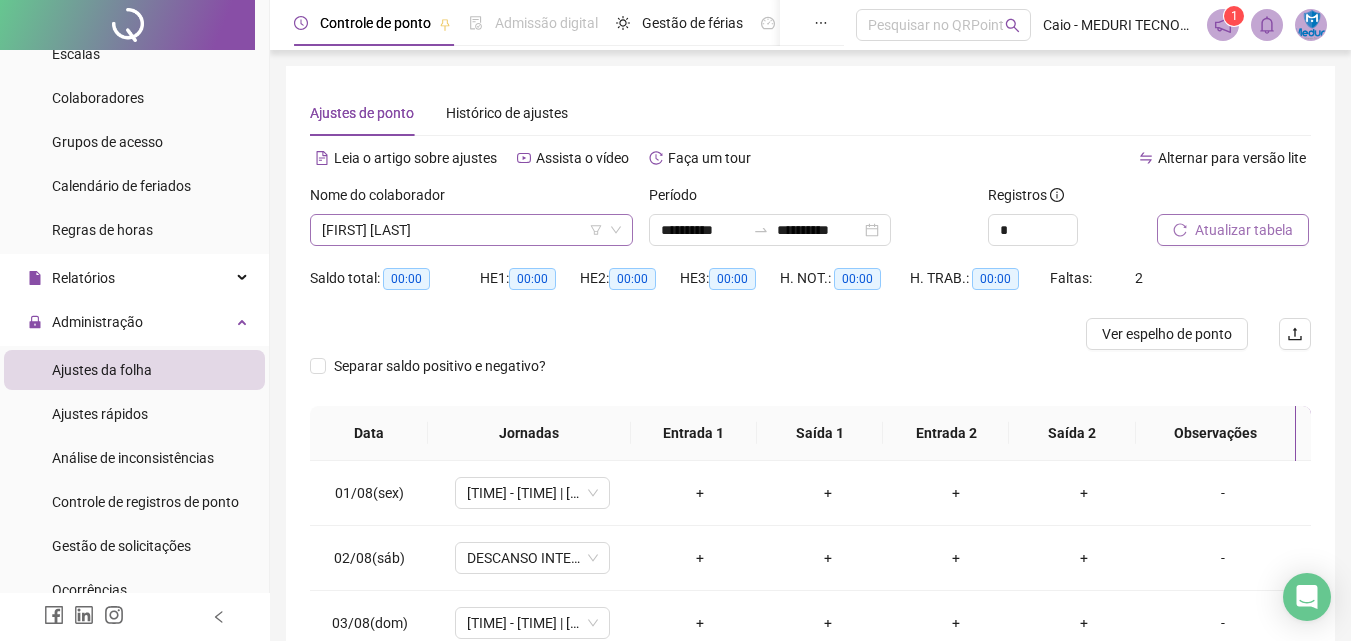 click on "[FIRST] [LAST]" at bounding box center [471, 230] 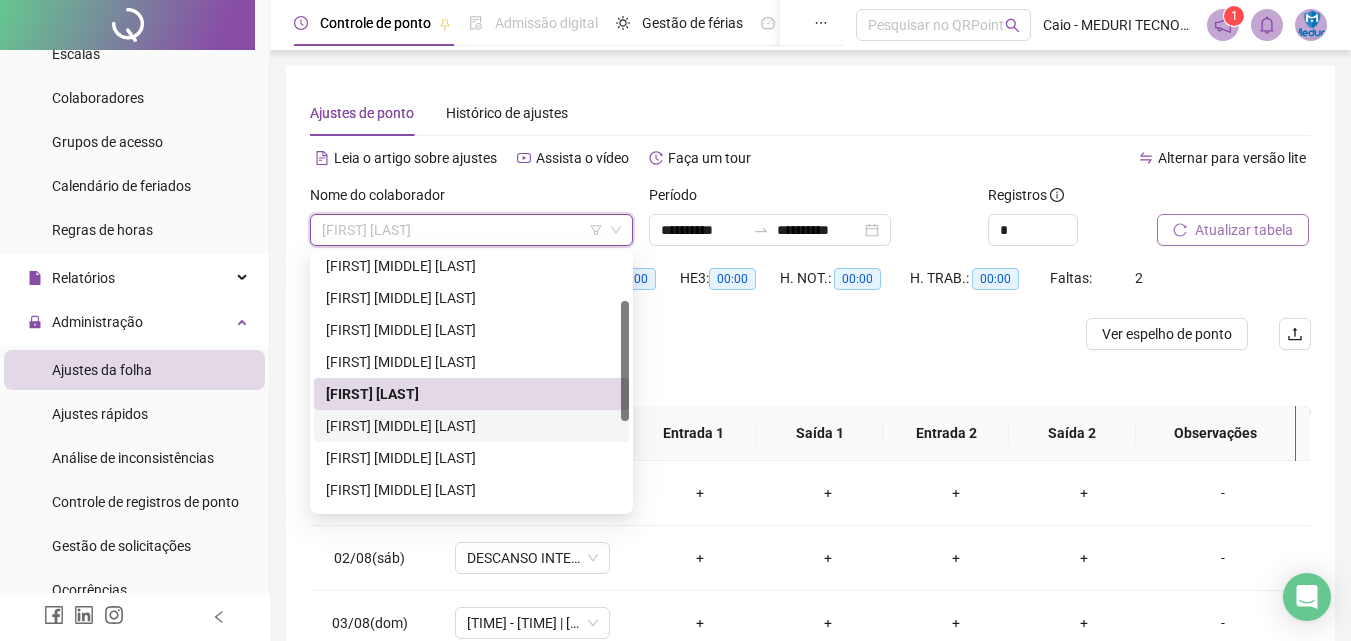 click on "[FIRST] [MIDDLE] [LAST]" at bounding box center [471, 426] 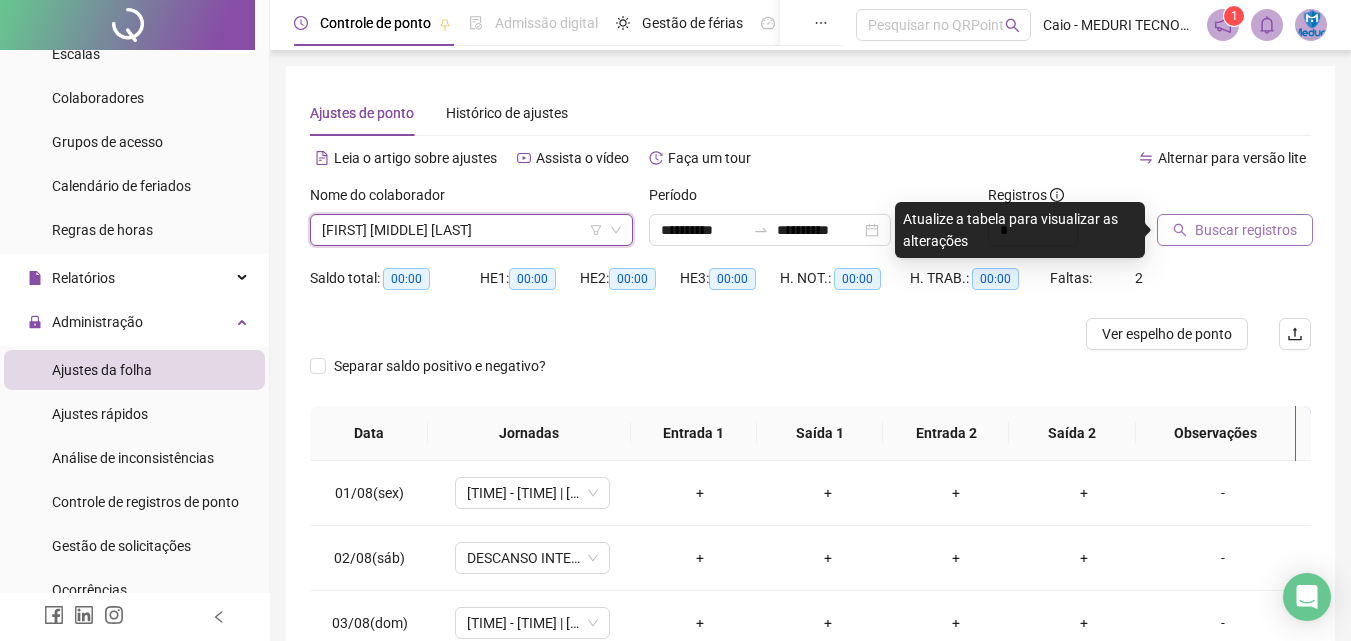 click on "Buscar registros" at bounding box center (1246, 230) 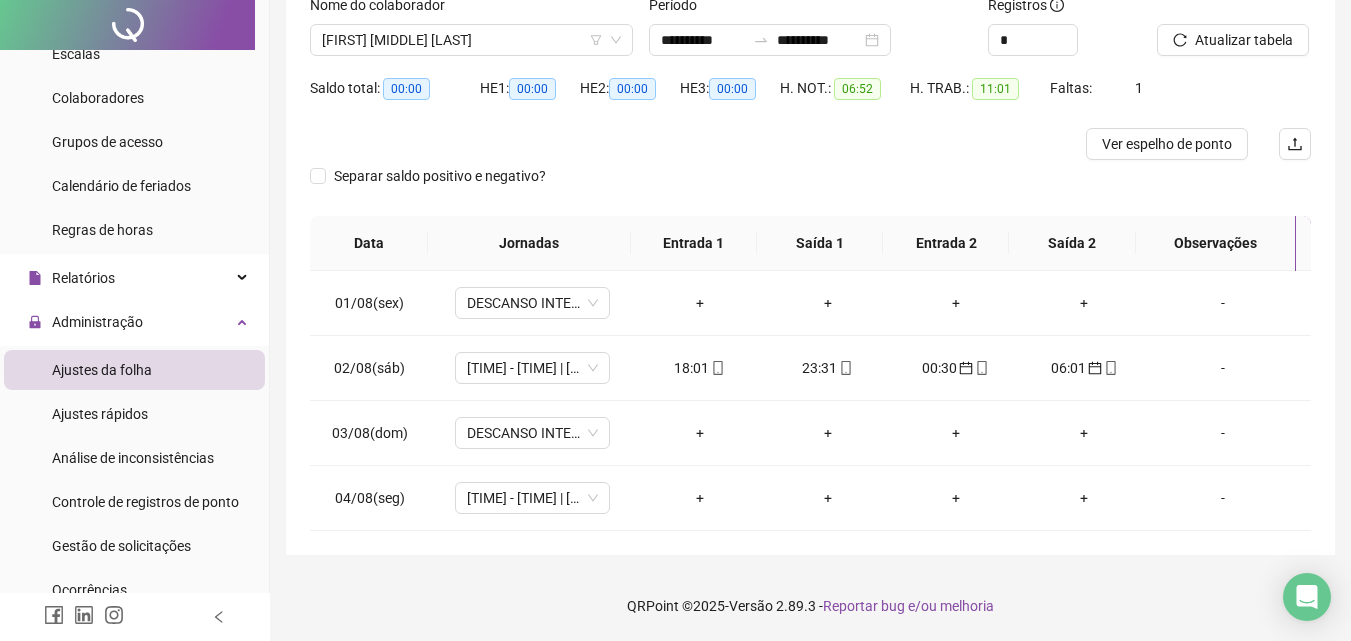 scroll, scrollTop: 0, scrollLeft: 0, axis: both 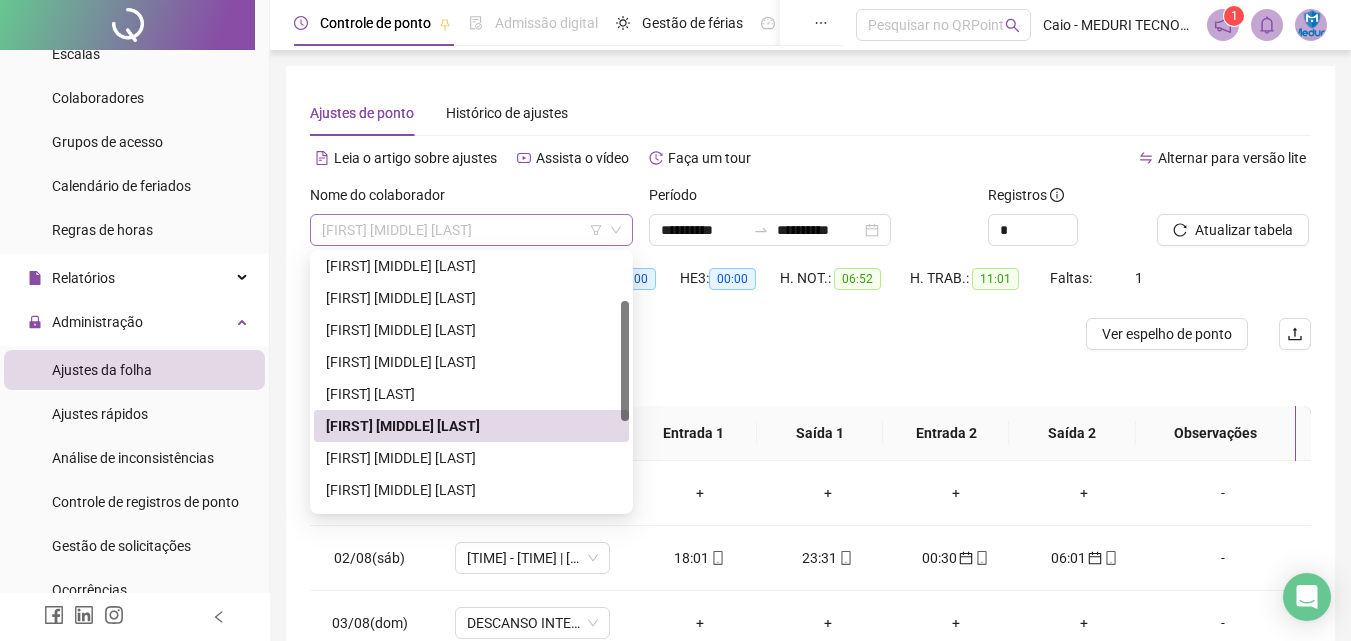 click on "[FIRST] [MIDDLE] [LAST]" at bounding box center [471, 230] 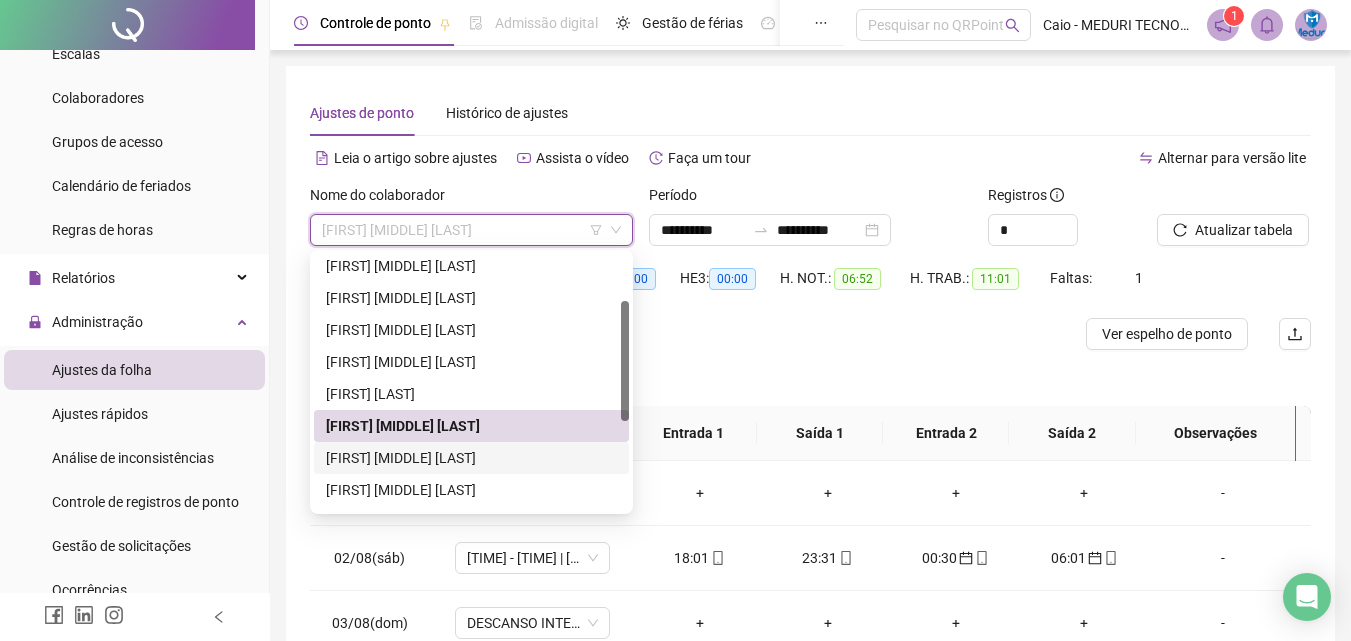 click on "[FIRST] [MIDDLE] [LAST]" at bounding box center [471, 458] 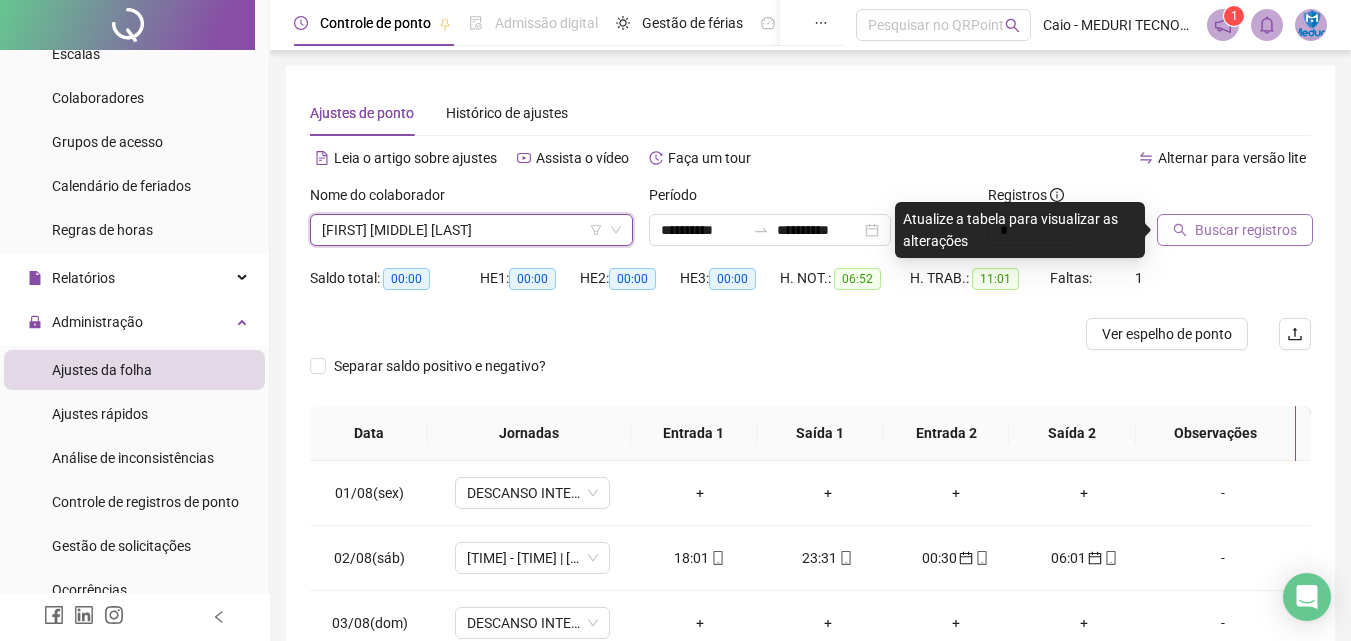 click on "Buscar registros" at bounding box center [1246, 230] 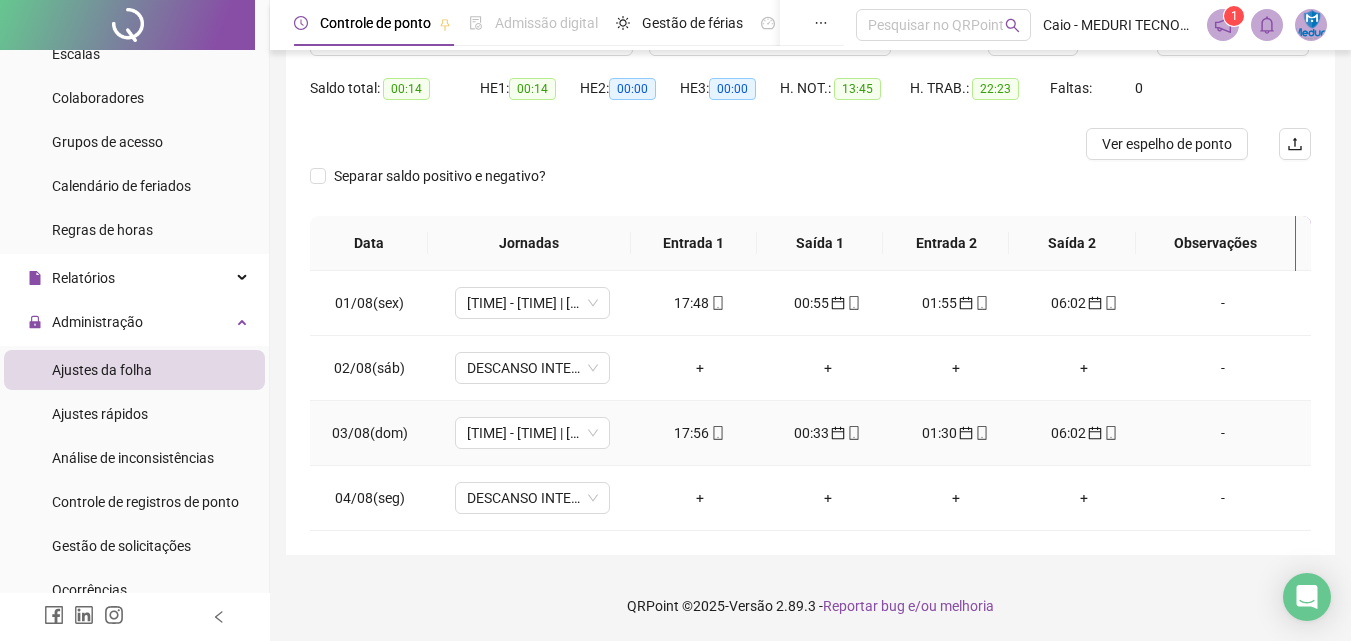scroll, scrollTop: 0, scrollLeft: 0, axis: both 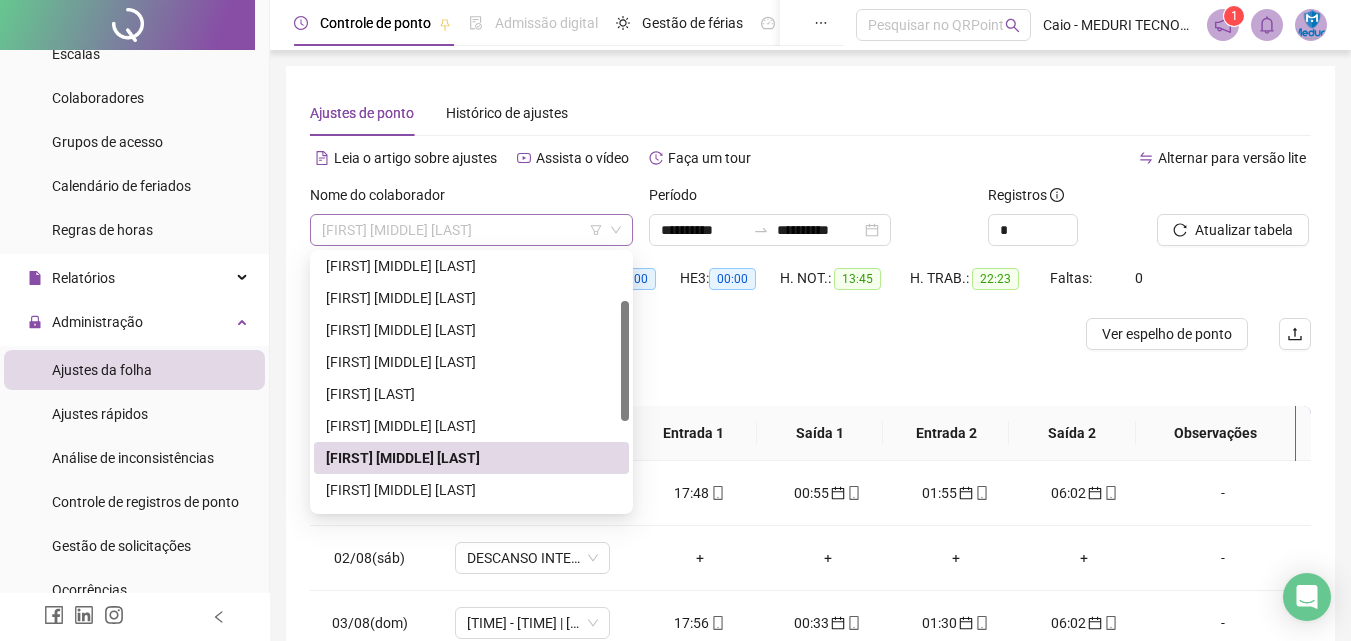 click on "[FIRST] [MIDDLE] [LAST]" at bounding box center (471, 230) 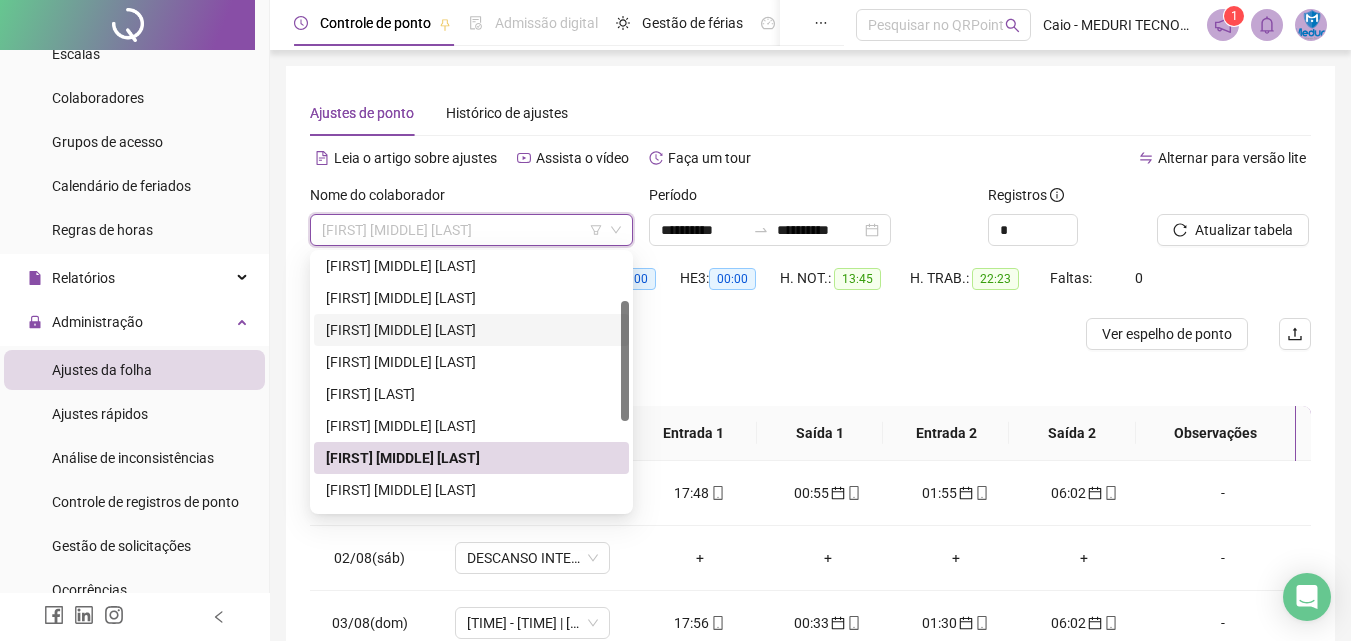 scroll, scrollTop: 200, scrollLeft: 0, axis: vertical 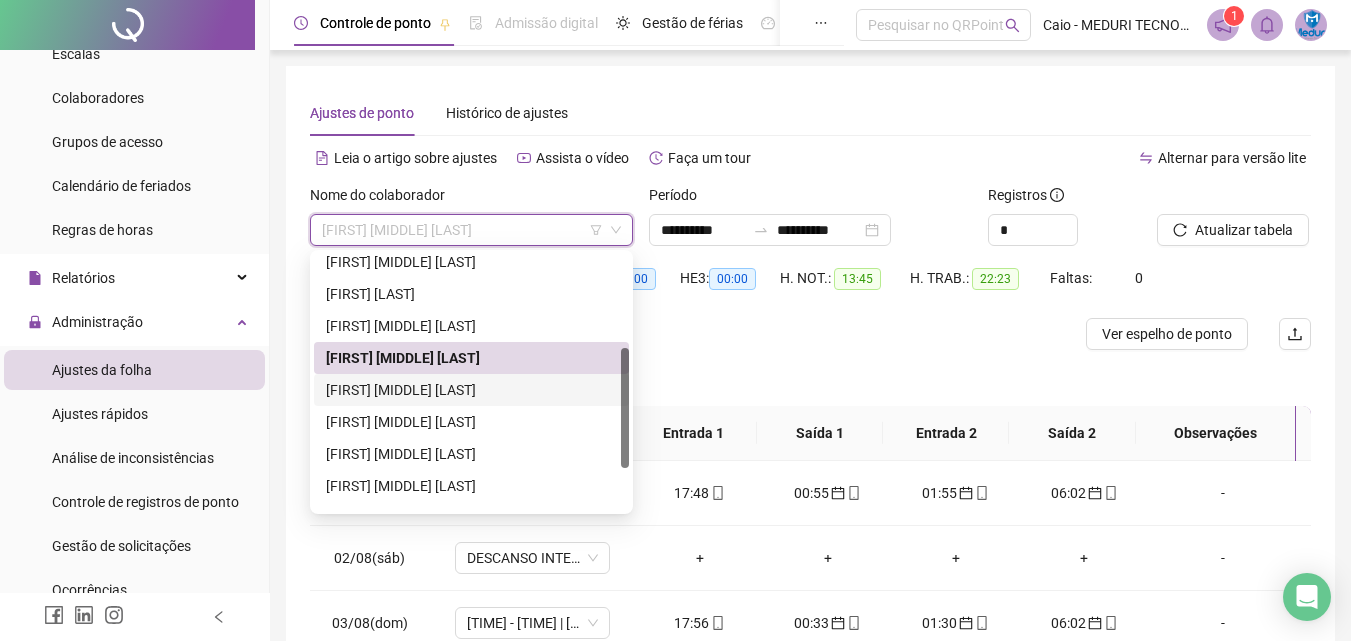 click on "[FIRST] [MIDDLE] [LAST]" at bounding box center [471, 390] 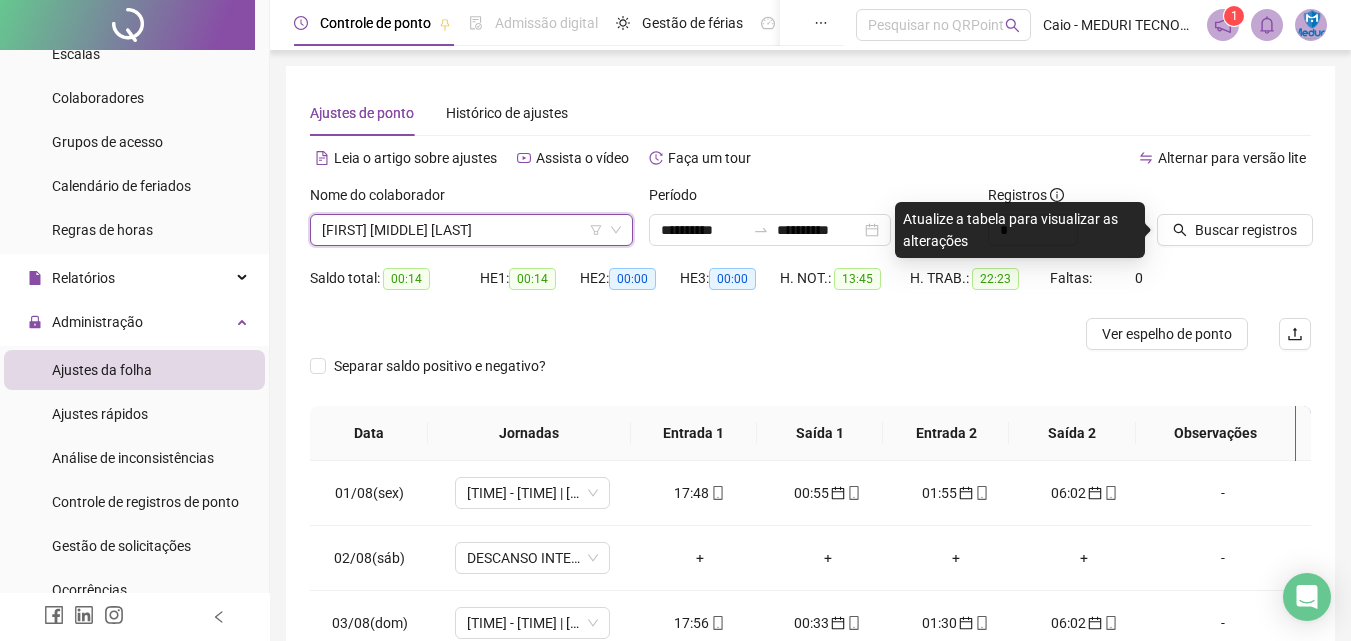 click on "Buscar registros" at bounding box center (1234, 215) 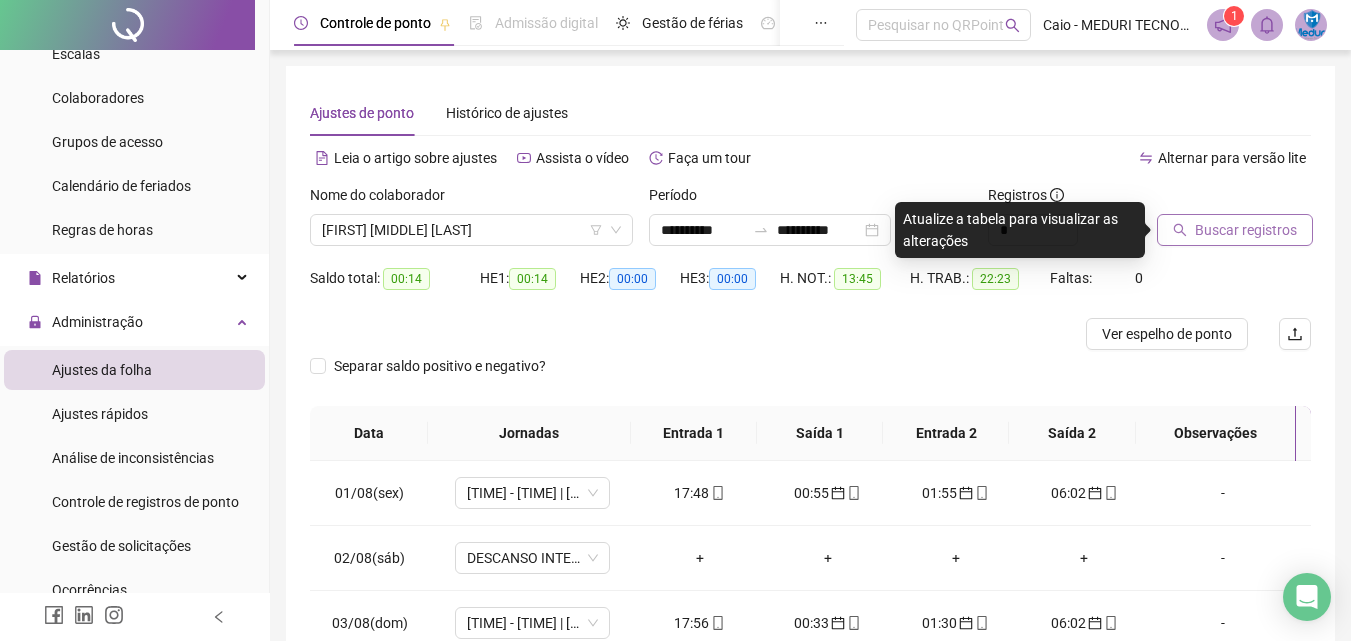 click on "Buscar registros" at bounding box center (1246, 230) 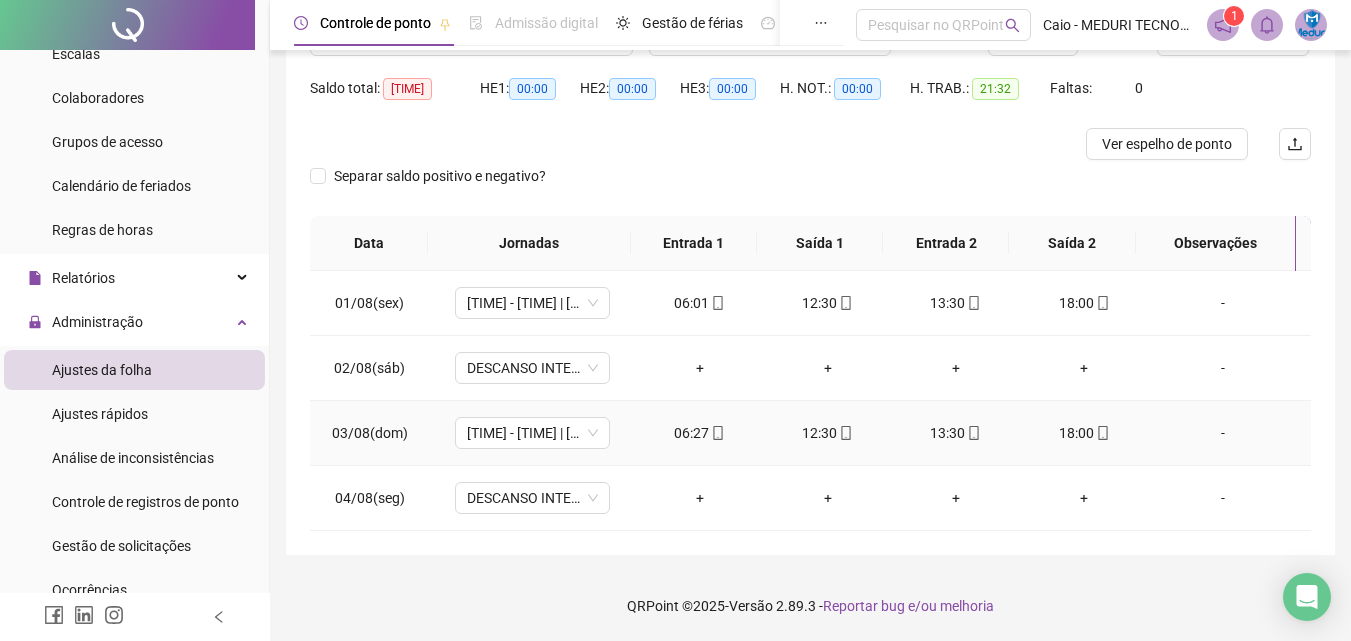 scroll, scrollTop: 0, scrollLeft: 0, axis: both 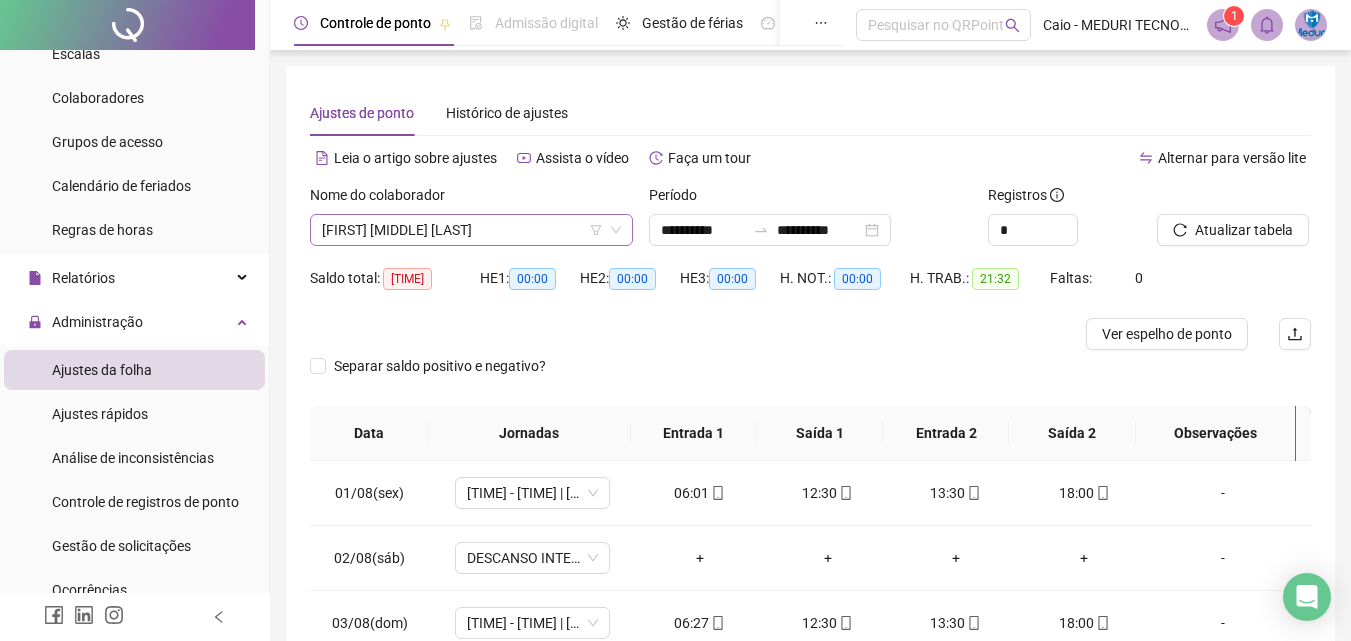 click on "[FIRST] [MIDDLE] [LAST]" at bounding box center (471, 230) 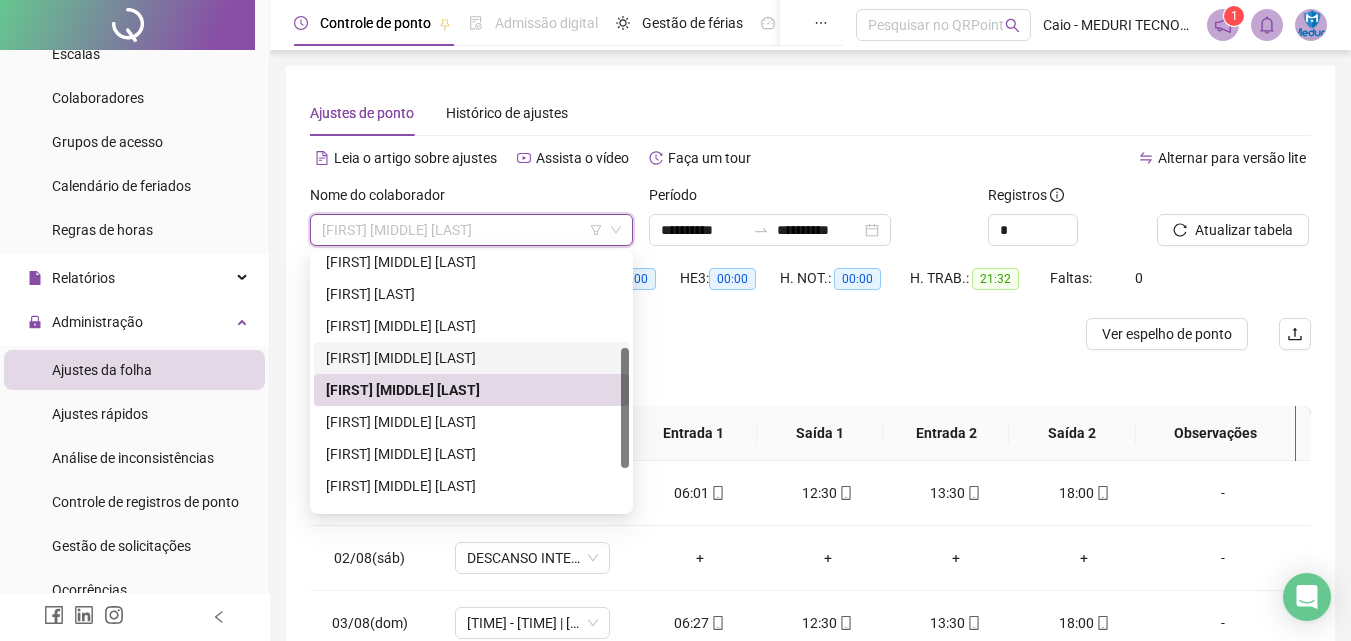 scroll, scrollTop: 288, scrollLeft: 0, axis: vertical 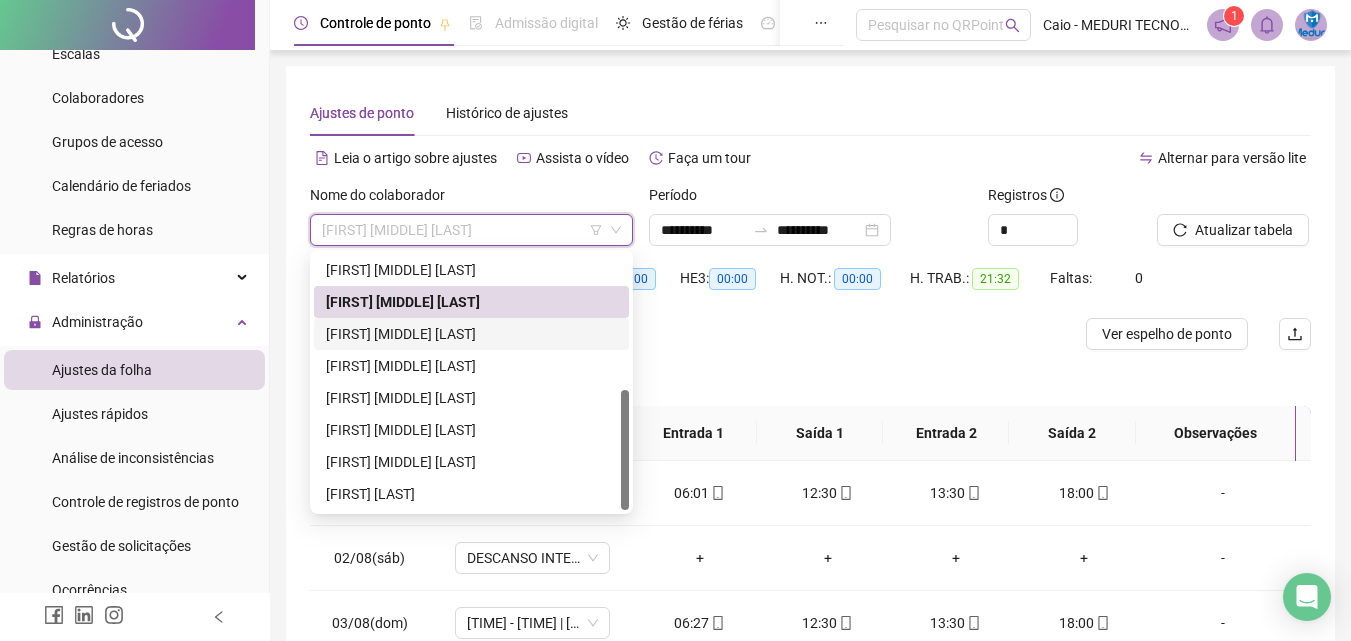 click on "[FIRST] [MIDDLE] [LAST]" at bounding box center (471, 334) 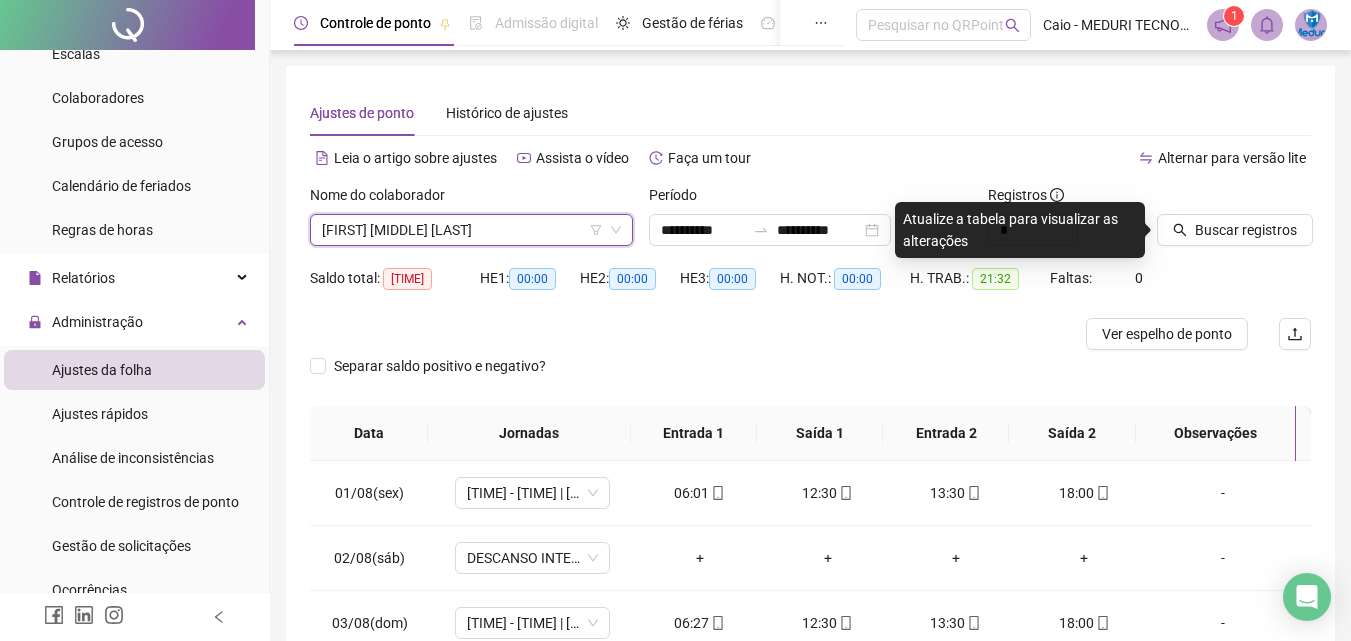 click on "Buscar registros" at bounding box center (1234, 223) 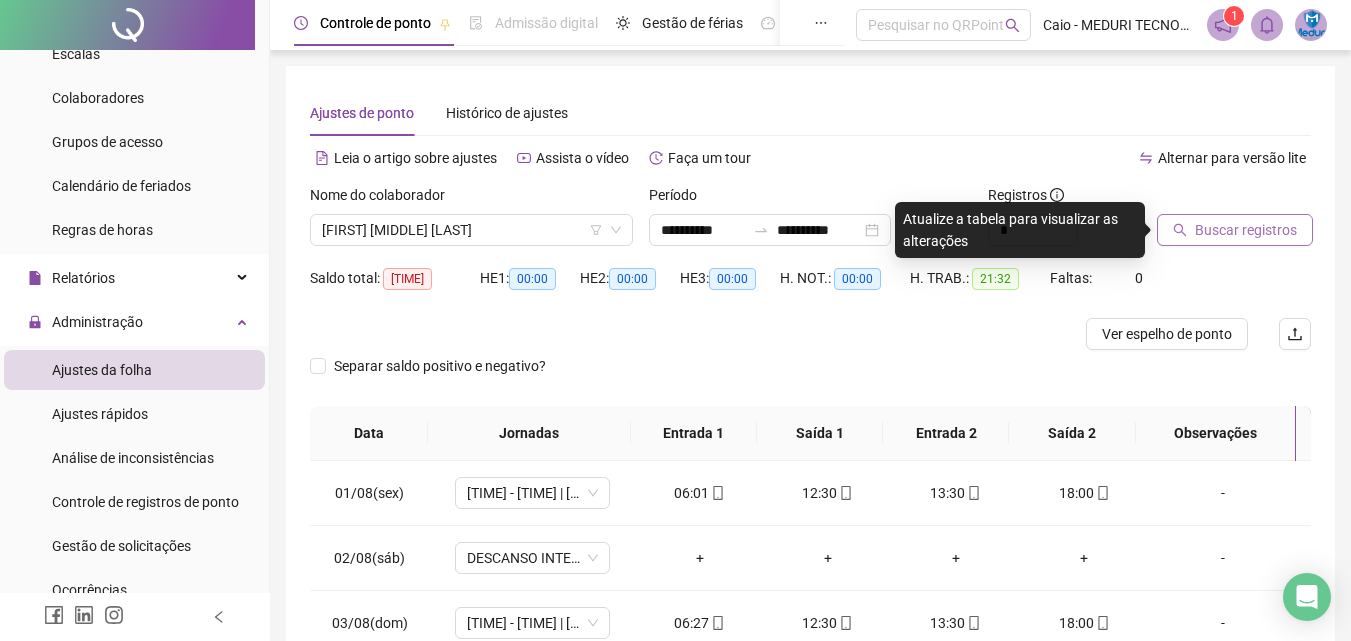 click on "Buscar registros" at bounding box center [1235, 230] 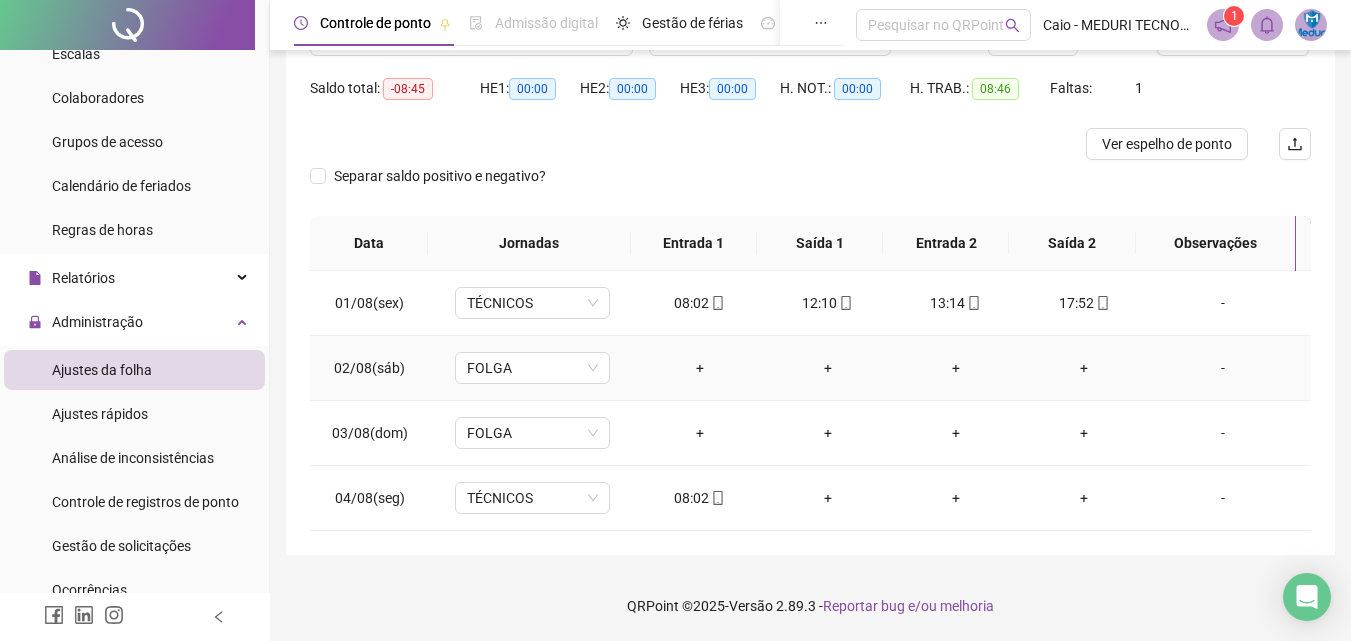 scroll, scrollTop: 0, scrollLeft: 0, axis: both 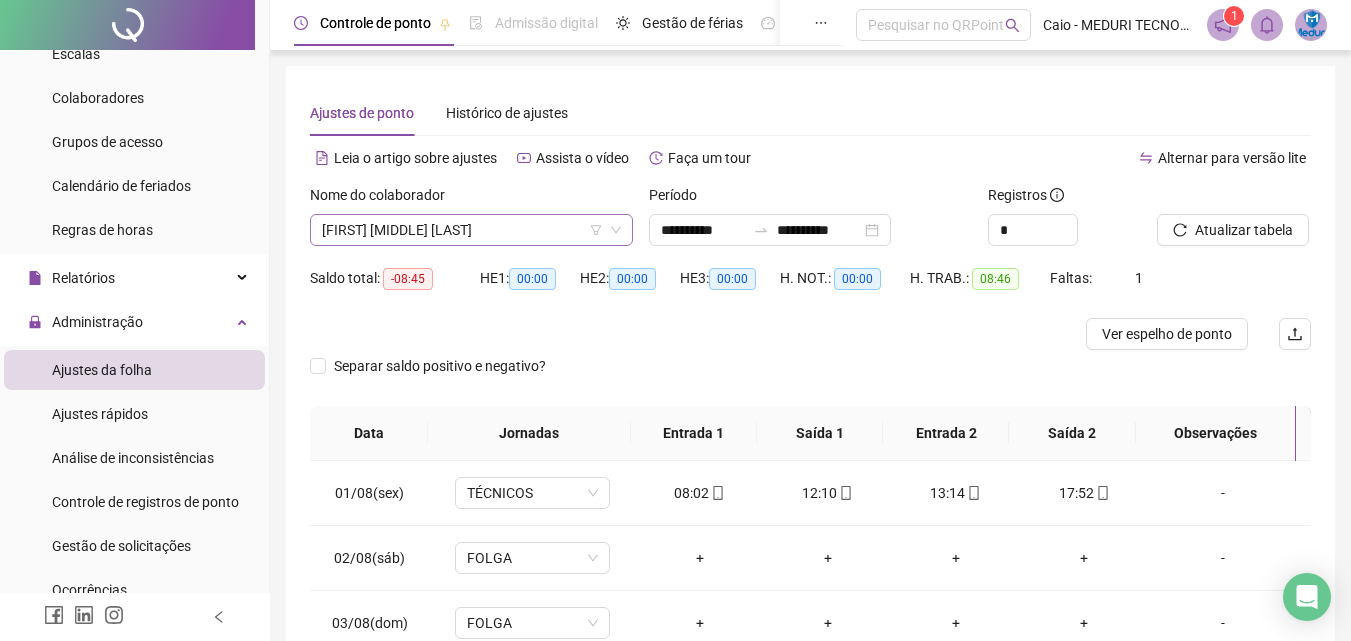 click on "[FIRST] [MIDDLE] [LAST]" at bounding box center (471, 230) 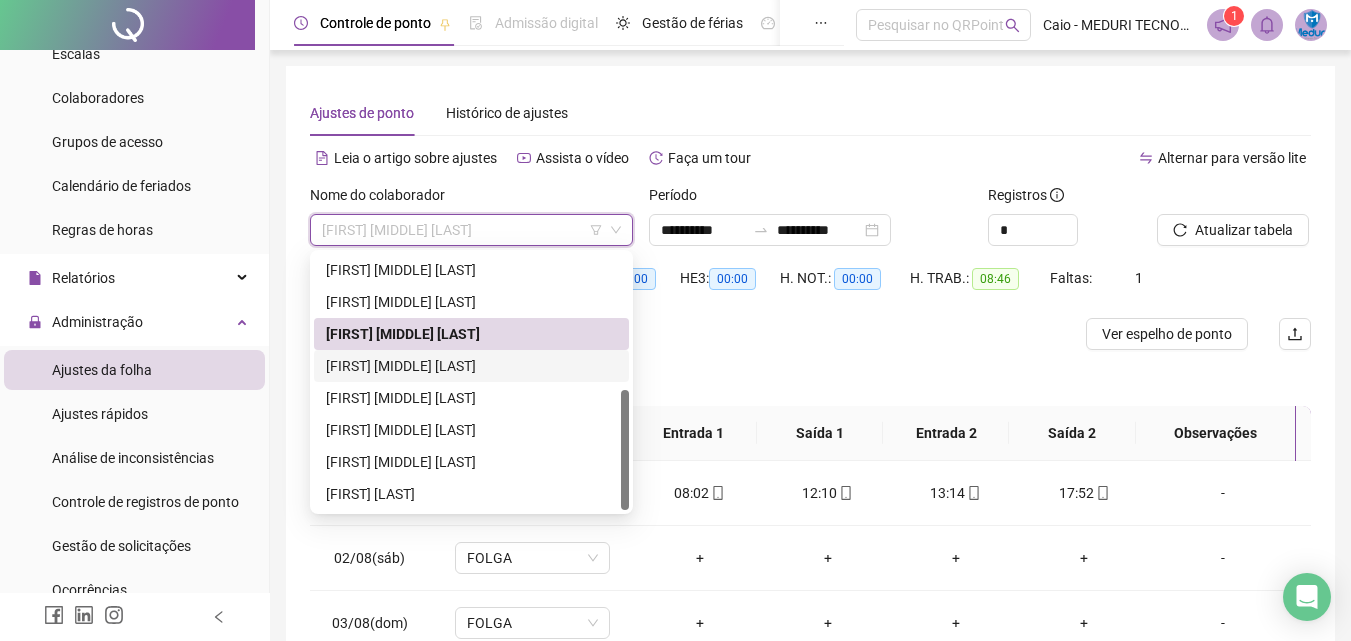 click on "[FIRST] [MIDDLE] [LAST]" at bounding box center [471, 366] 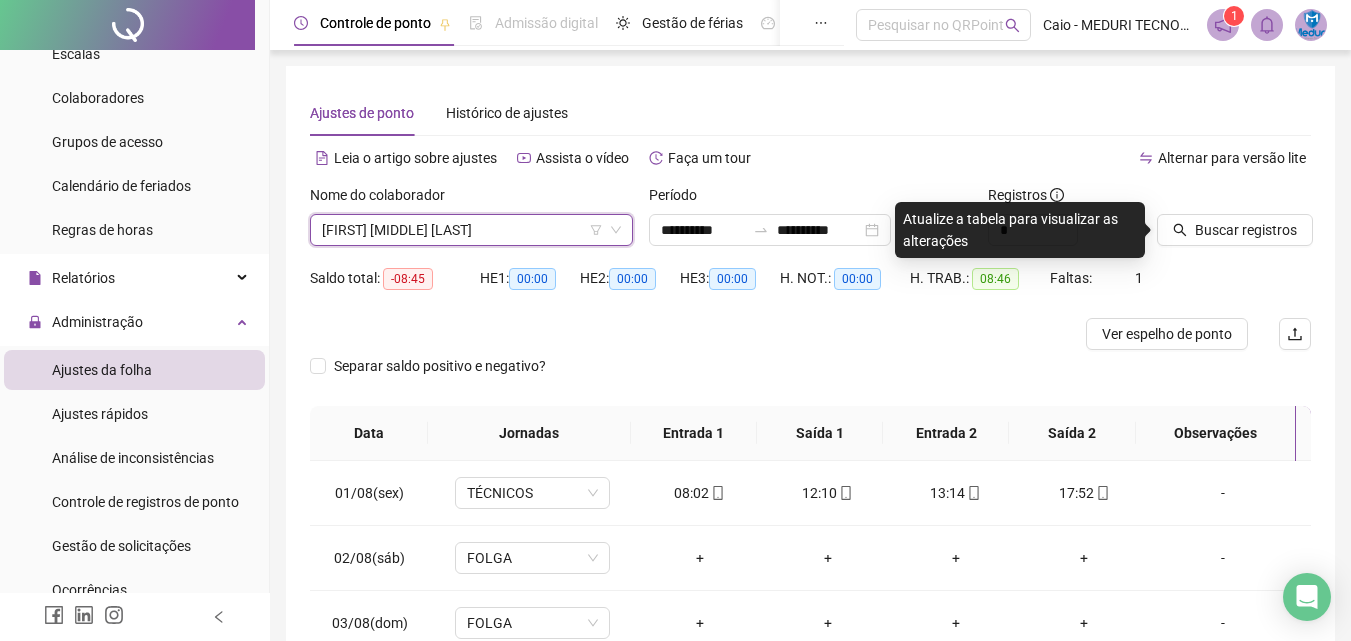 click on "Buscar registros" at bounding box center (1234, 223) 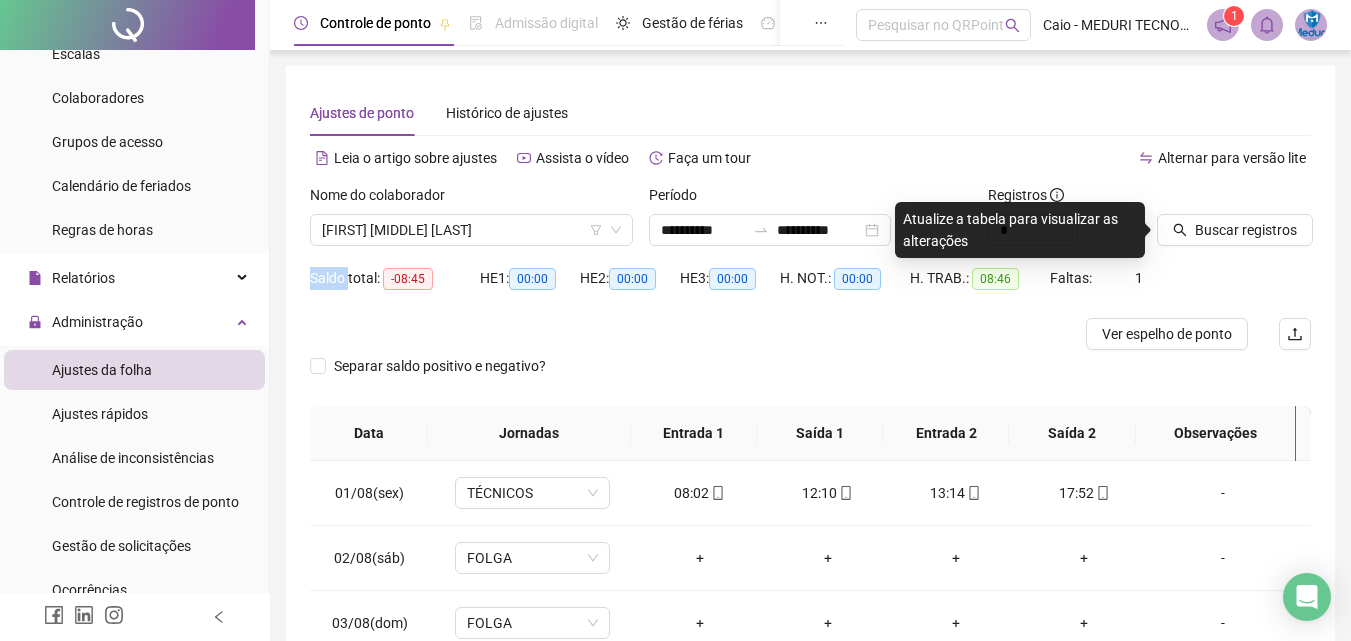 click on "Buscar registros" at bounding box center [1234, 223] 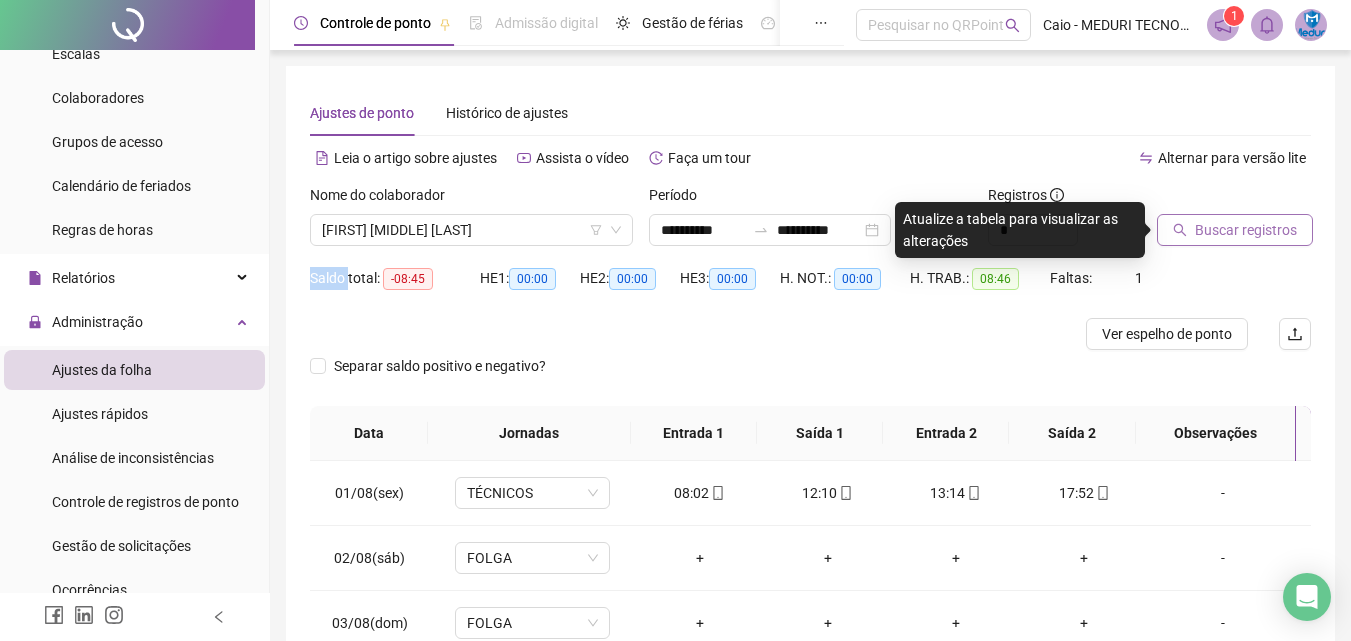 click on "Buscar registros" at bounding box center (1246, 230) 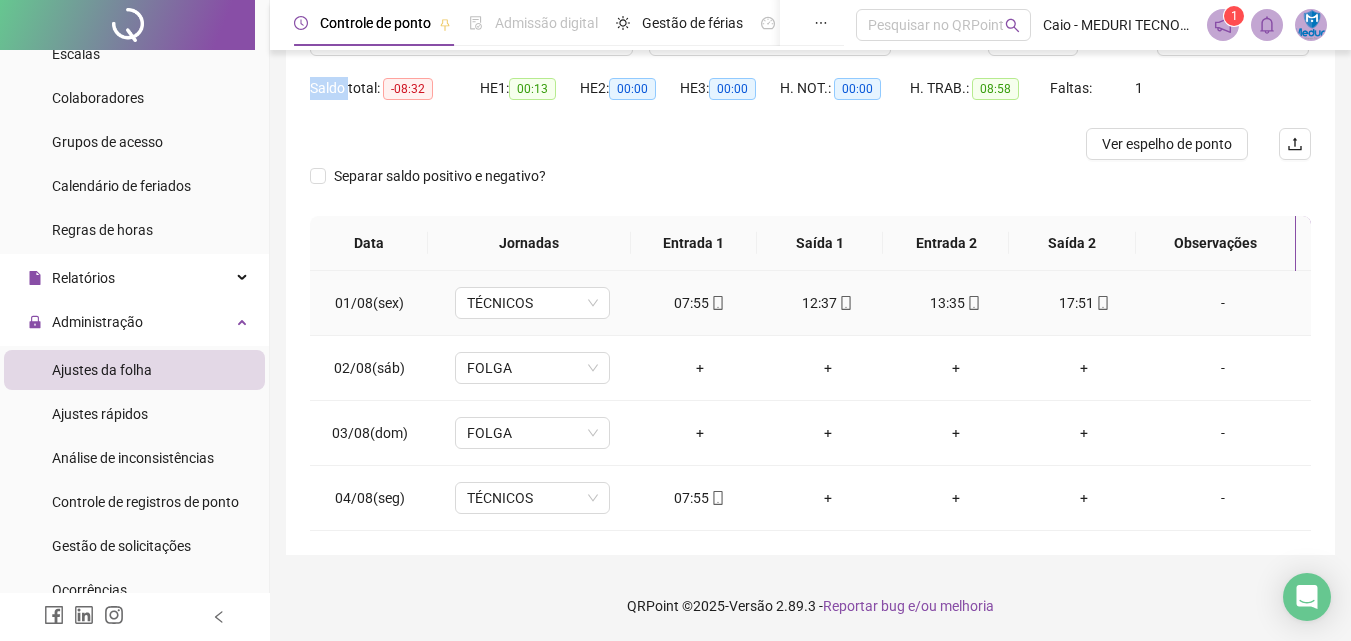scroll, scrollTop: 0, scrollLeft: 0, axis: both 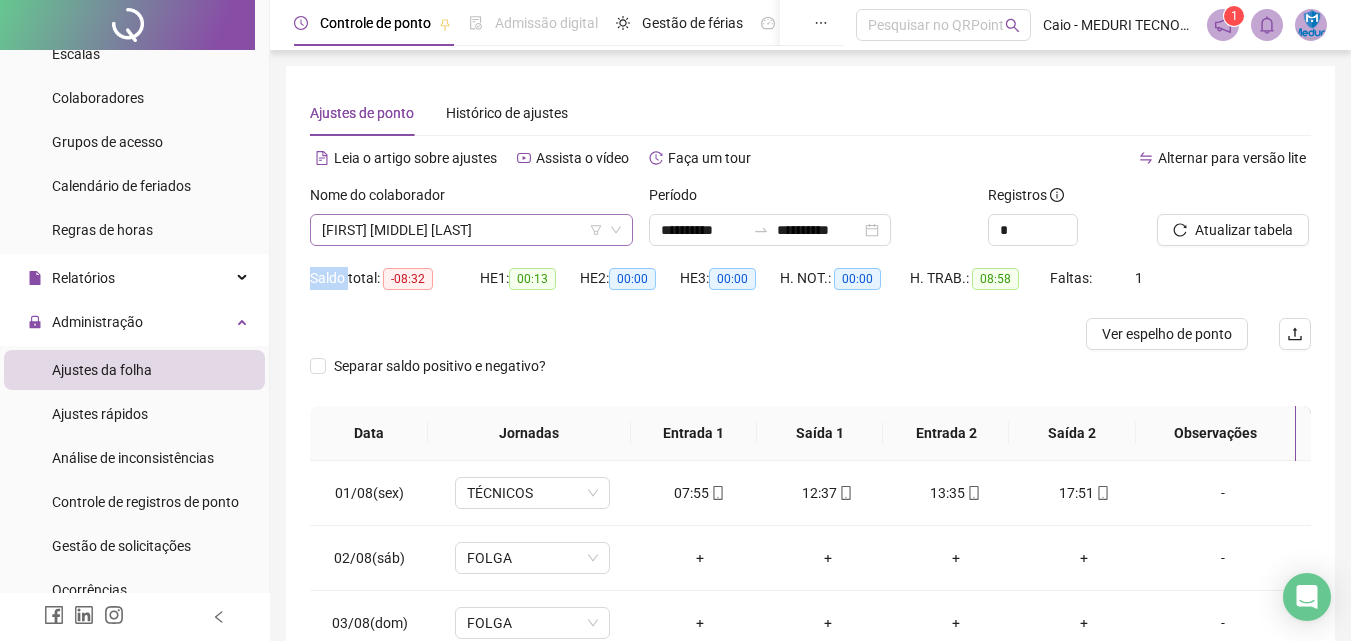 click on "[FIRST] [MIDDLE] [LAST]" at bounding box center (471, 230) 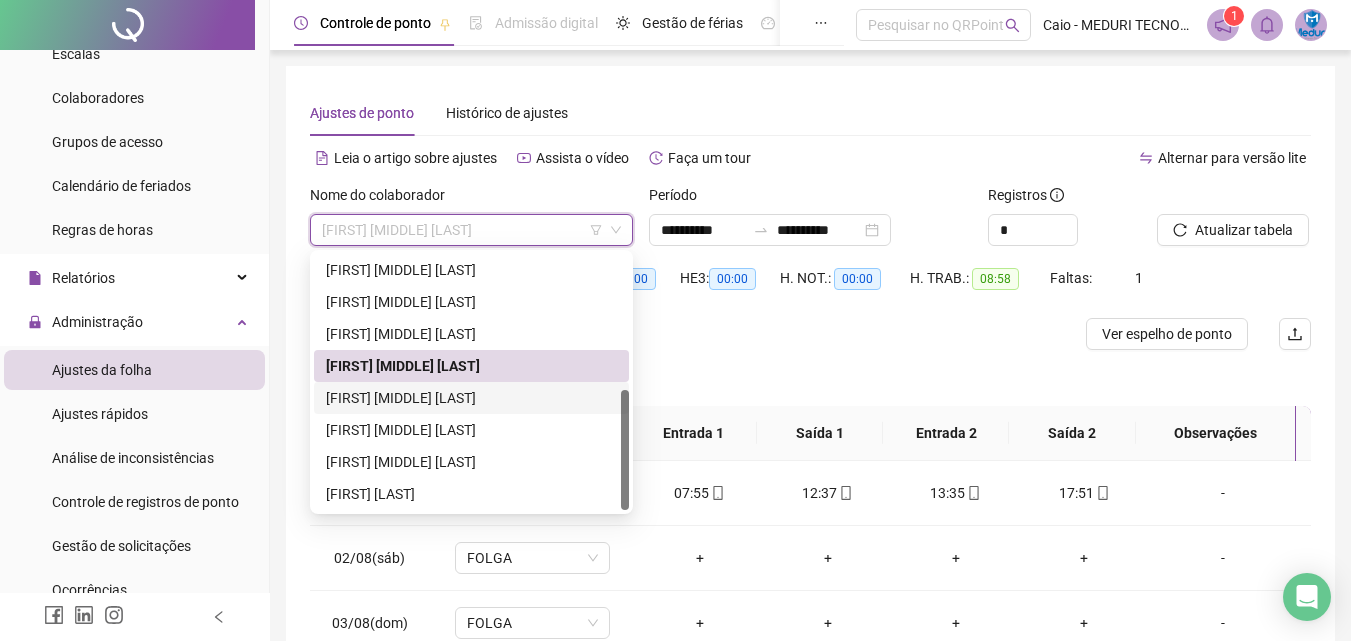 click on "[FIRST] [MIDDLE] [LAST]" at bounding box center (471, 398) 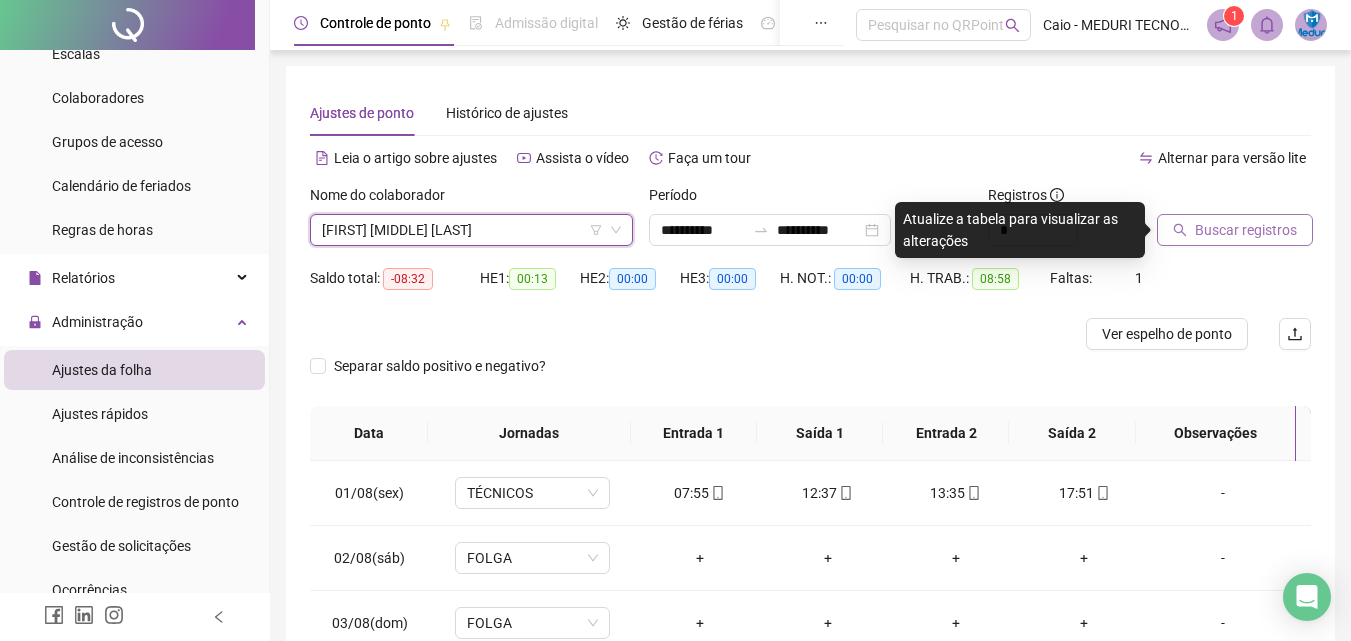 click on "Buscar registros" at bounding box center [1246, 230] 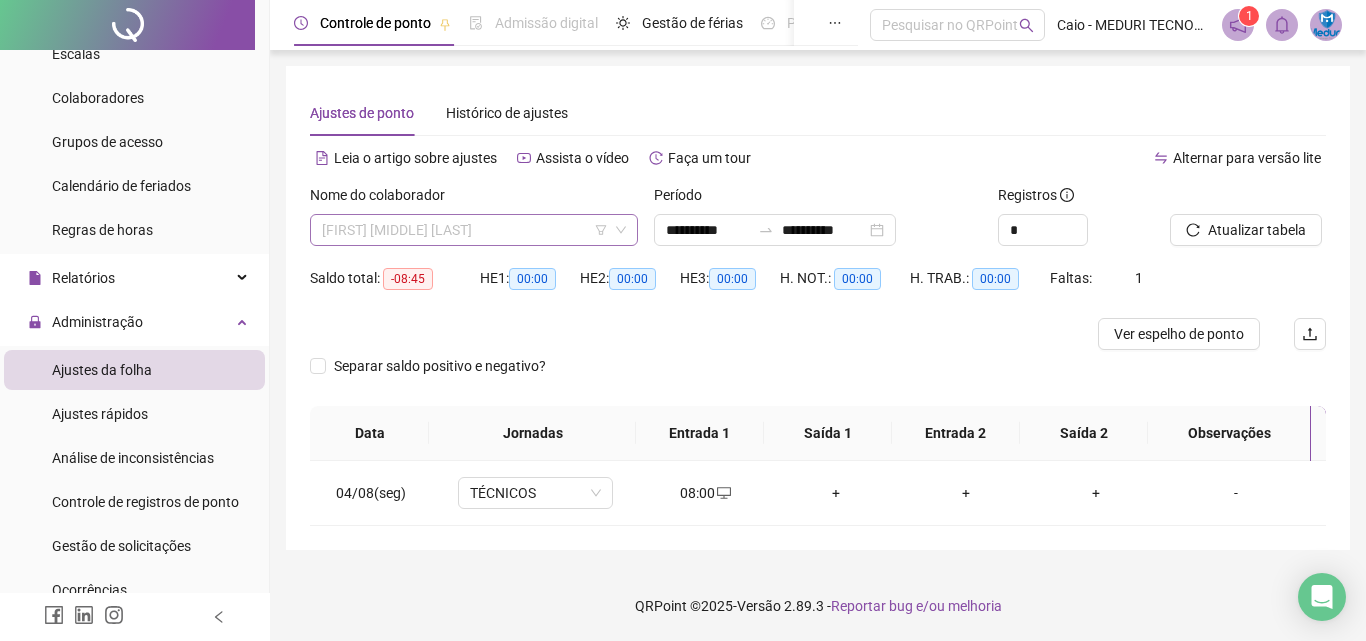 click on "[FIRST] [MIDDLE] [LAST]" at bounding box center [474, 230] 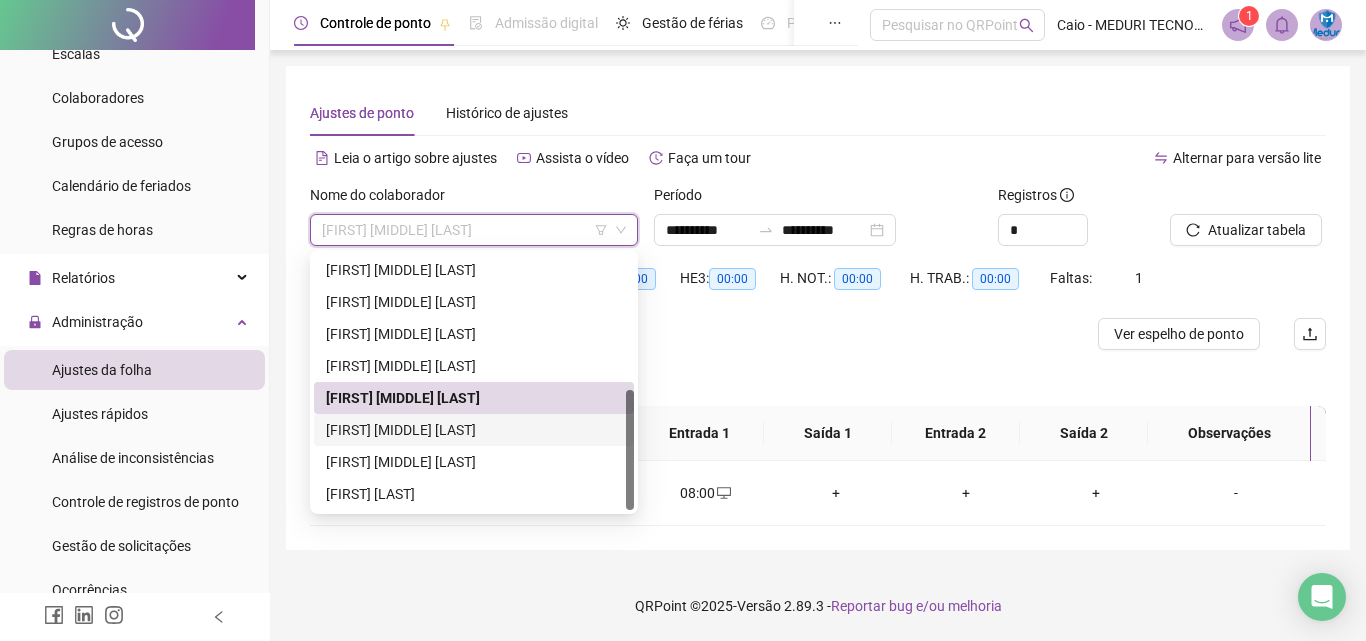 click on "[FIRST] [MIDDLE] [LAST]" at bounding box center [474, 430] 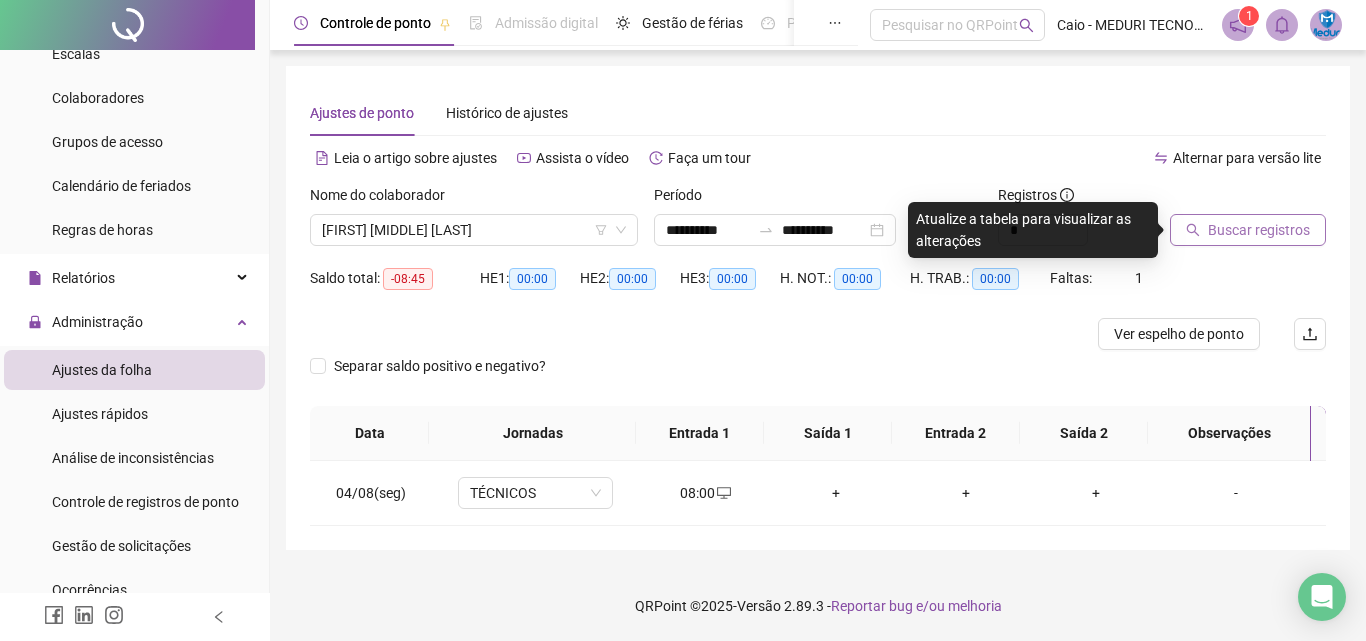 click on "Buscar registros" at bounding box center [1259, 230] 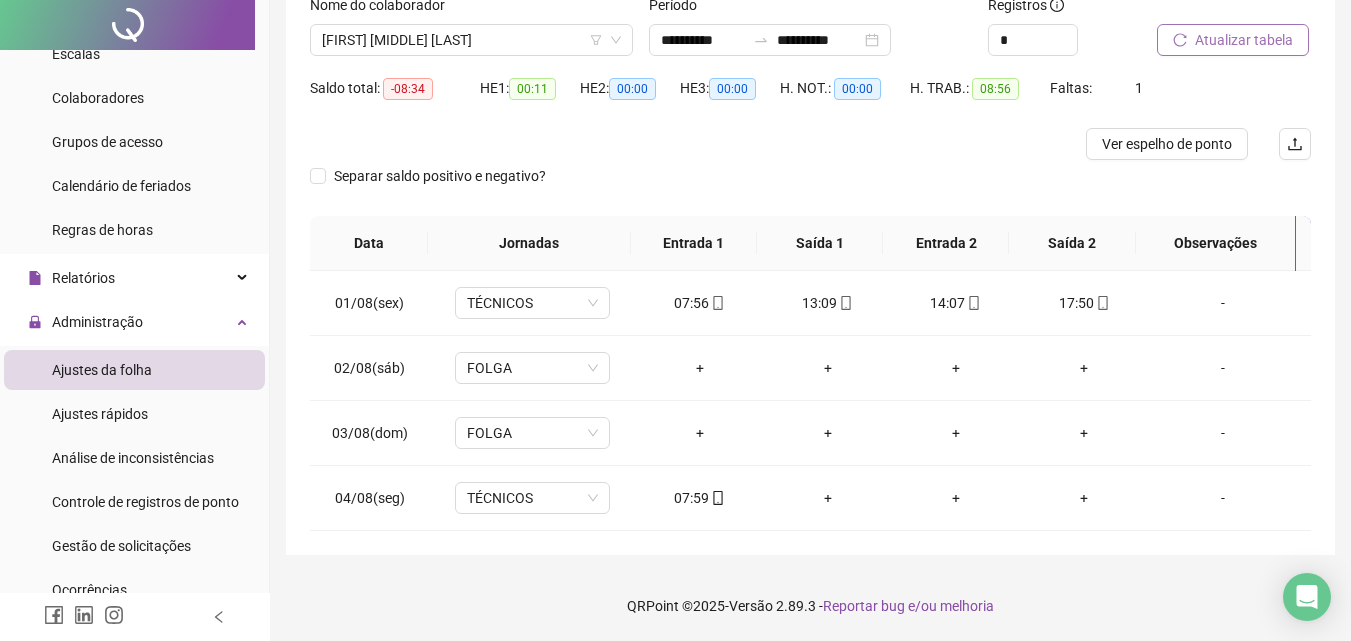 scroll, scrollTop: 0, scrollLeft: 0, axis: both 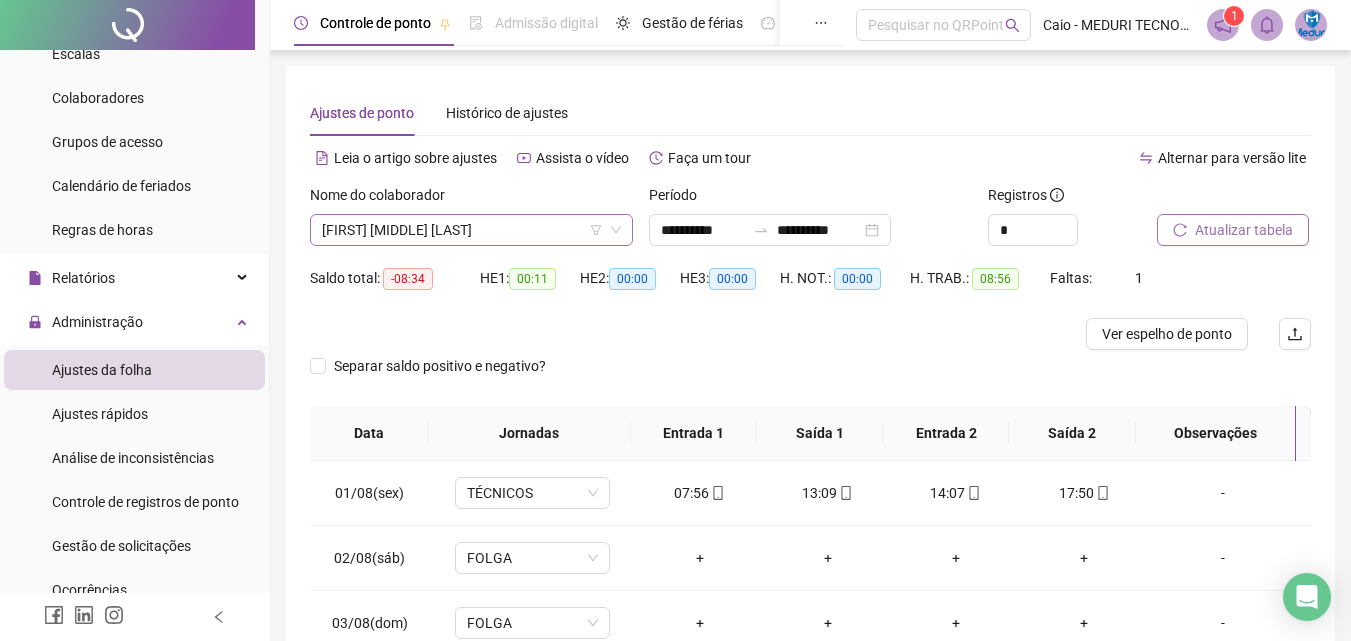 click on "[FIRST] [MIDDLE] [LAST]" at bounding box center (471, 230) 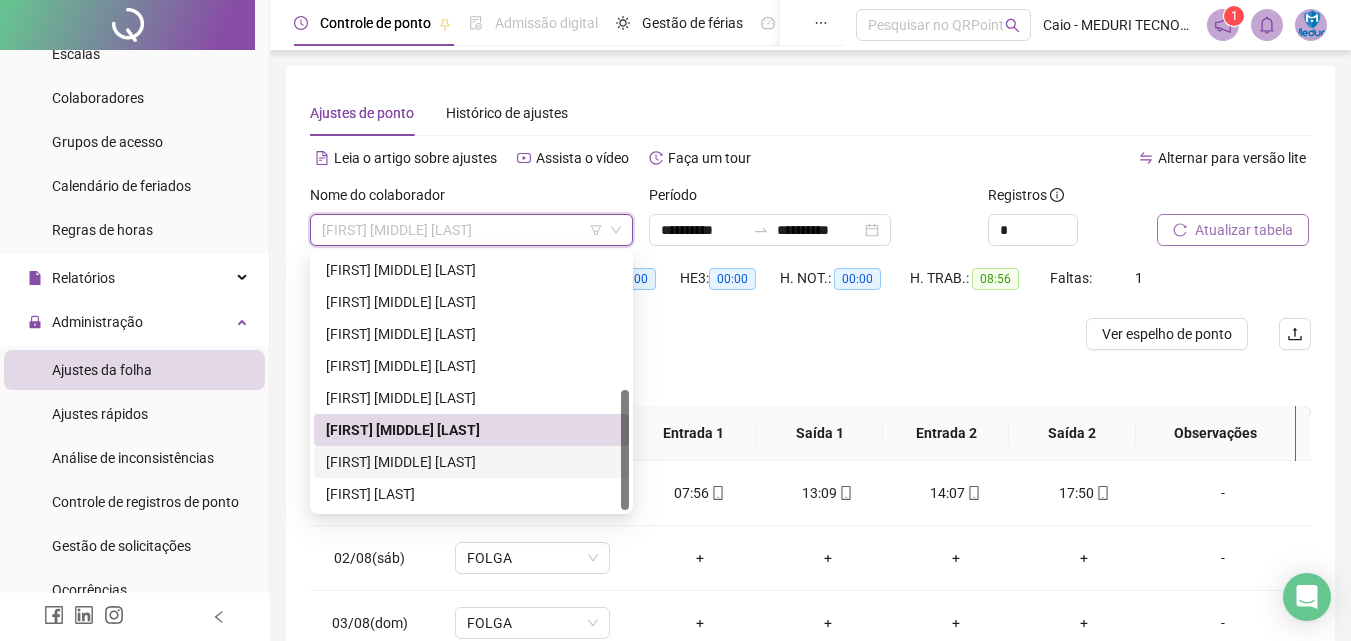 click on "[FIRST] [MIDDLE] [LAST]" at bounding box center [471, 462] 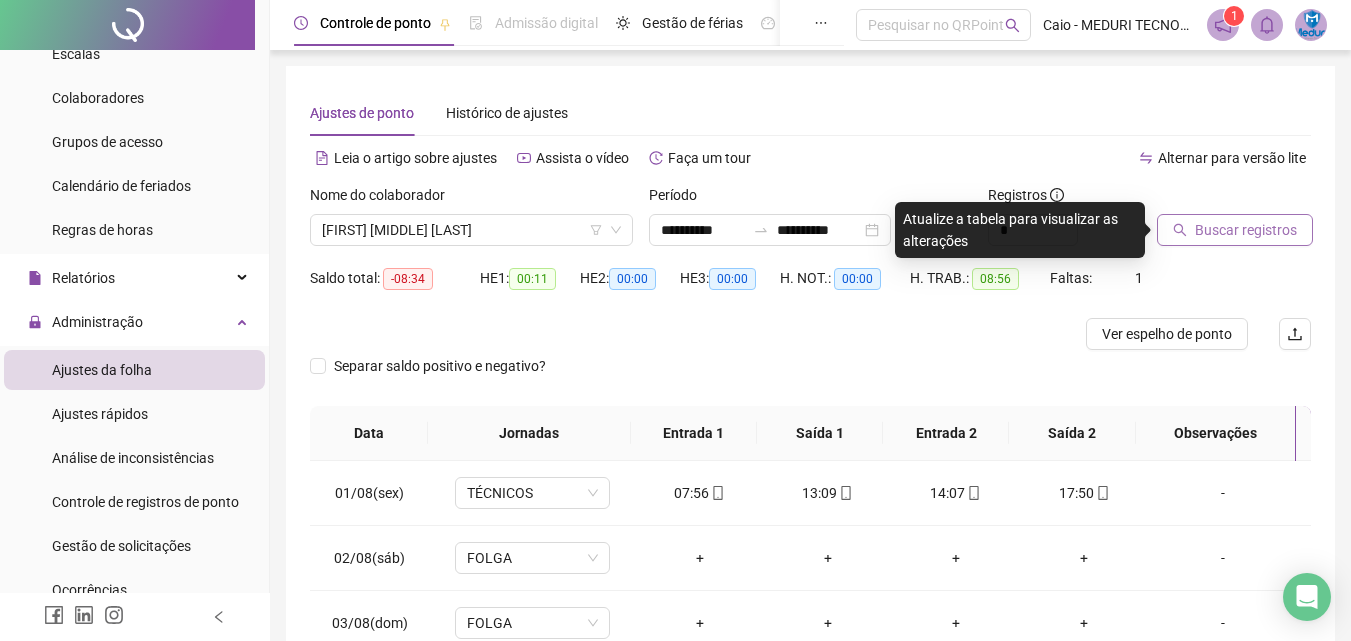 click on "Buscar registros" at bounding box center [1246, 230] 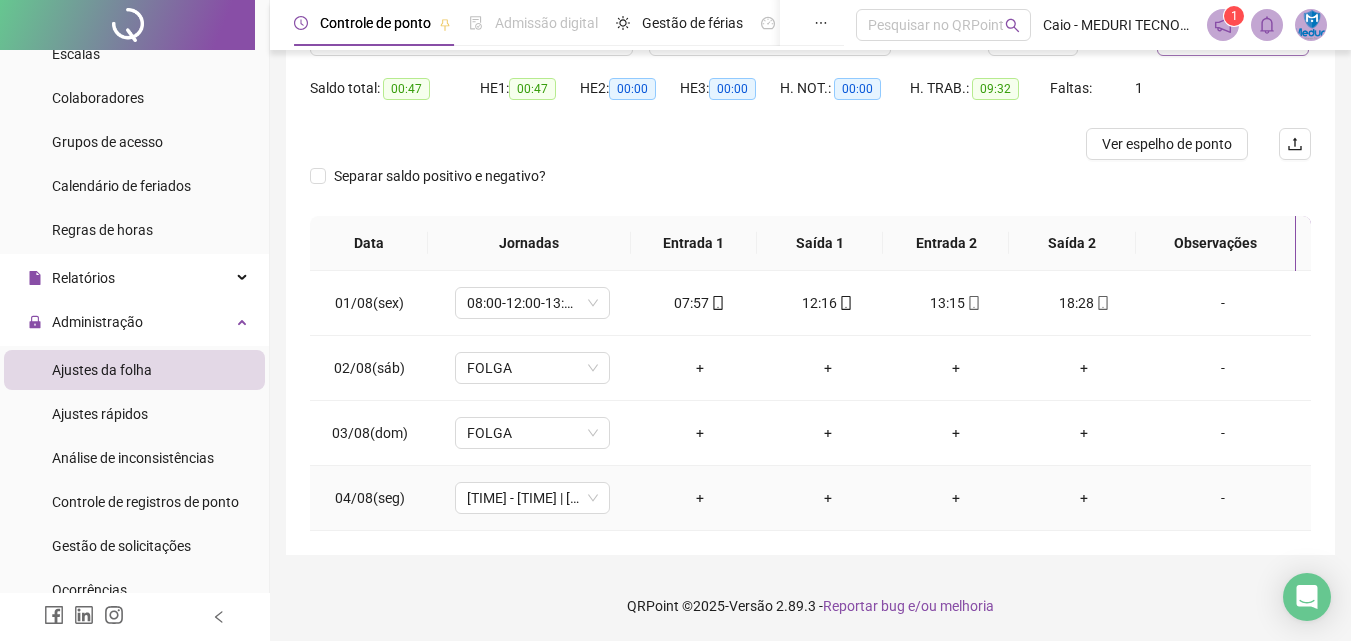 scroll, scrollTop: 0, scrollLeft: 0, axis: both 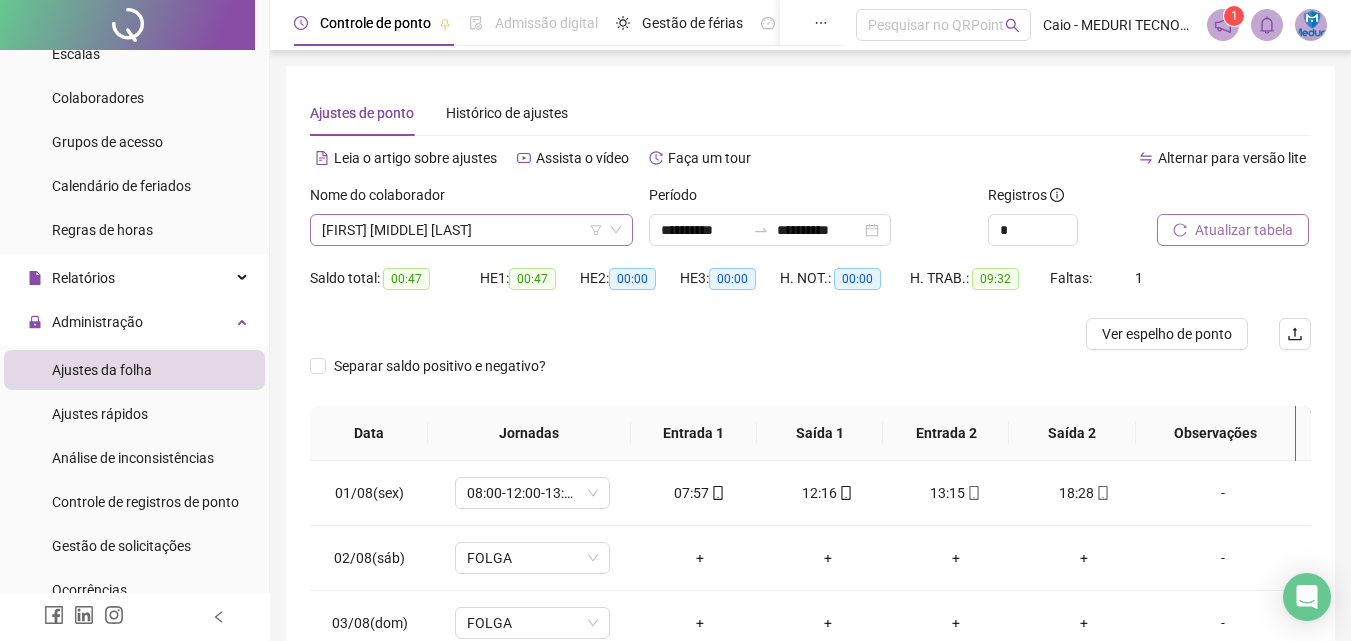 click on "[FIRST] [MIDDLE] [LAST]" at bounding box center (471, 230) 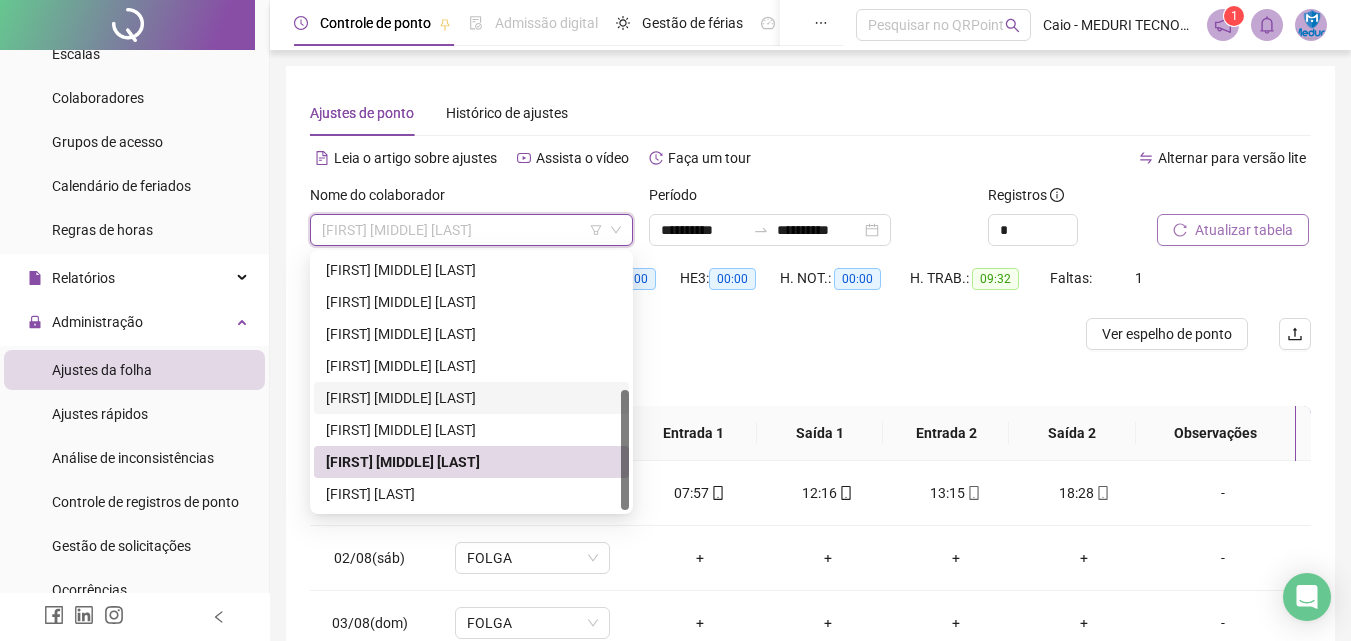 scroll, scrollTop: 100, scrollLeft: 0, axis: vertical 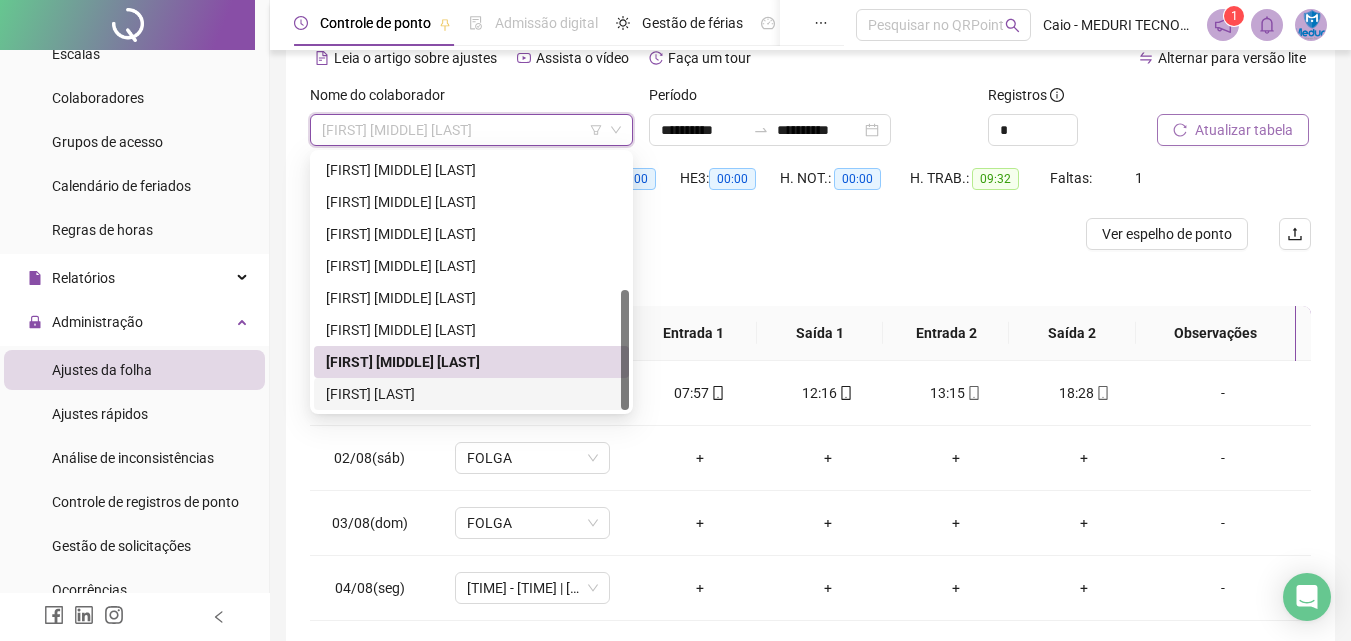 click on "[FIRST] [LAST]" at bounding box center (471, 394) 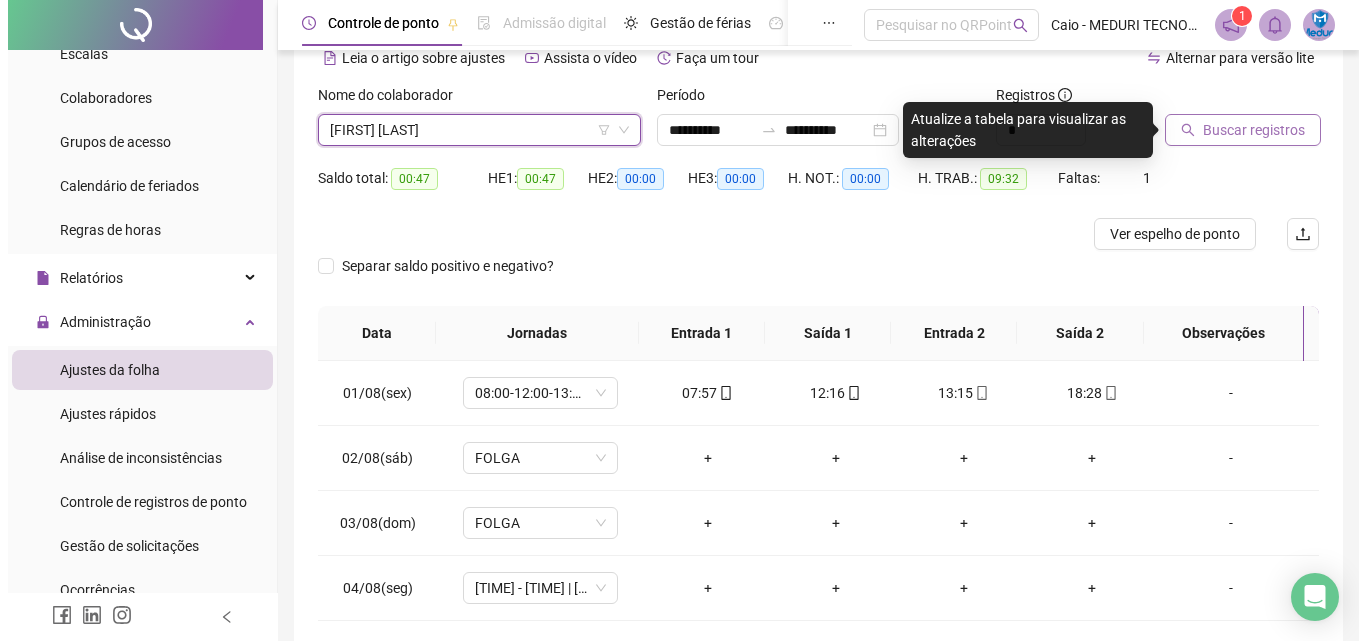 scroll, scrollTop: 0, scrollLeft: 0, axis: both 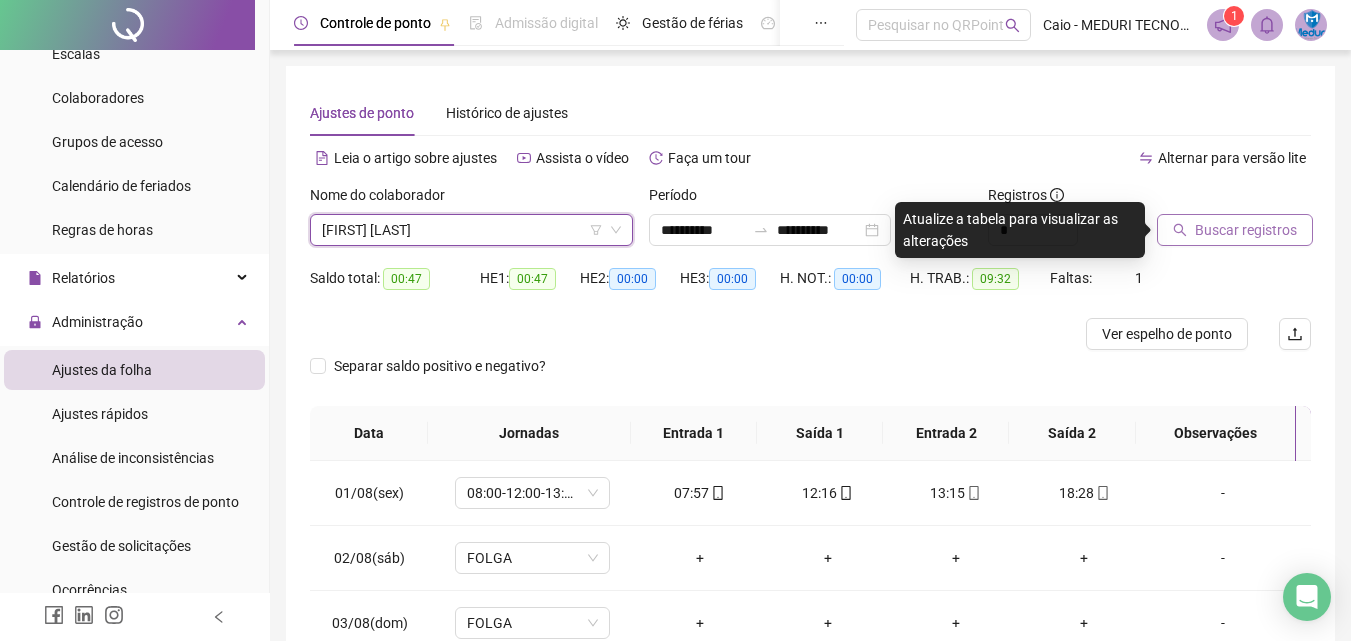 click 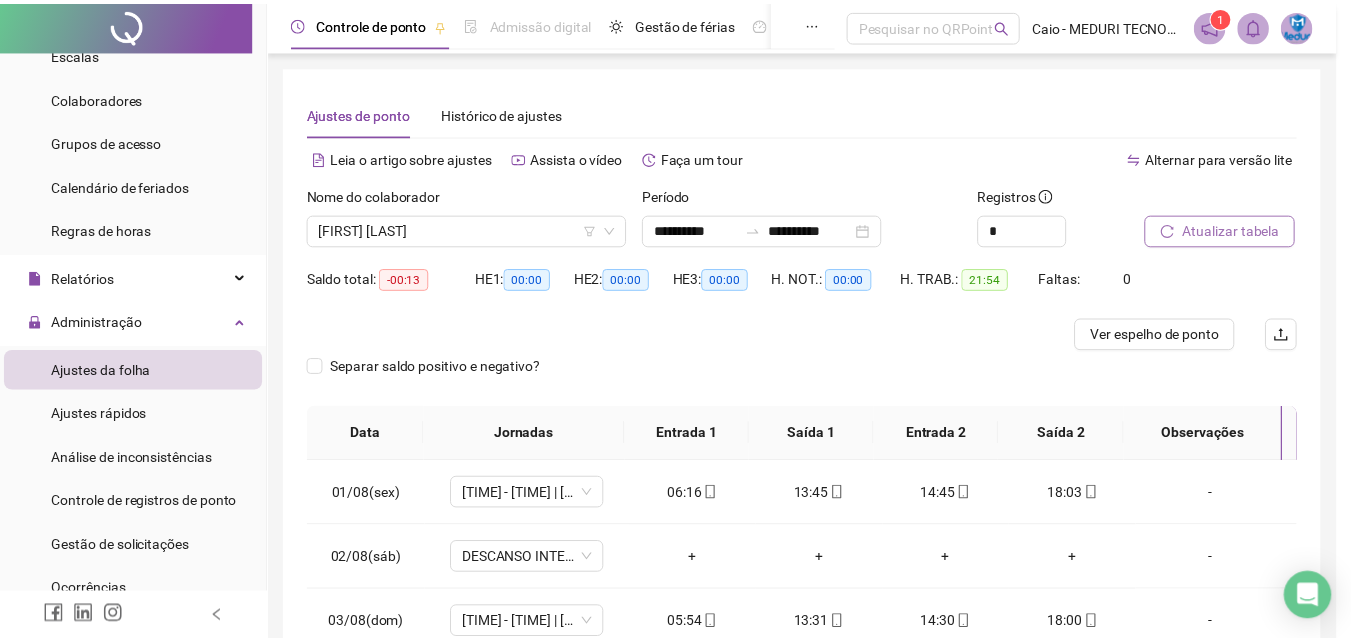 scroll, scrollTop: 190, scrollLeft: 0, axis: vertical 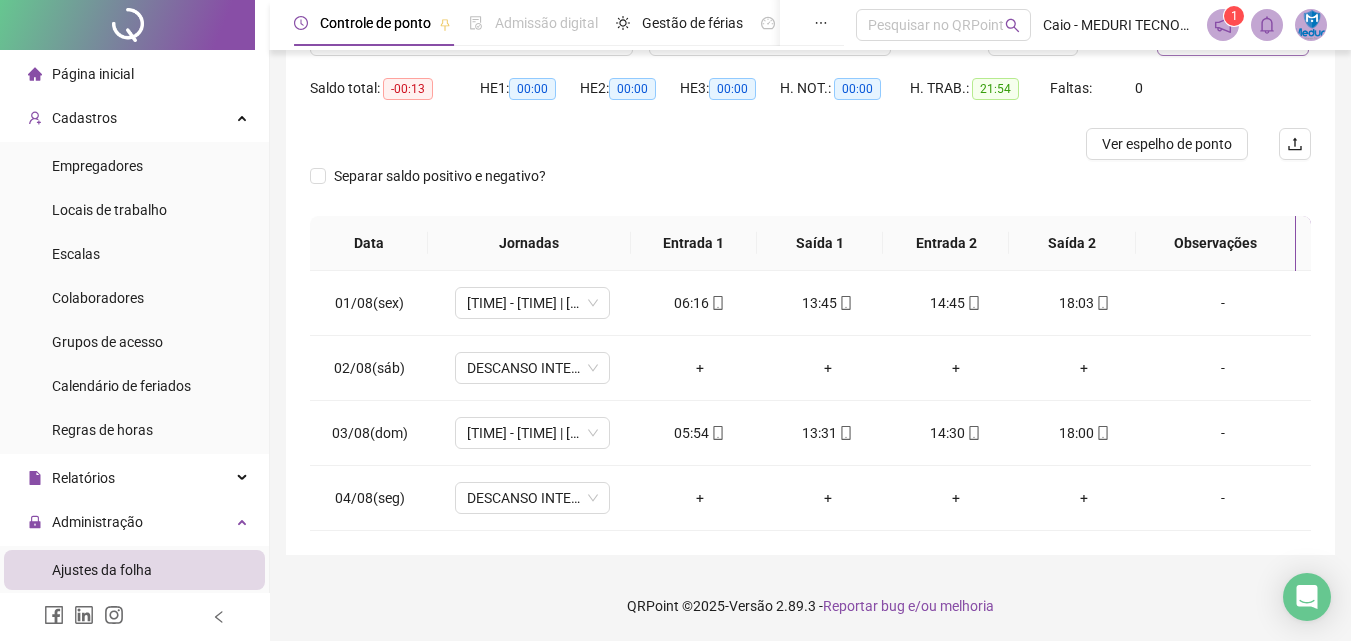 click on "Página inicial" at bounding box center (93, 74) 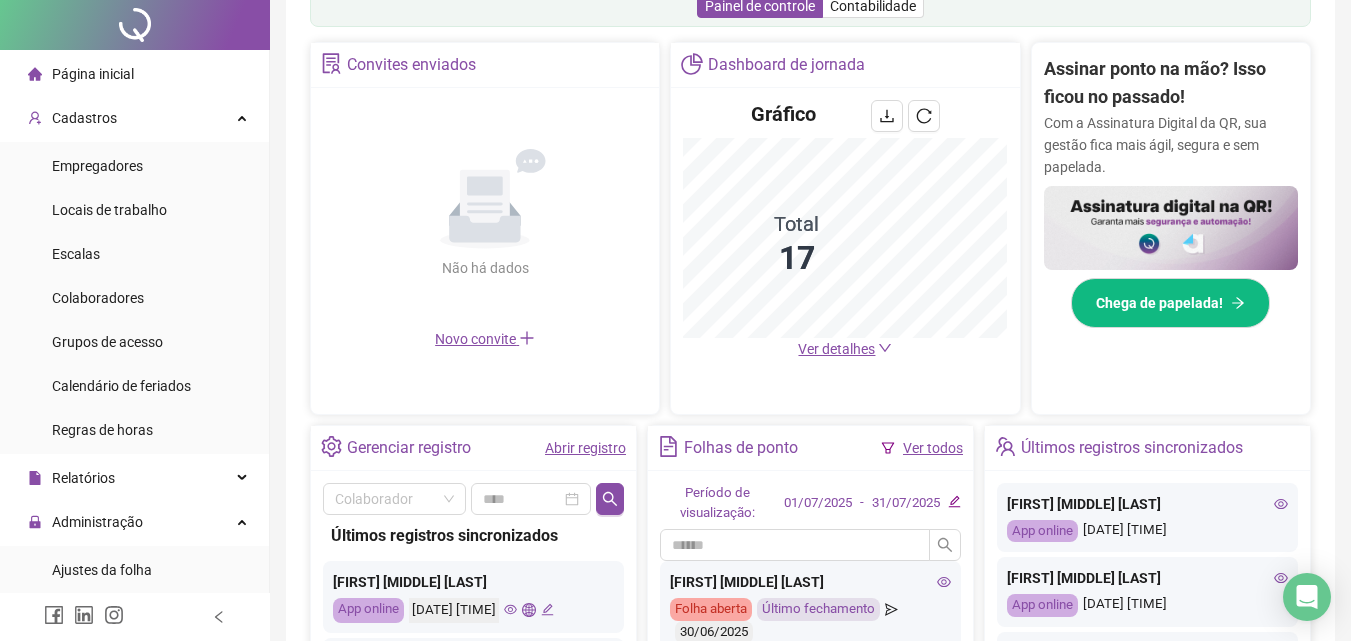 scroll, scrollTop: 0, scrollLeft: 0, axis: both 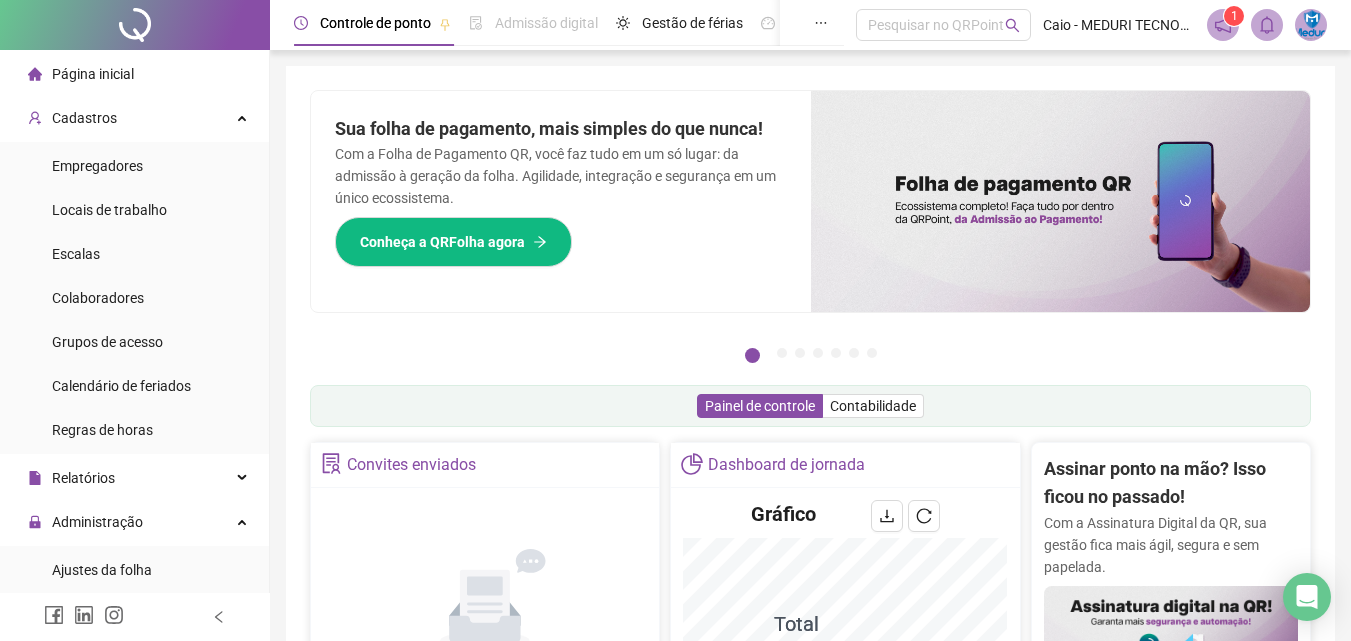 click on "Página inicial" at bounding box center [93, 74] 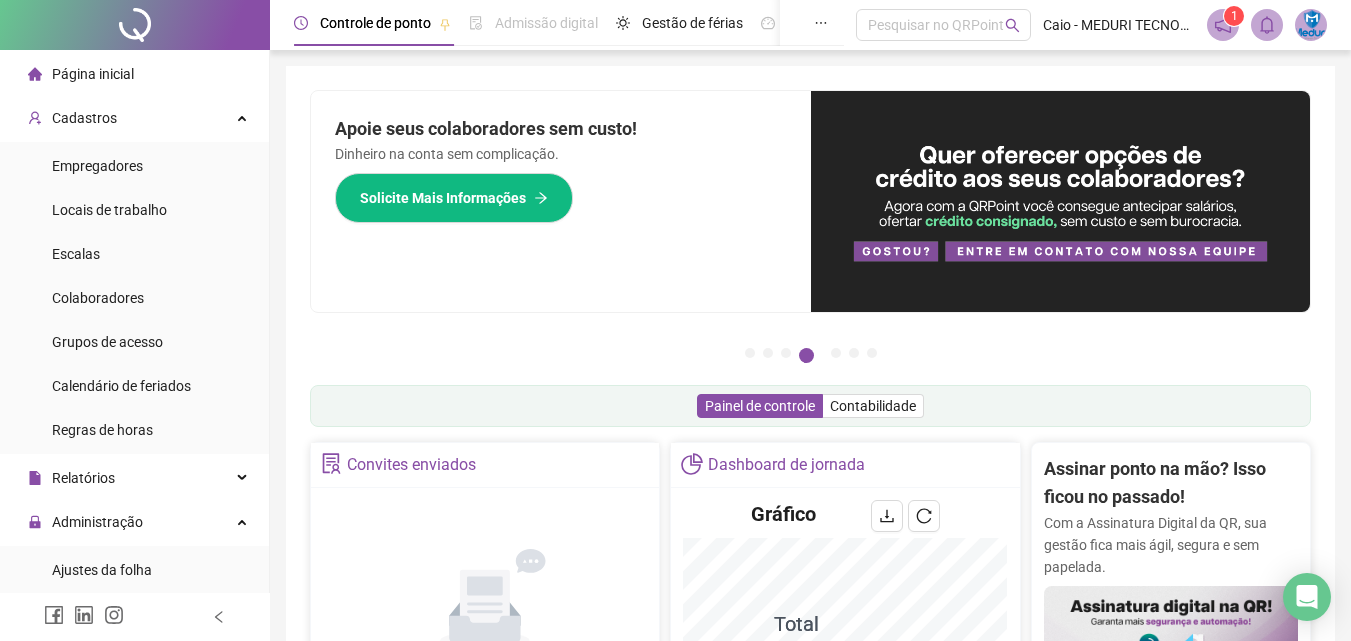 click on "Página inicial" at bounding box center [93, 74] 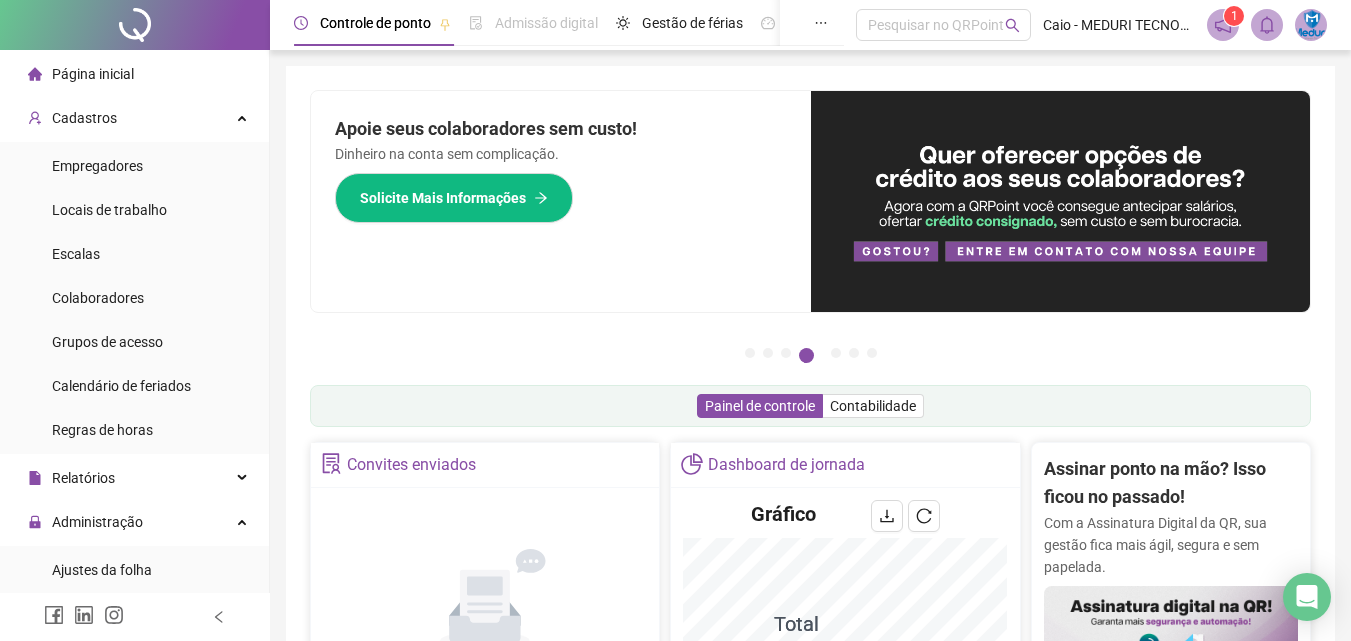 scroll, scrollTop: 500, scrollLeft: 0, axis: vertical 